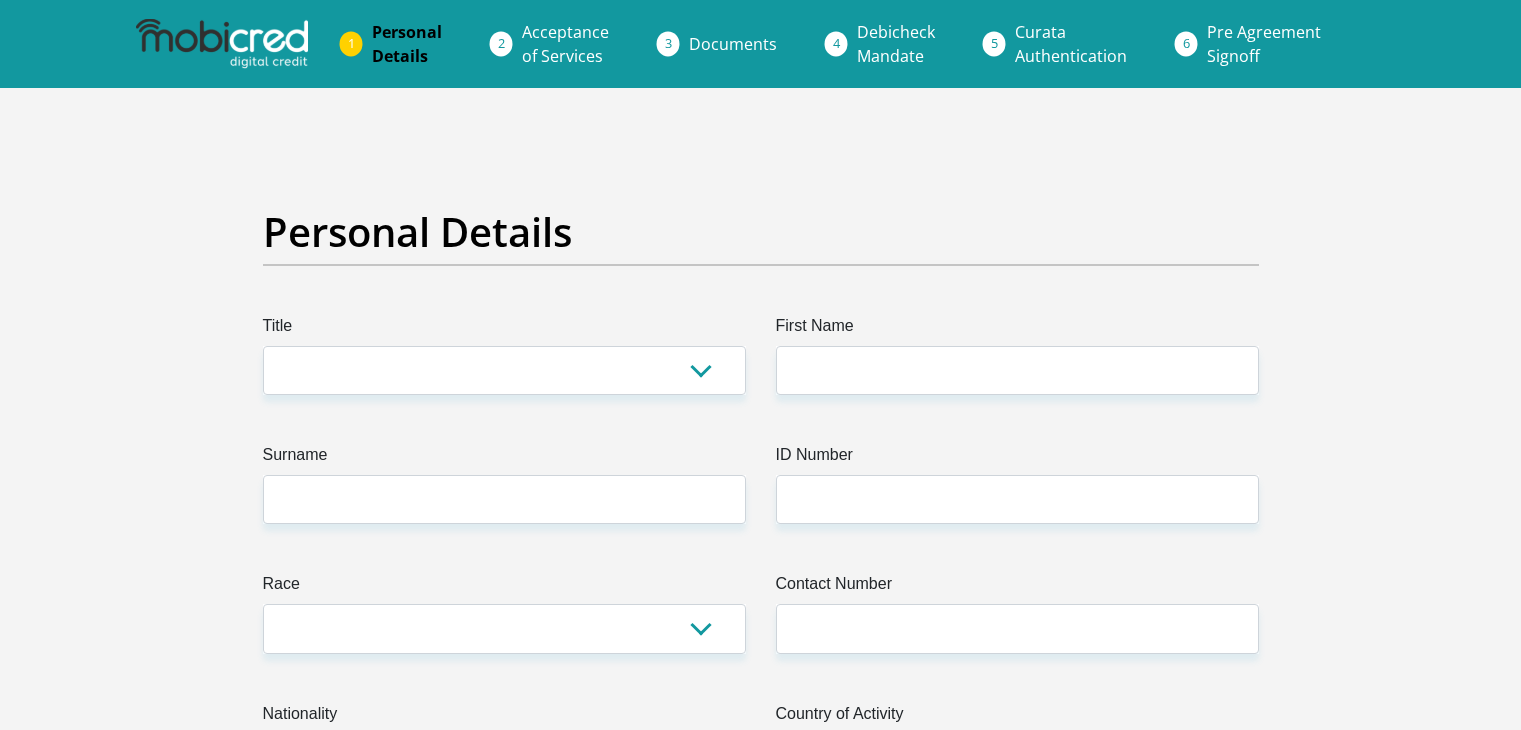 scroll, scrollTop: 0, scrollLeft: 0, axis: both 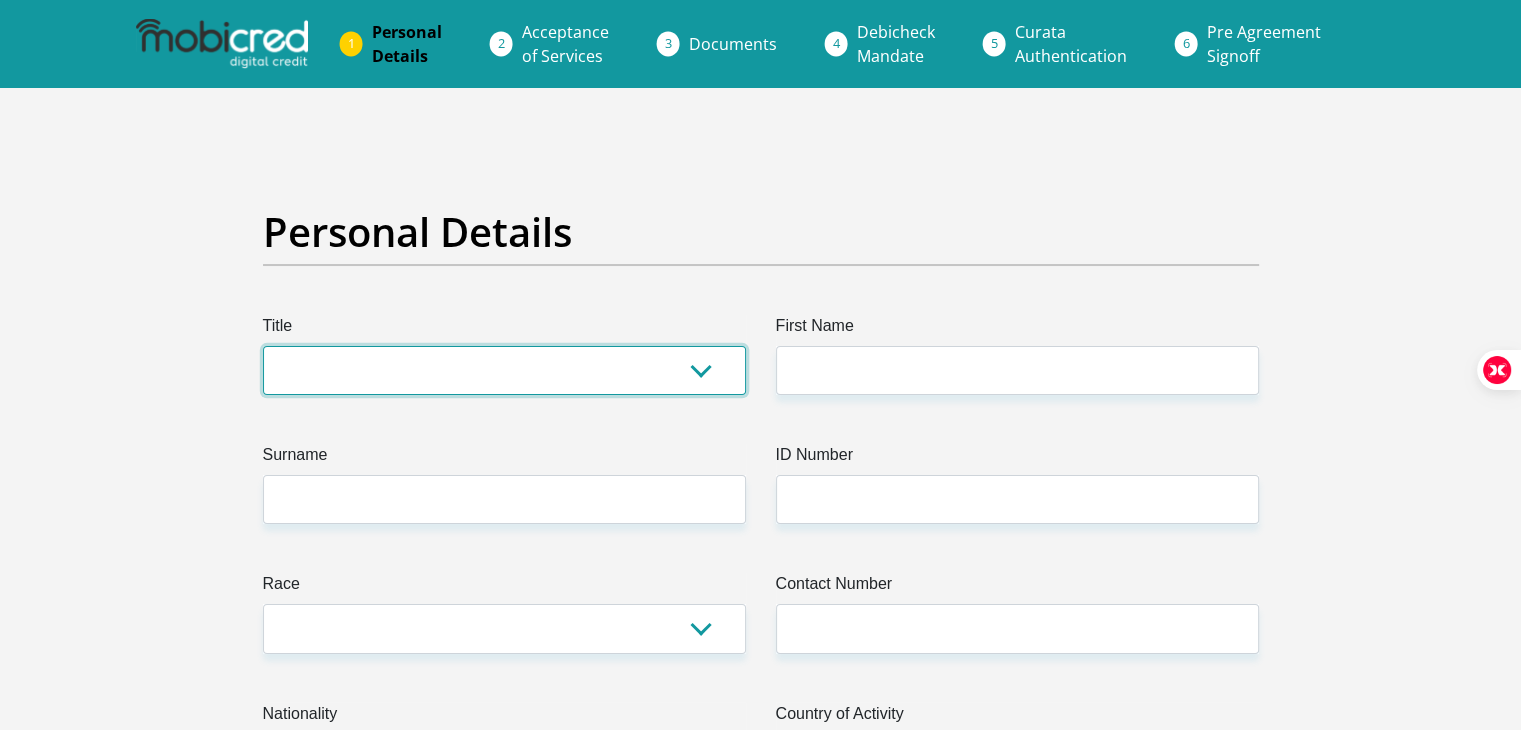click on "Mr
Ms
Mrs
Dr
Other" at bounding box center (504, 370) 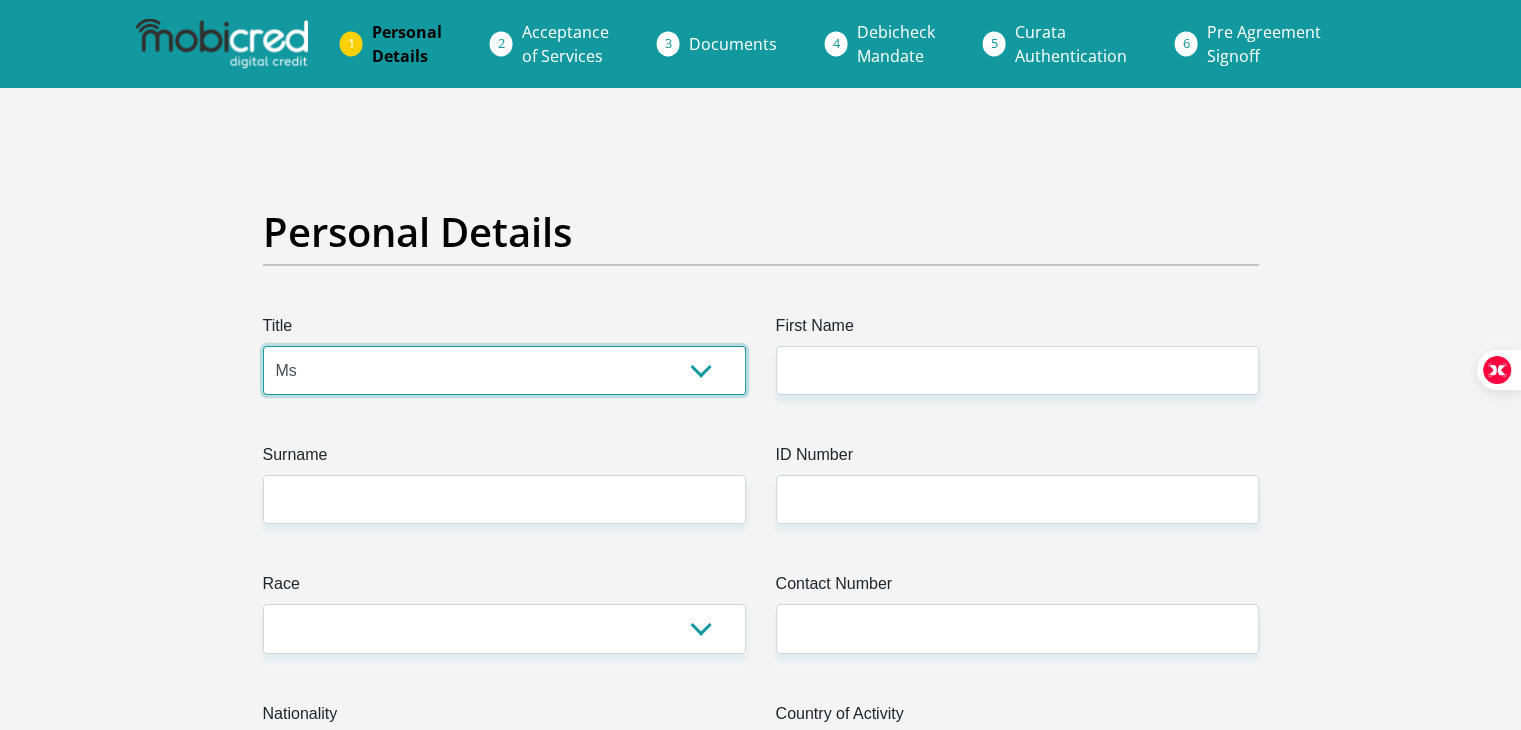 click on "Mr
Ms
Mrs
Dr
Other" at bounding box center [504, 370] 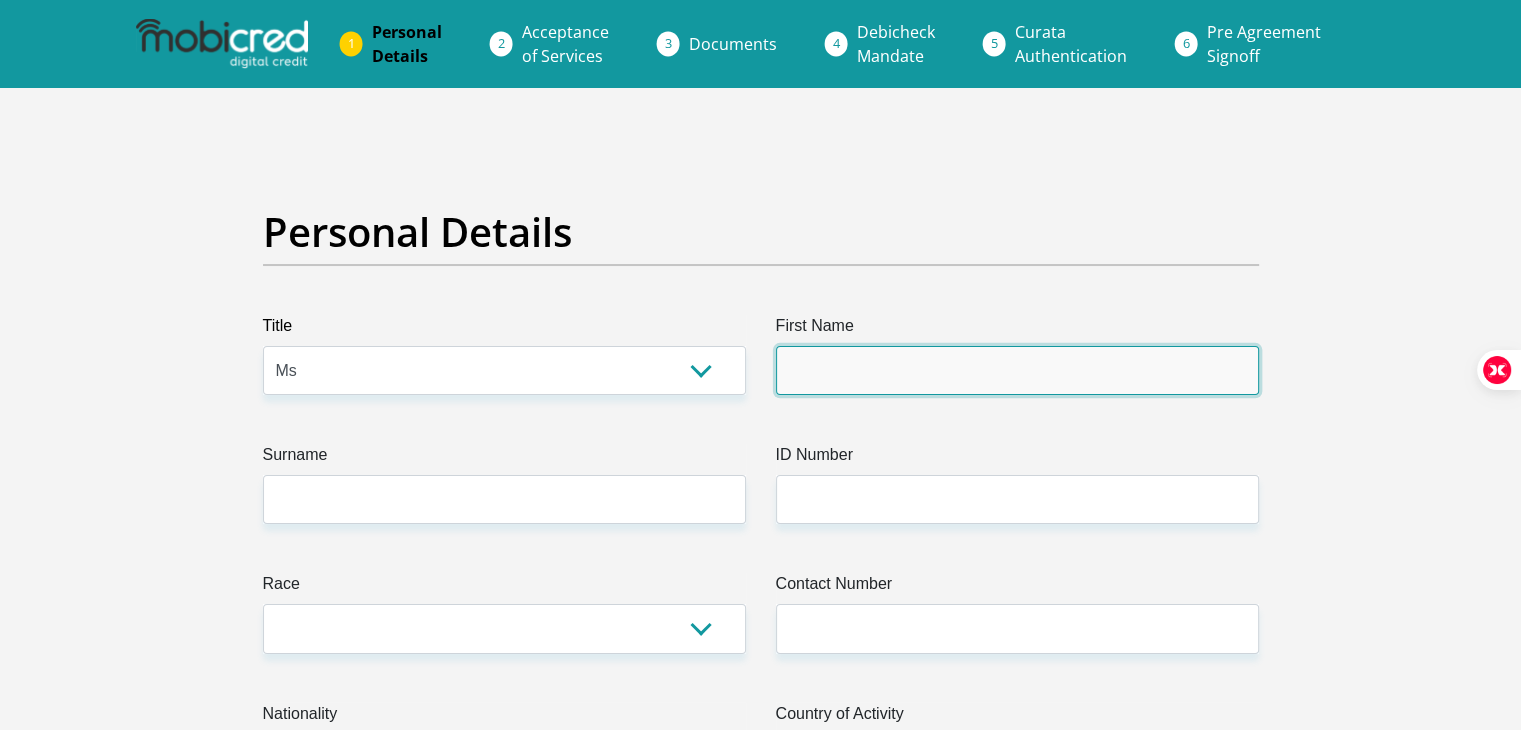 click on "First Name" at bounding box center (1017, 370) 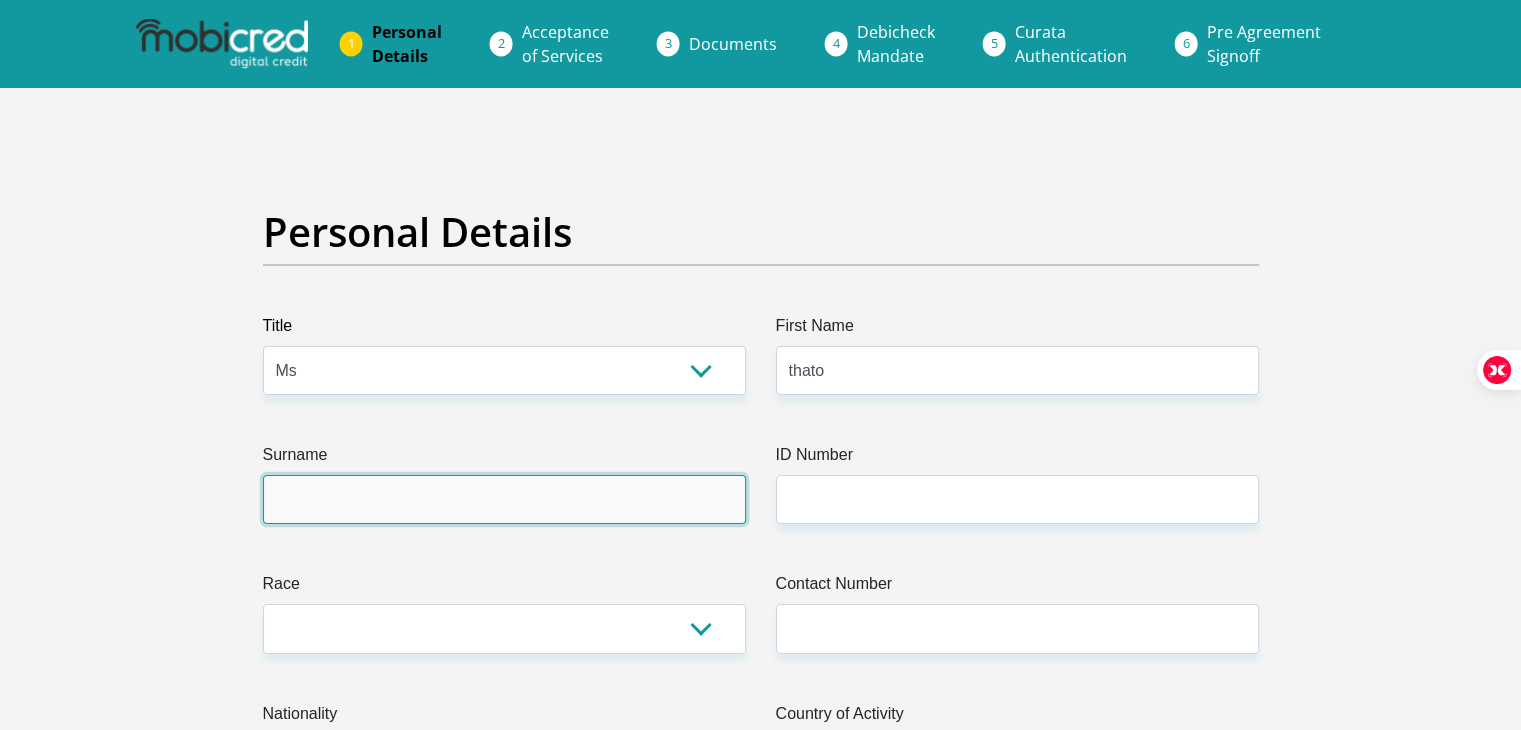 type on "salemane" 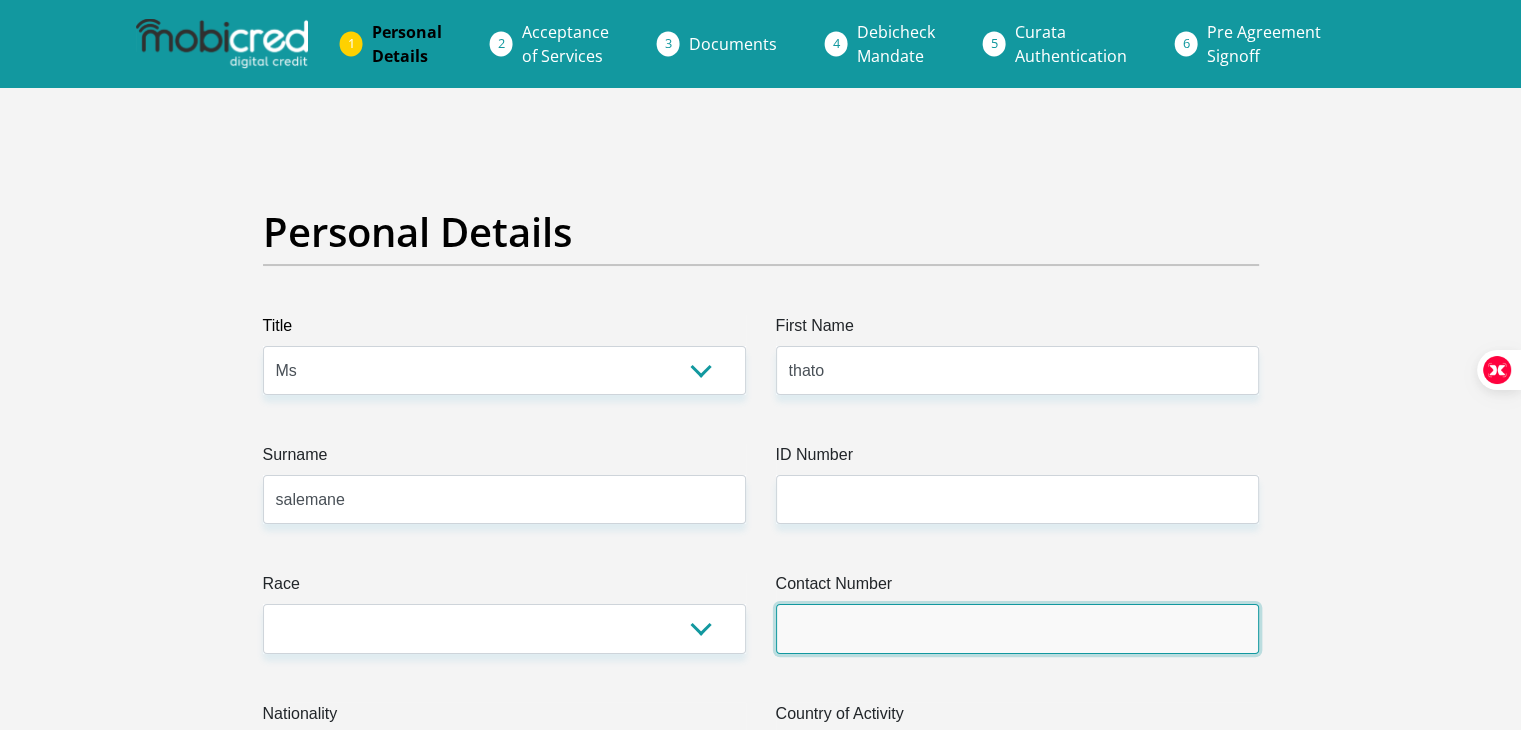 type on "[NUMBER]" 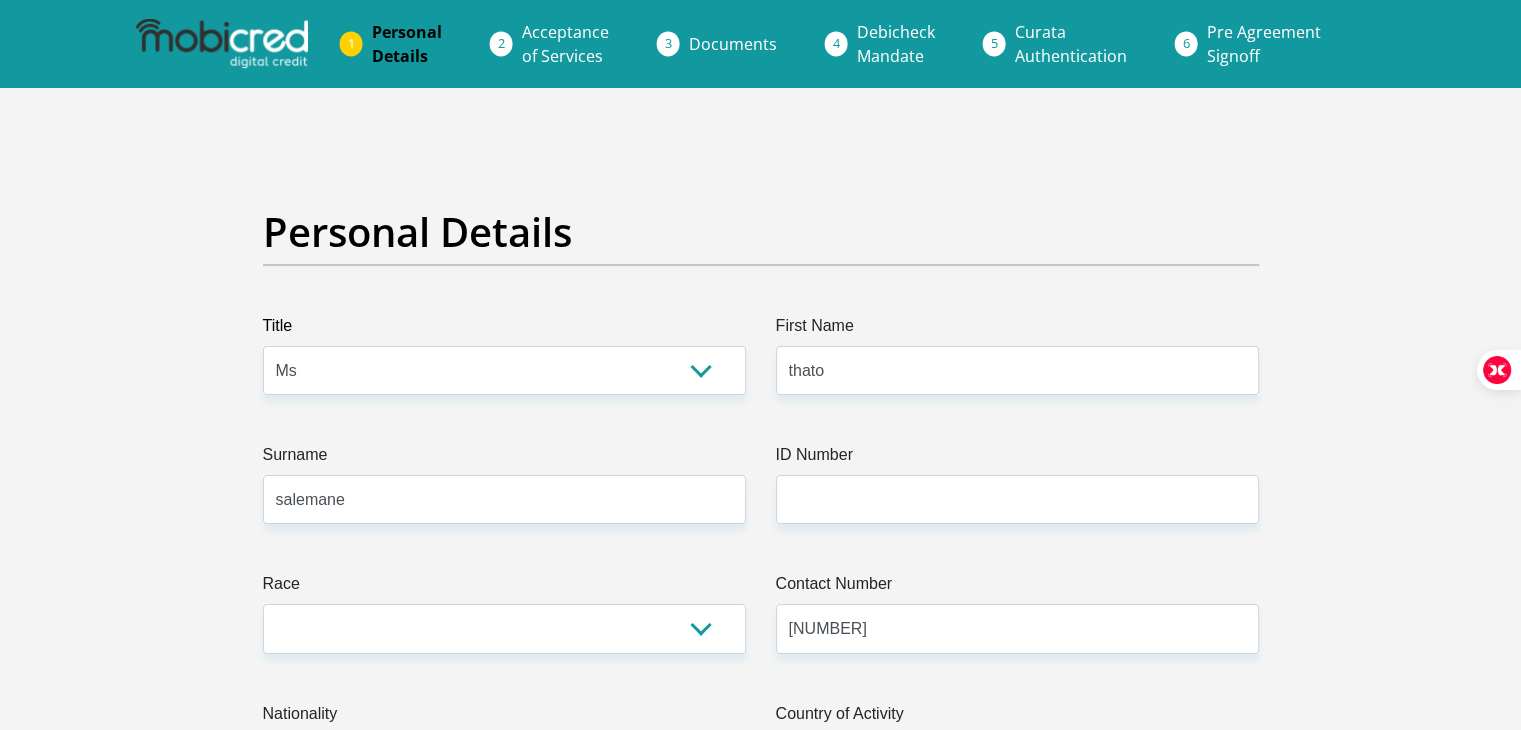 select on "ZAF" 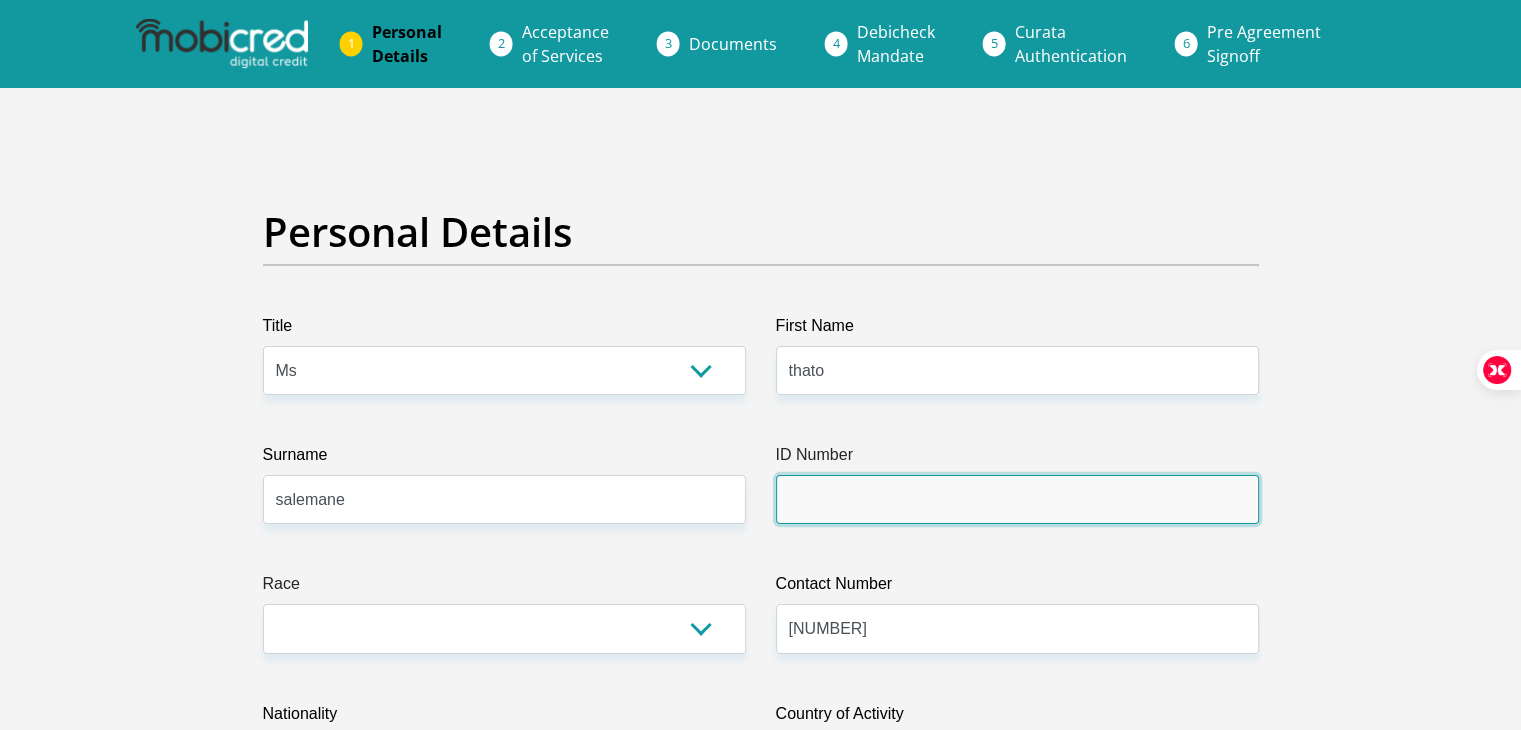 click on "ID Number" at bounding box center [1017, 499] 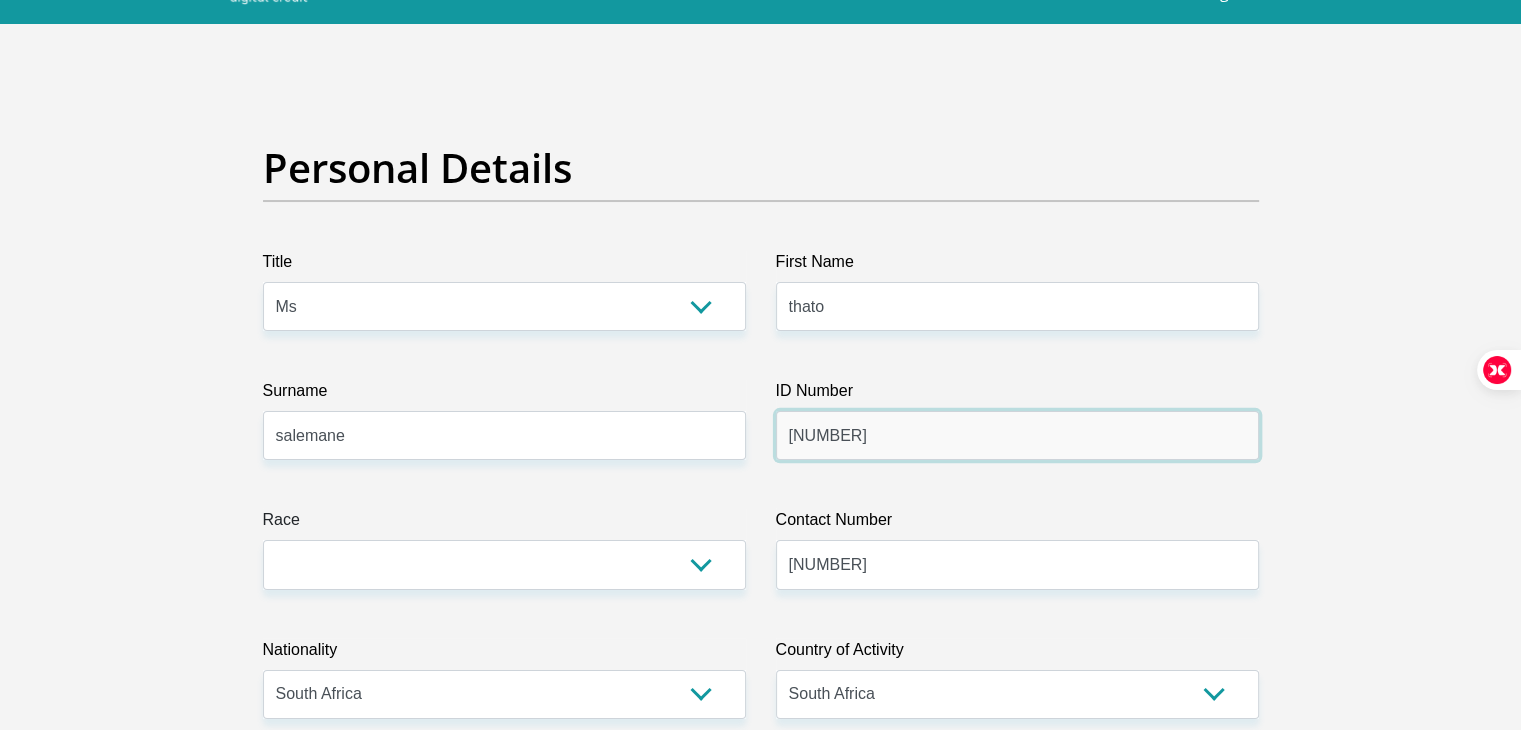 scroll, scrollTop: 200, scrollLeft: 0, axis: vertical 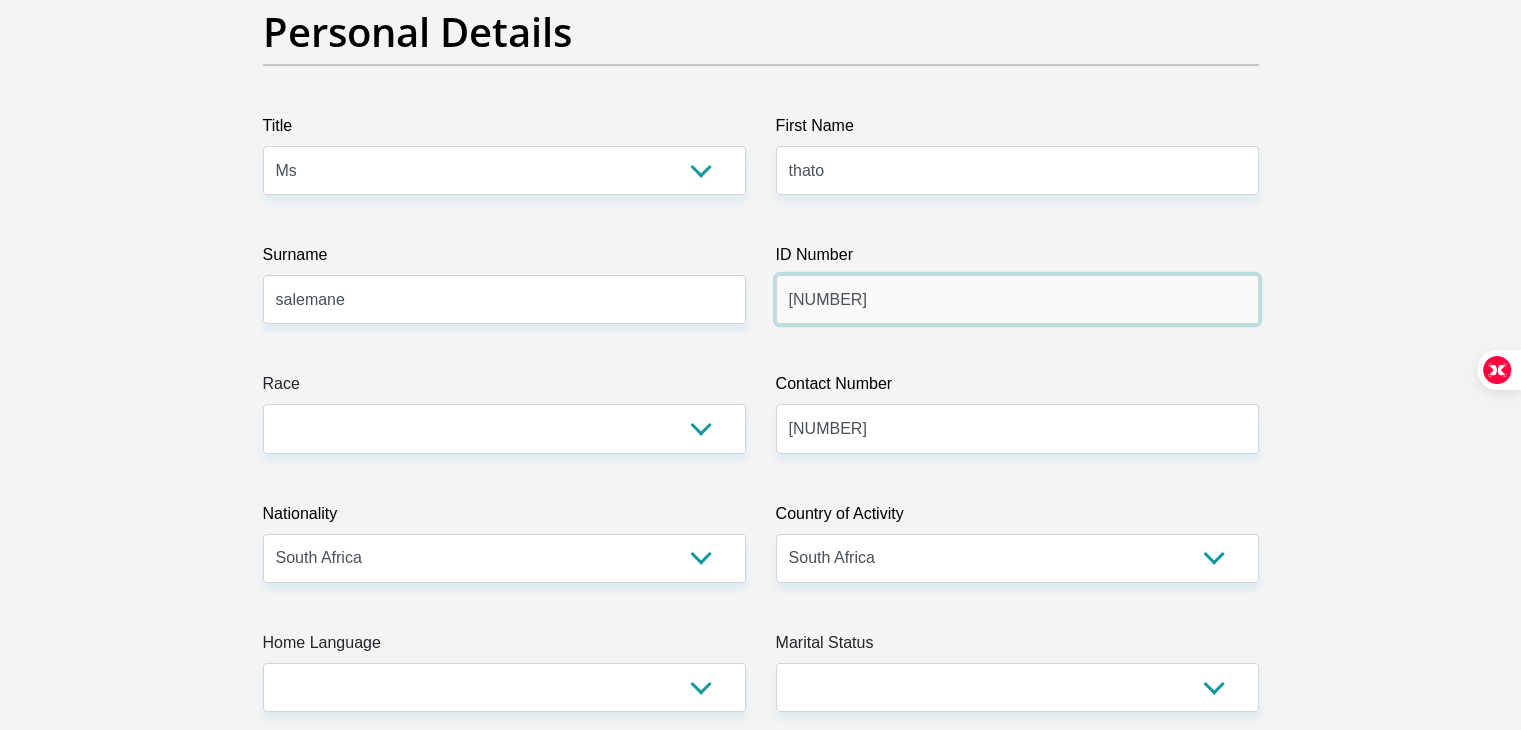 type on "[NUMBER]" 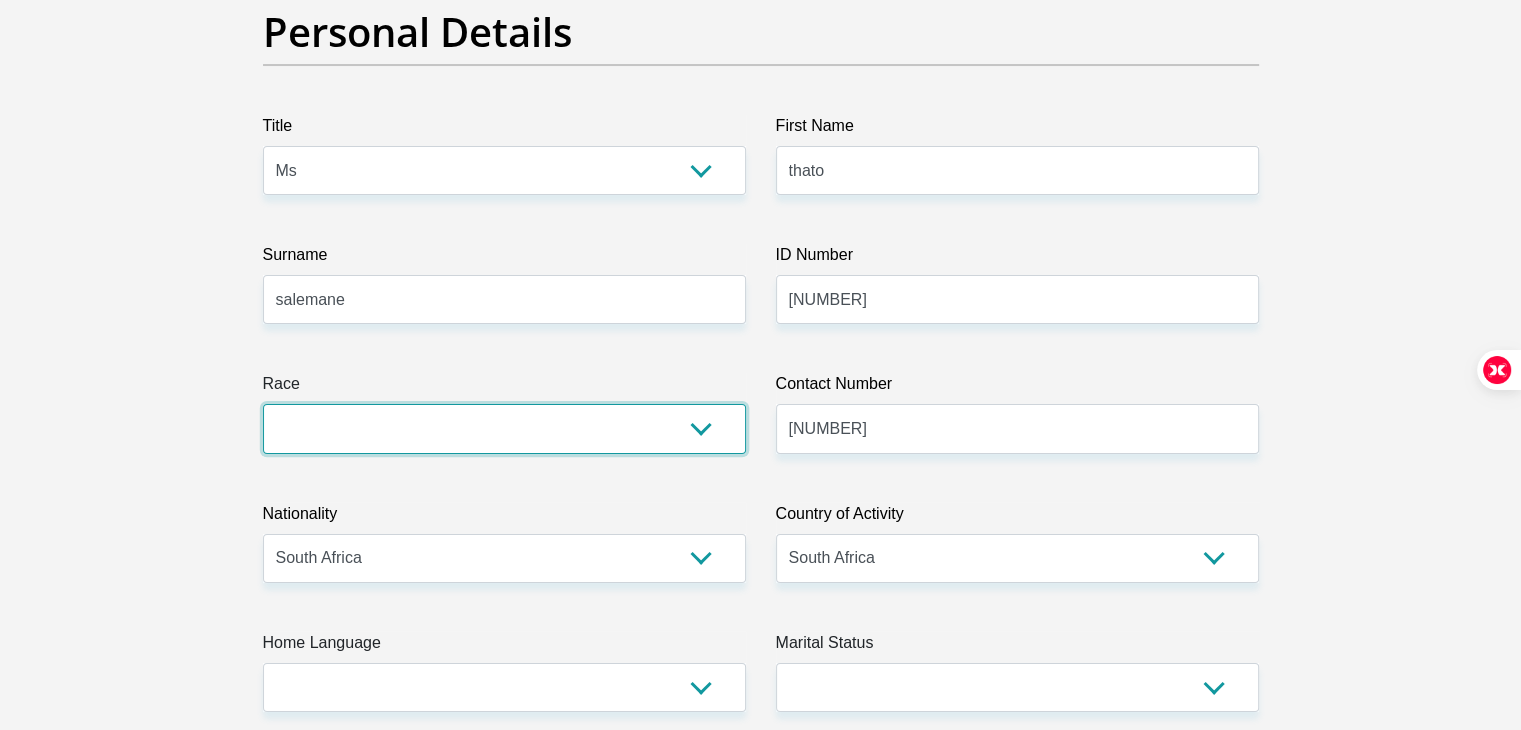 click on "Black
Coloured
Indian
White
Other" at bounding box center [504, 428] 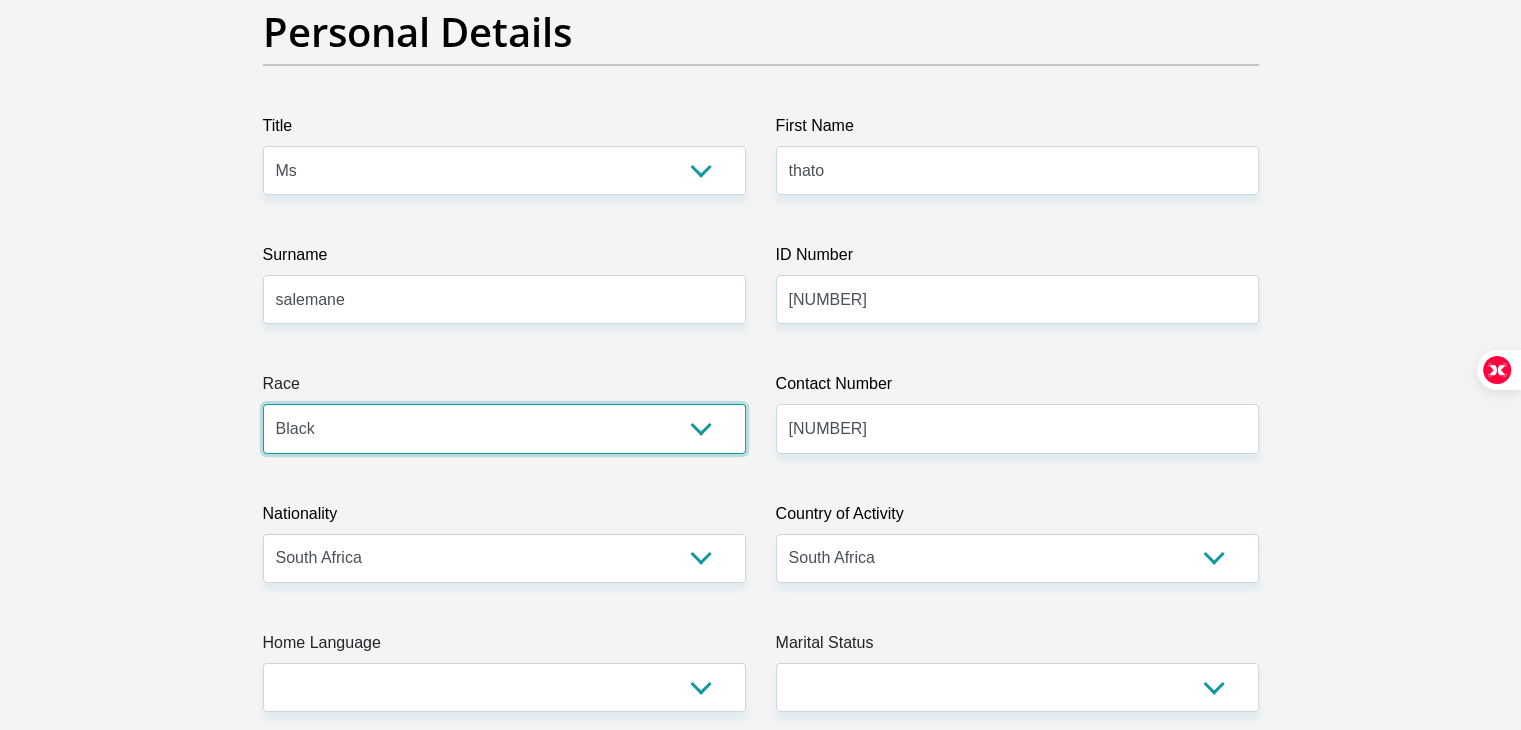 click on "Black
Coloured
Indian
White
Other" at bounding box center [504, 428] 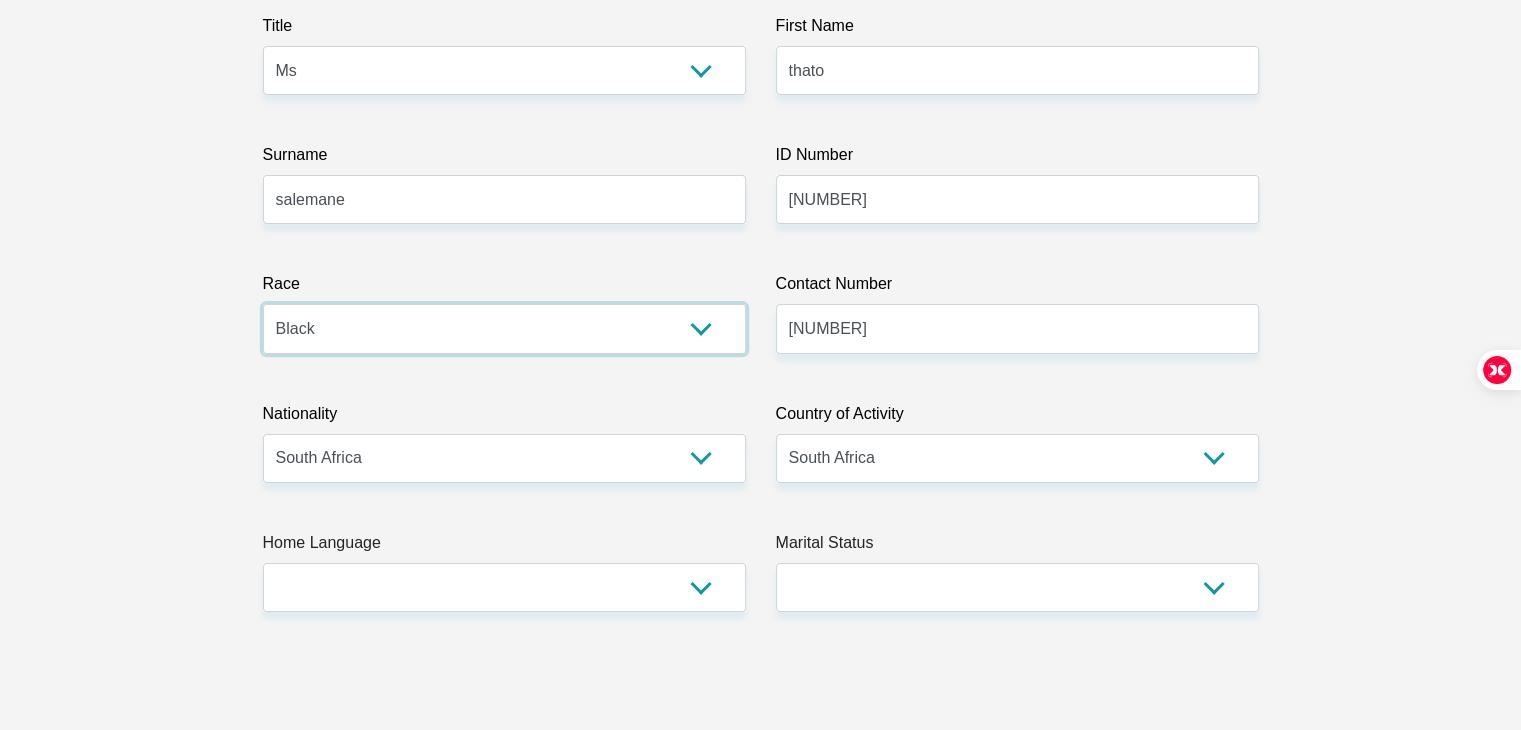 scroll, scrollTop: 400, scrollLeft: 0, axis: vertical 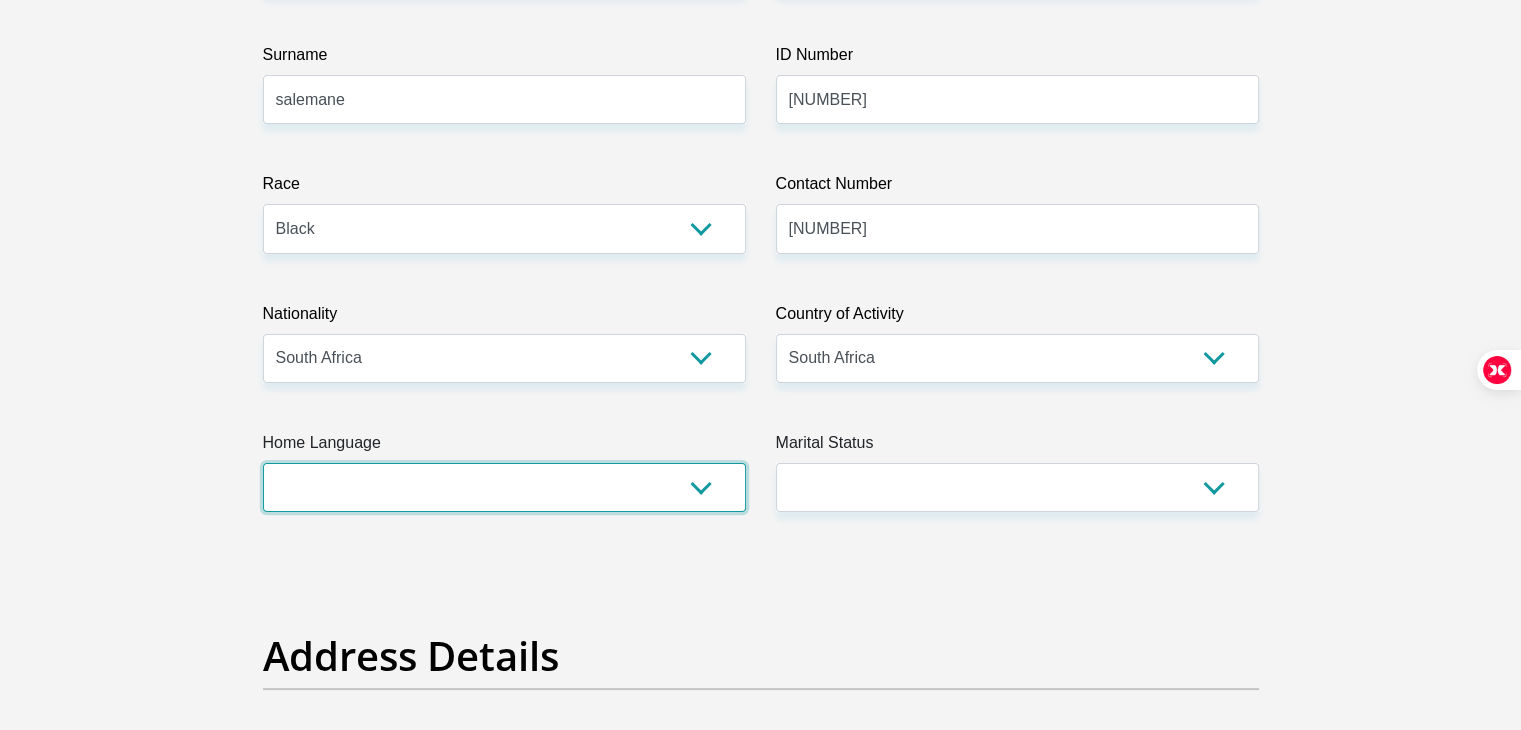 click on "Afrikaans
English
Sepedi
South Ndebele
Southern Sotho
Swati
Tsonga
Tswana
Venda
Xhosa
Zulu
Other" at bounding box center (504, 487) 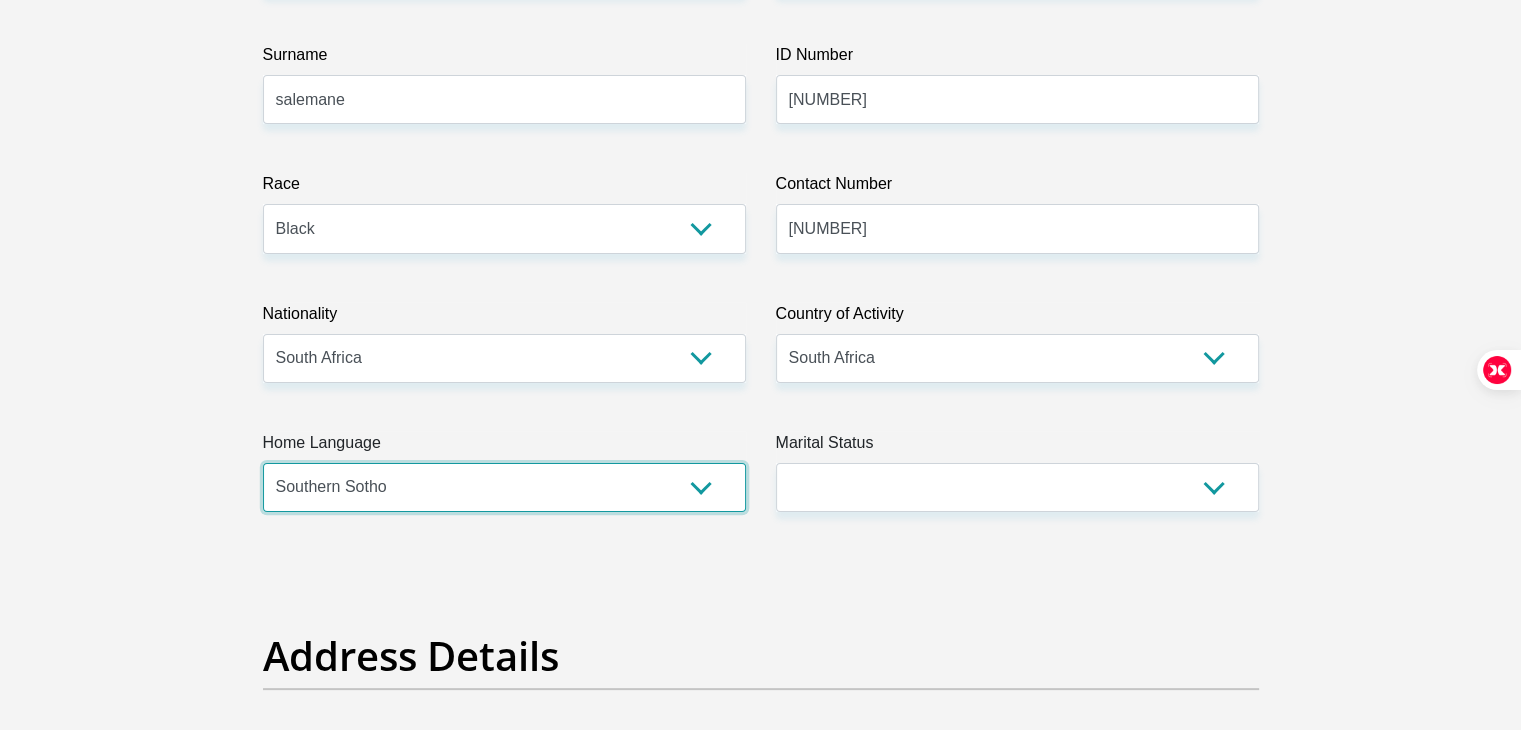 click on "Afrikaans
English
Sepedi
South Ndebele
Southern Sotho
Swati
Tsonga
Tswana
Venda
Xhosa
Zulu
Other" at bounding box center (504, 487) 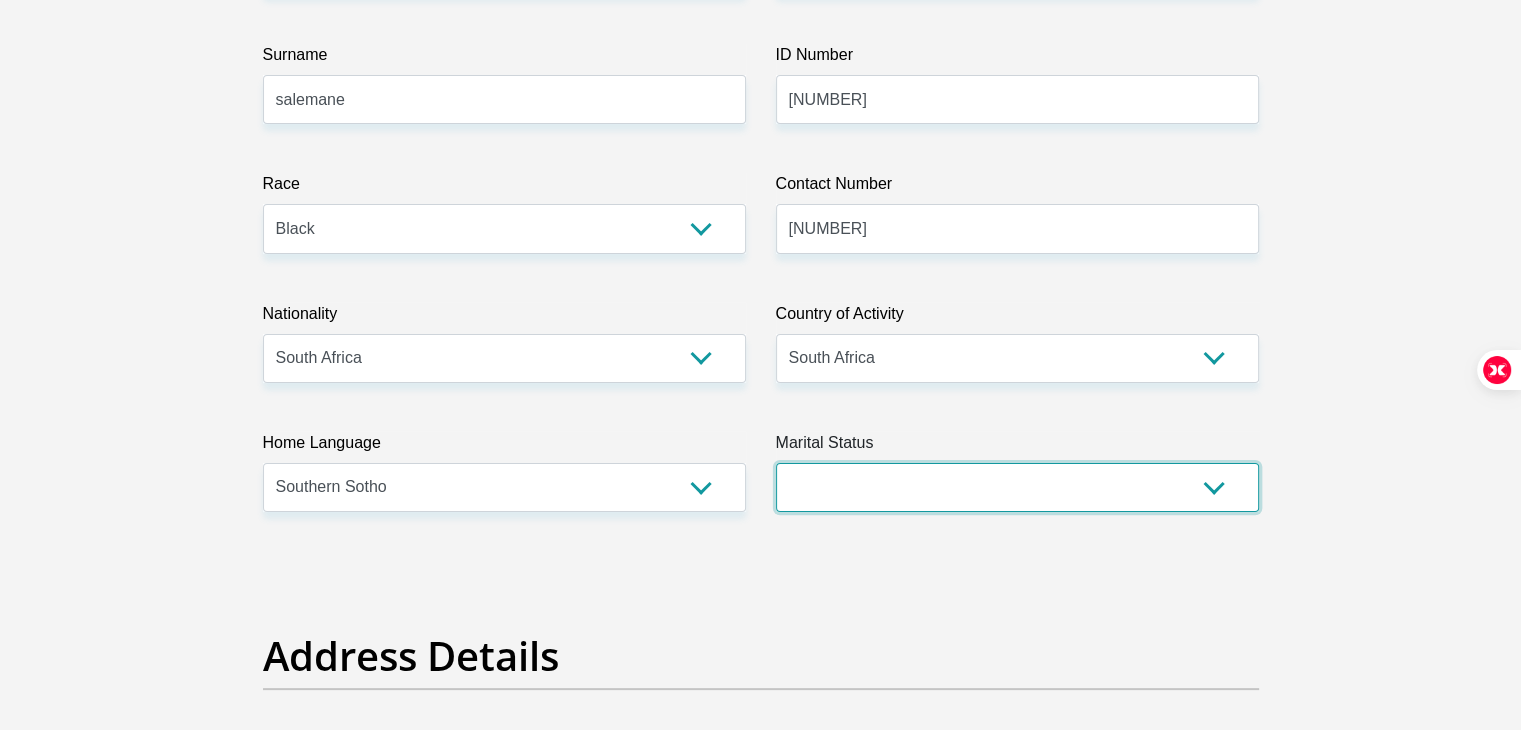 click on "Married ANC
Single
Divorced
Widowed
Married COP or Customary Law" at bounding box center [1017, 487] 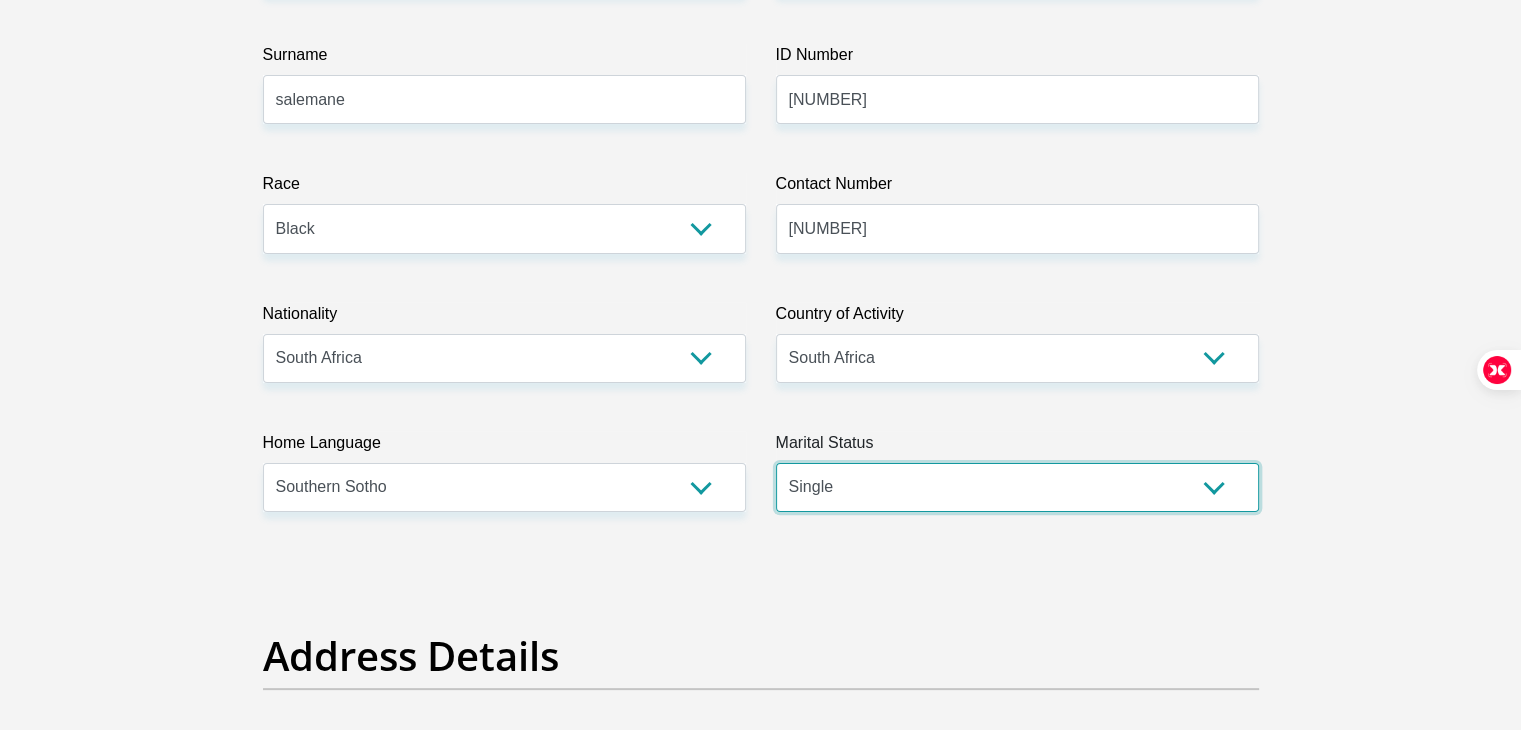 click on "Married ANC
Single
Divorced
Widowed
Married COP or Customary Law" at bounding box center (1017, 487) 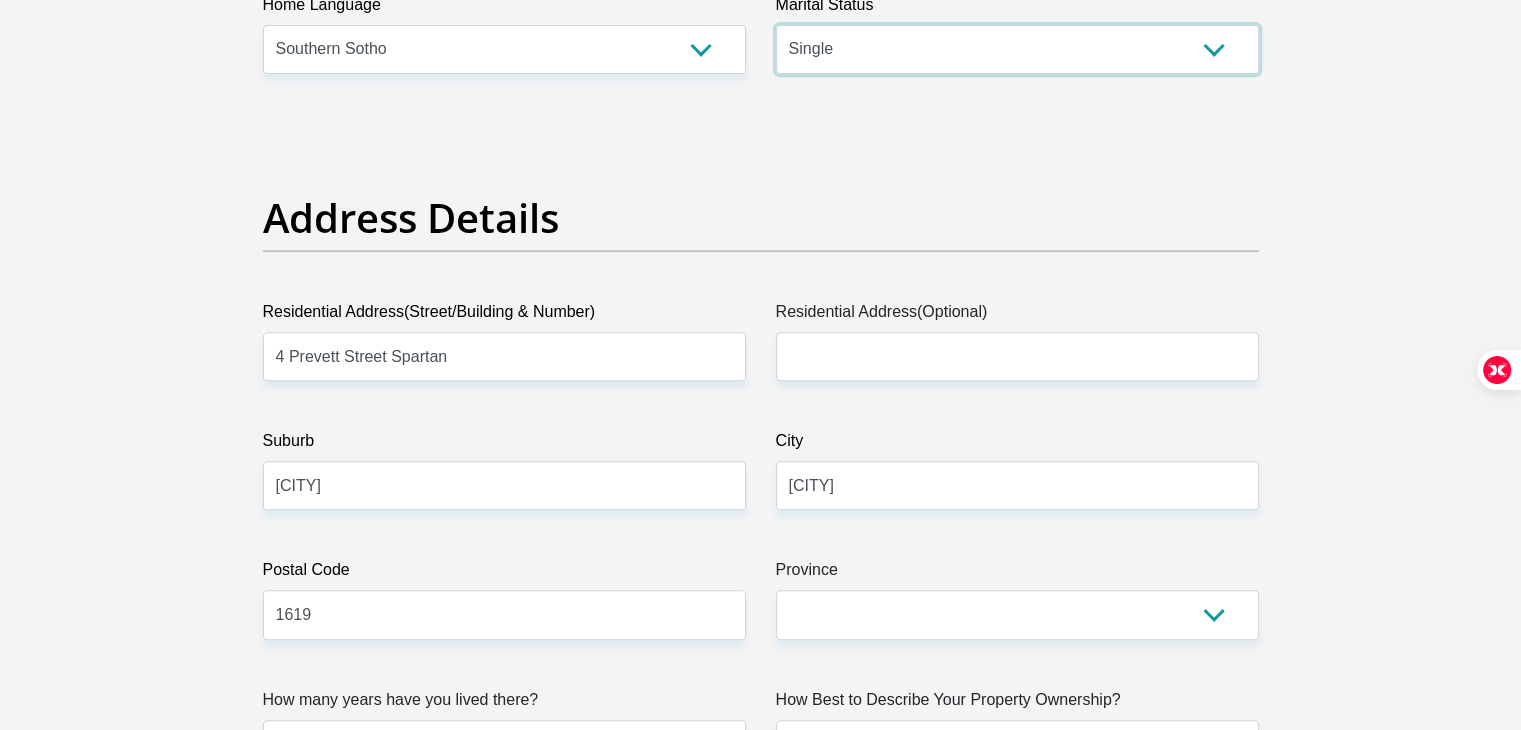 scroll, scrollTop: 900, scrollLeft: 0, axis: vertical 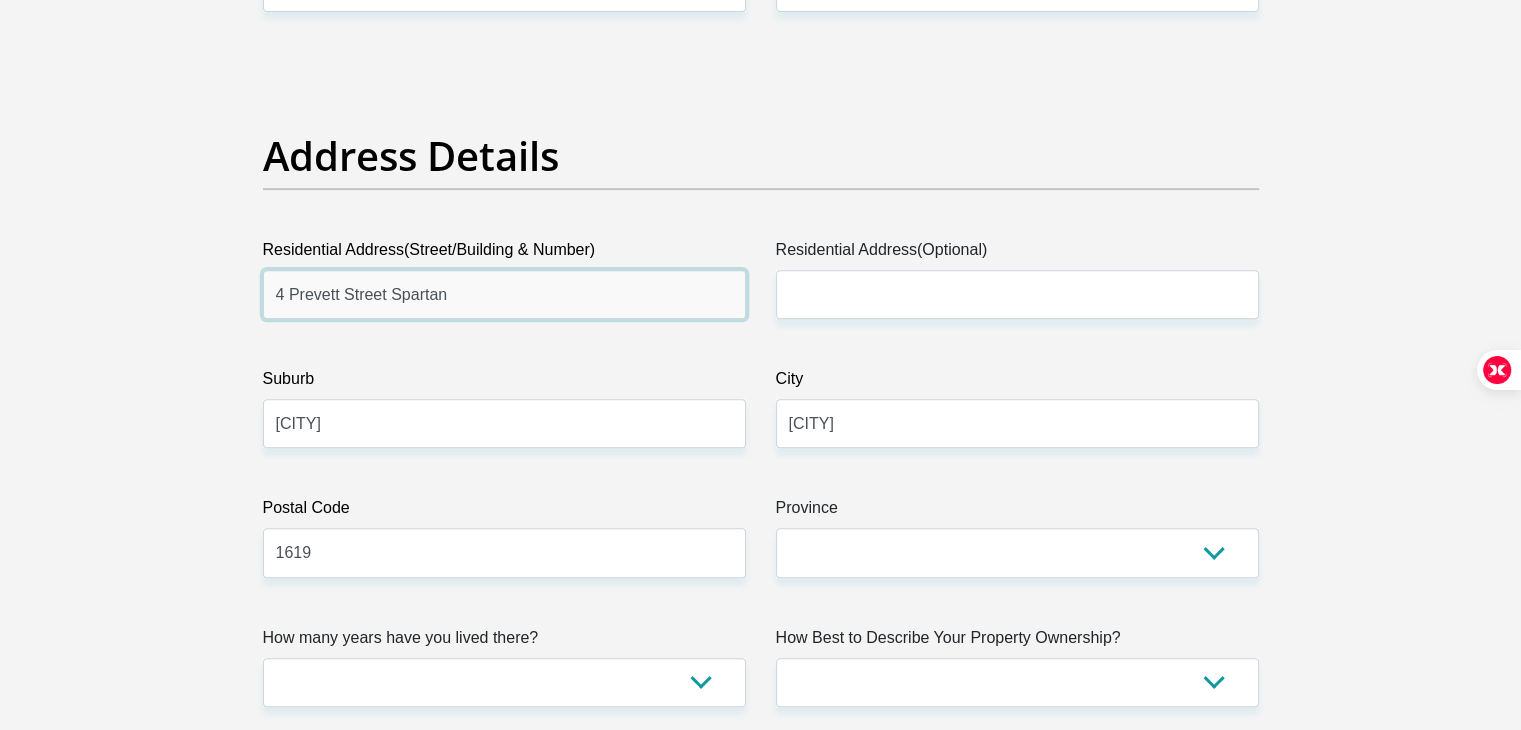 click on "4 Prevett Street Spartan" at bounding box center [504, 294] 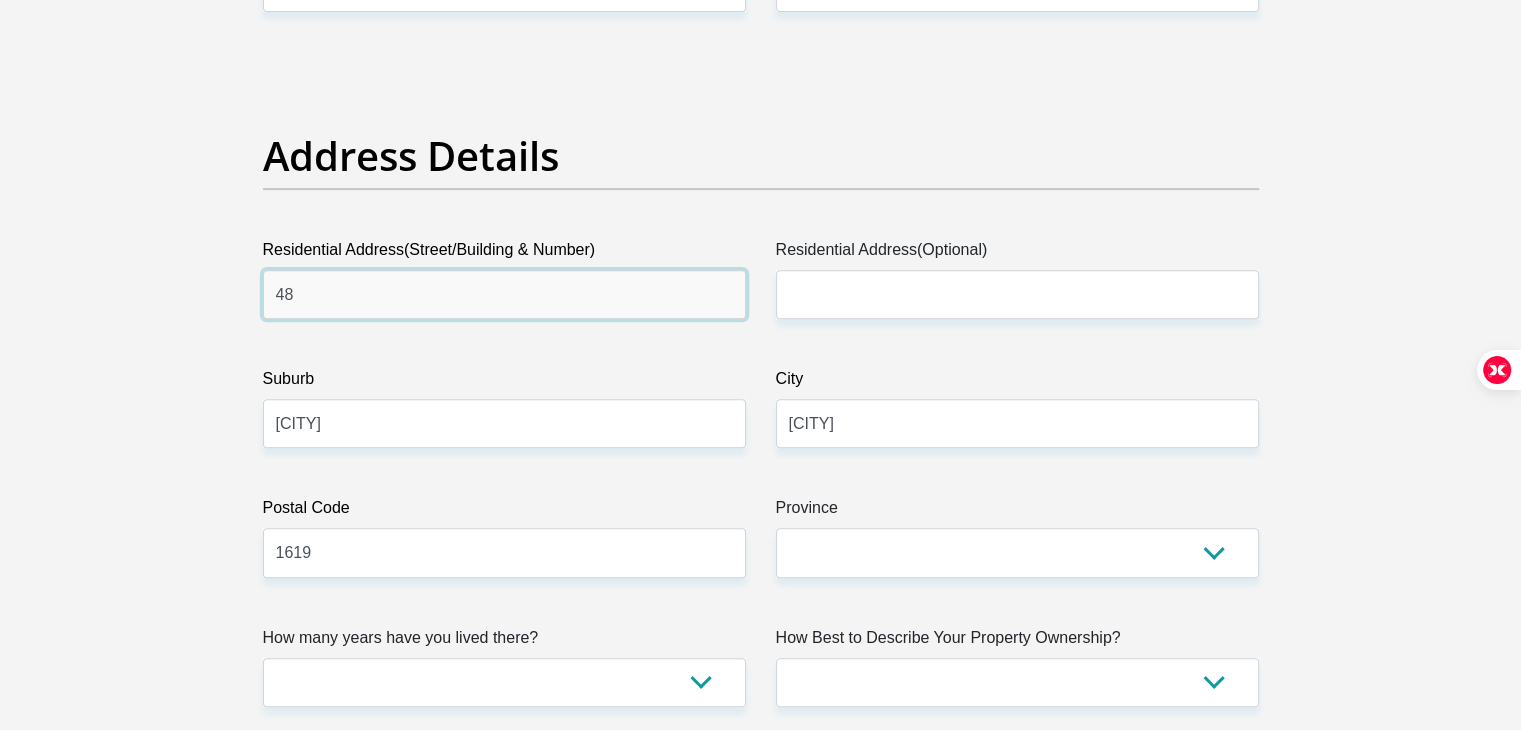 type on "4 Oranjeriver Drive" 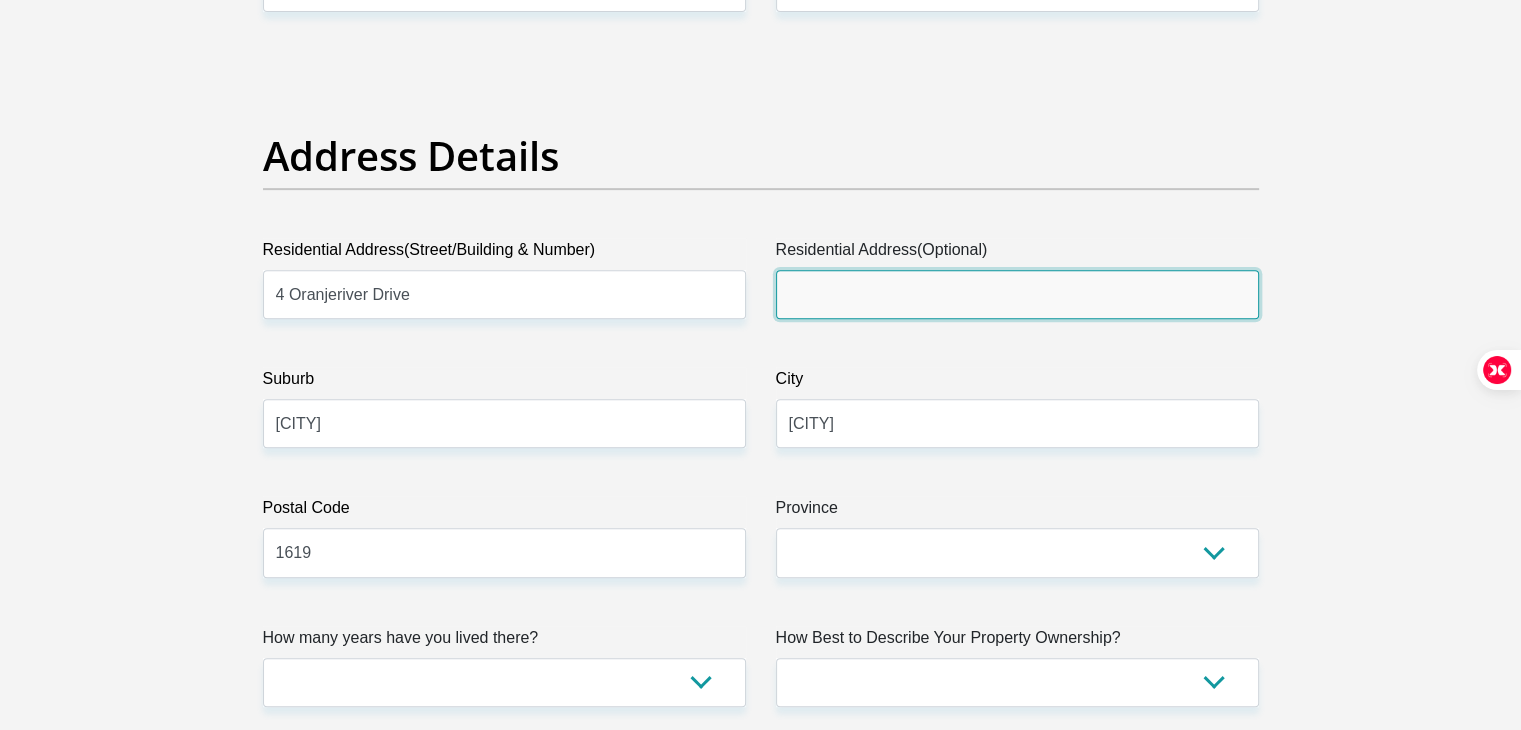 click on "Residential Address(Optional)" at bounding box center [1017, 294] 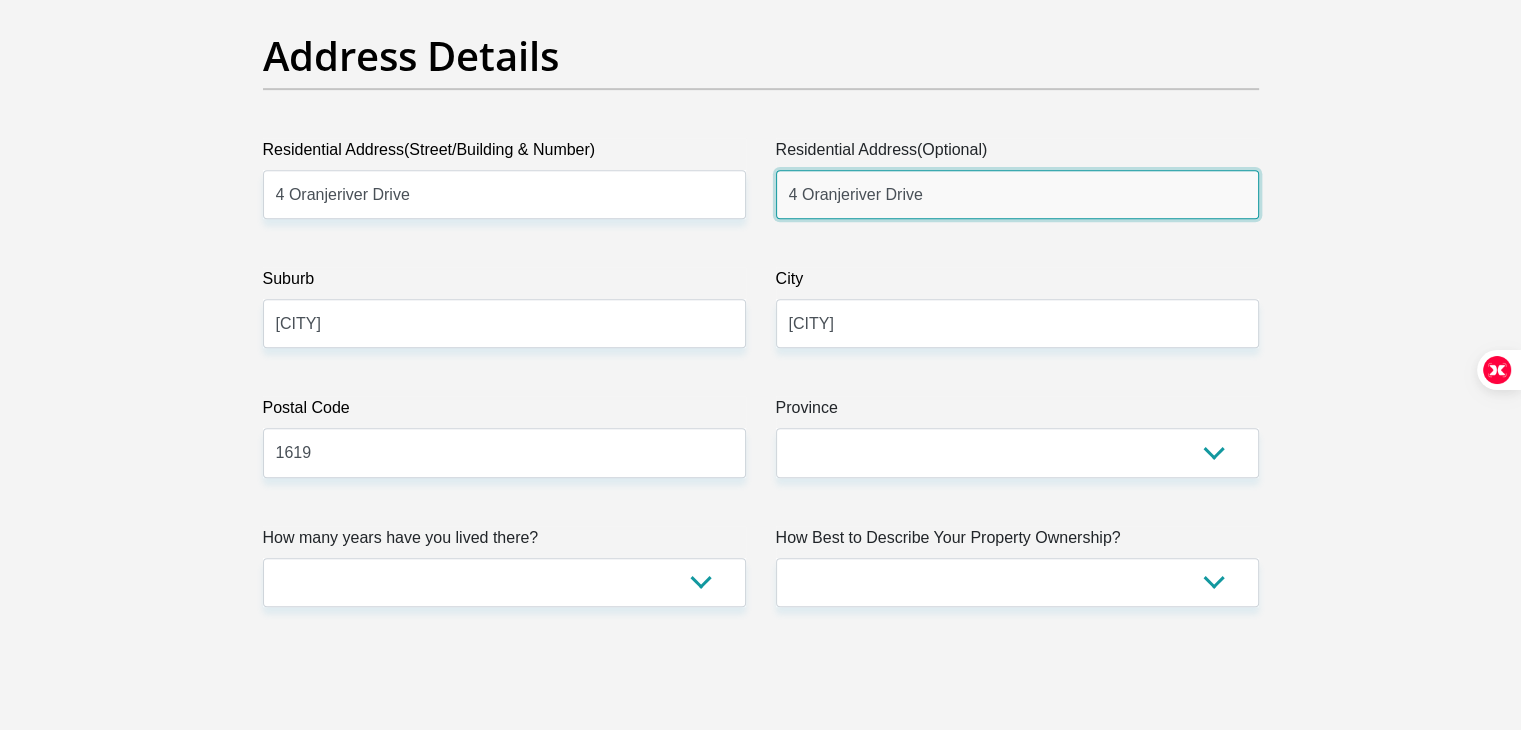 scroll, scrollTop: 1000, scrollLeft: 0, axis: vertical 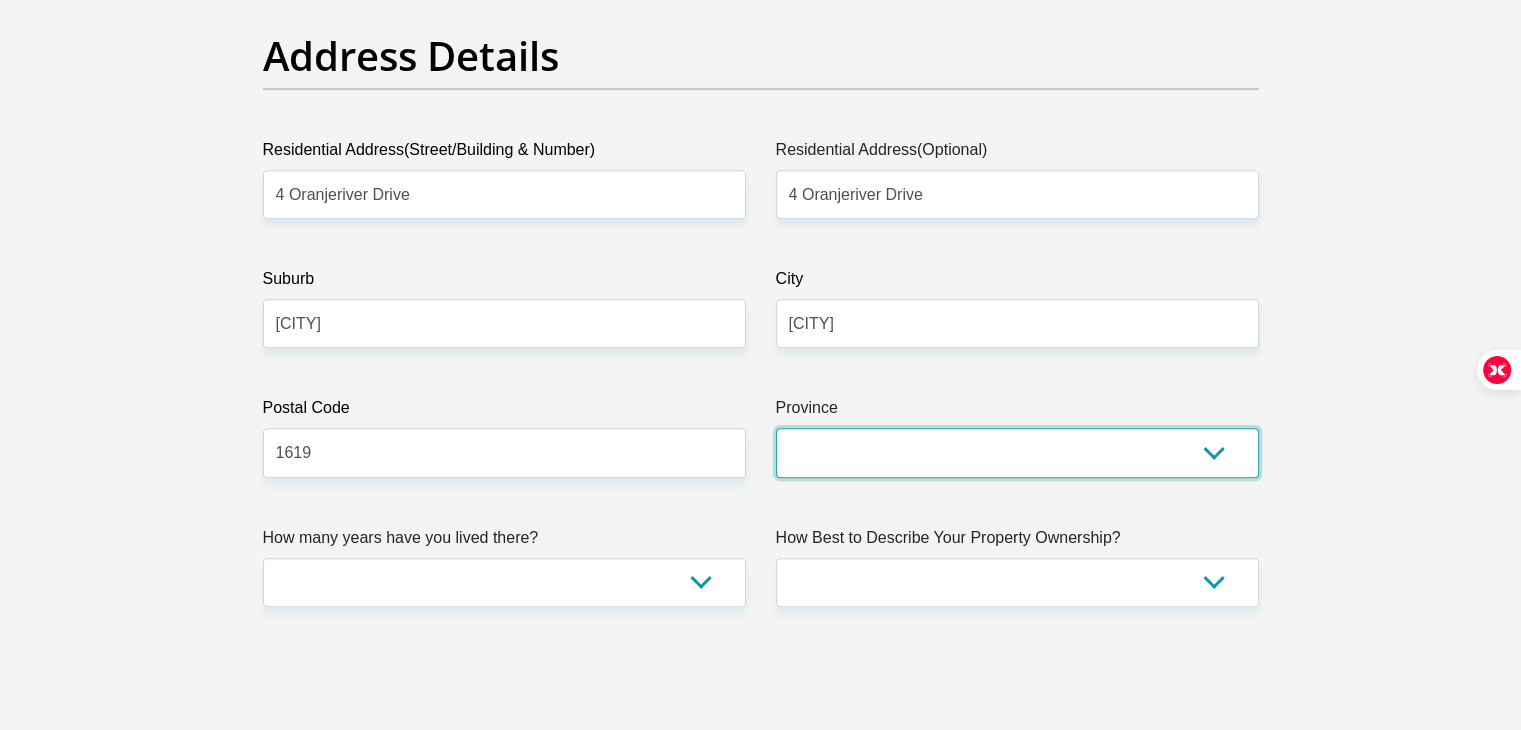 click on "Eastern Cape
Free State
Gauteng
KwaZulu-Natal
Limpopo
Mpumalanga
Northern Cape
North West
Western Cape" at bounding box center (1017, 452) 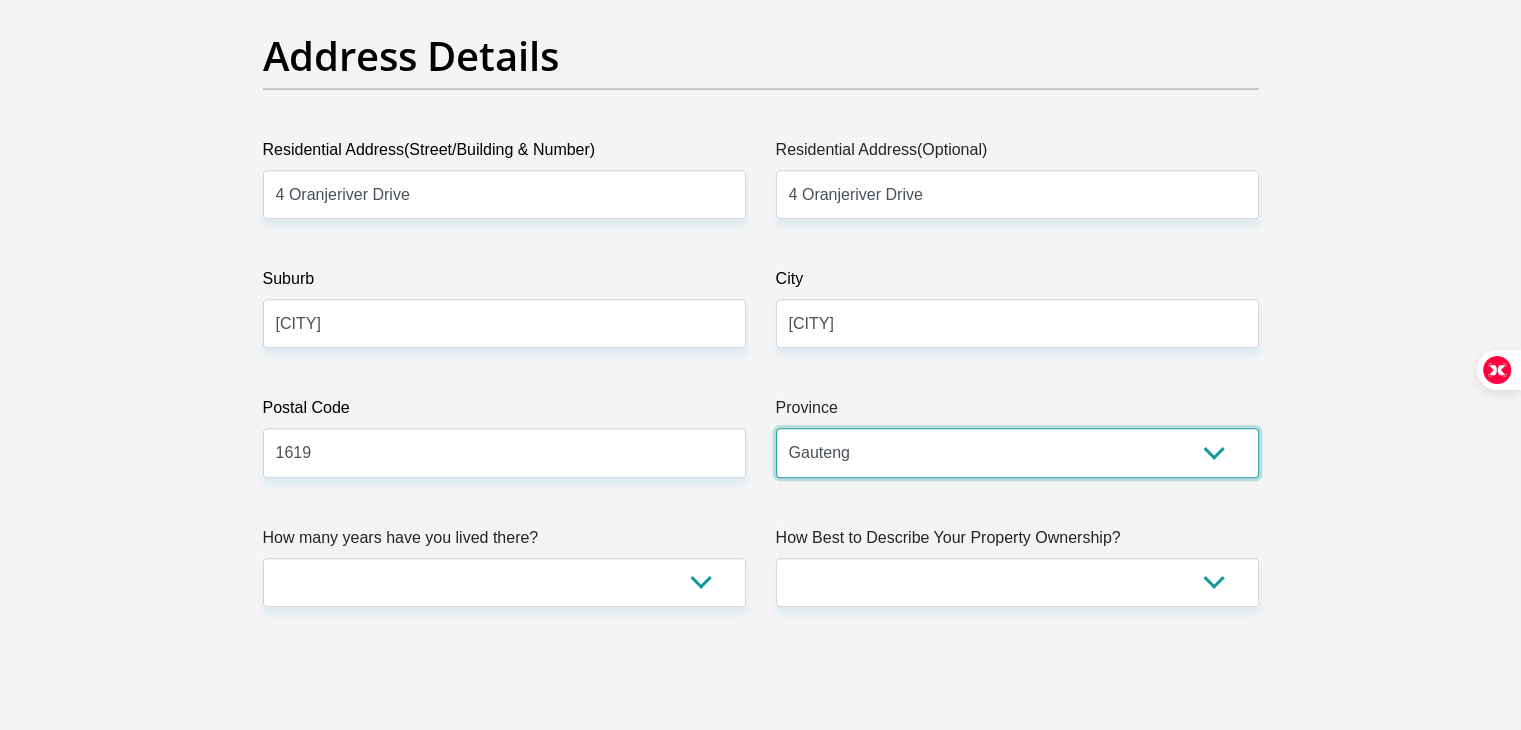 click on "Eastern Cape
Free State
Gauteng
KwaZulu-Natal
Limpopo
Mpumalanga
Northern Cape
North West
Western Cape" at bounding box center (1017, 452) 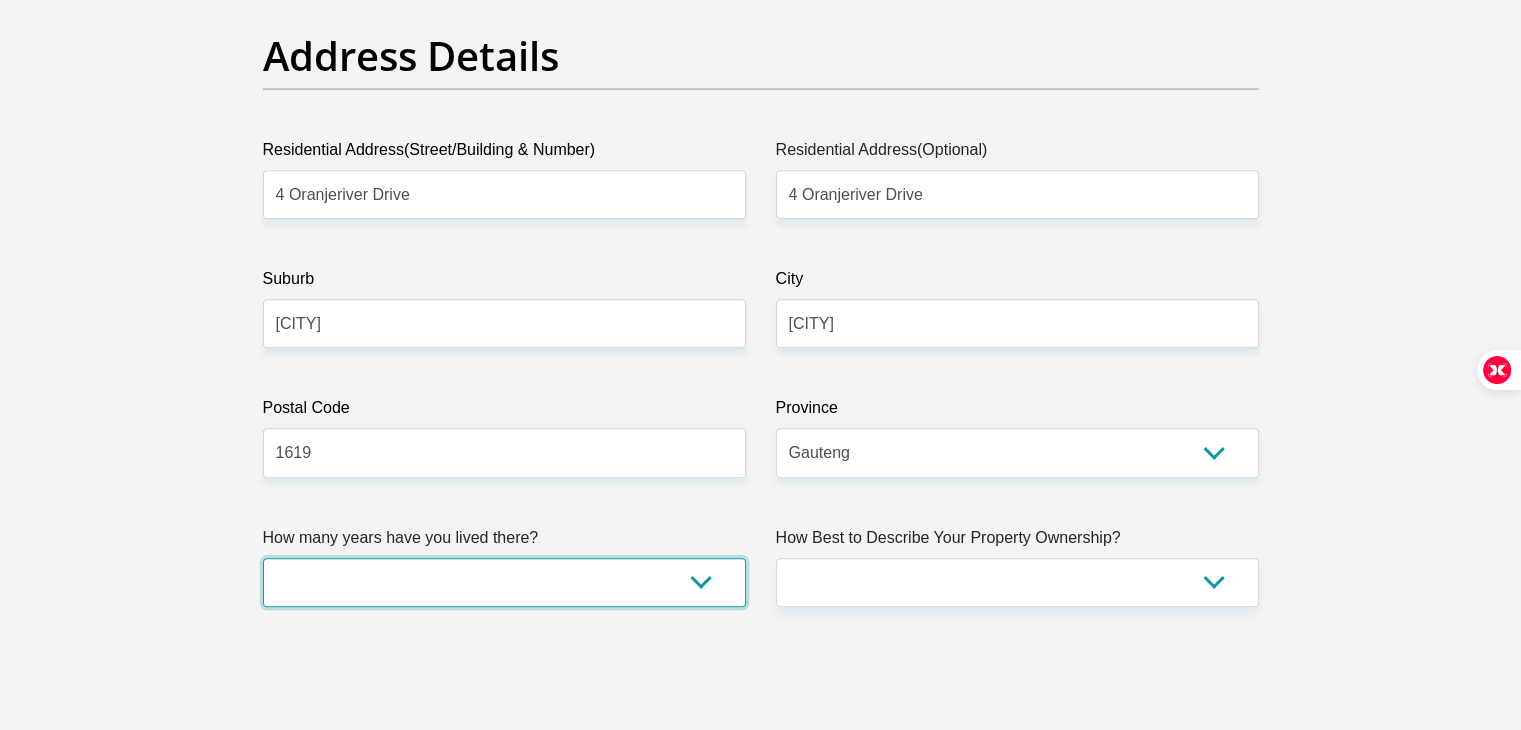 click on "less than 1 year
1-3 years
3-5 years
5+ years" at bounding box center (504, 582) 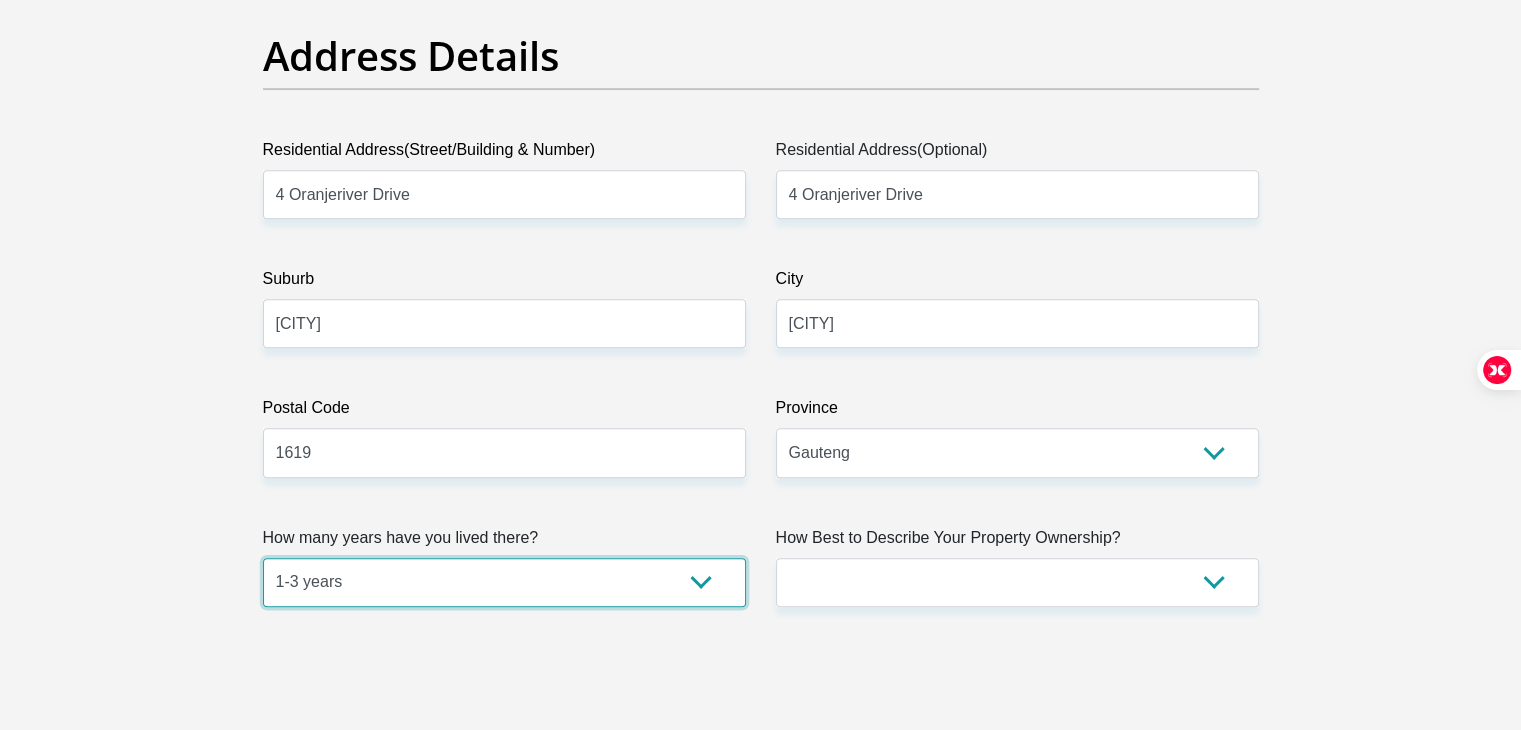 click on "less than 1 year
1-3 years
3-5 years
5+ years" at bounding box center [504, 582] 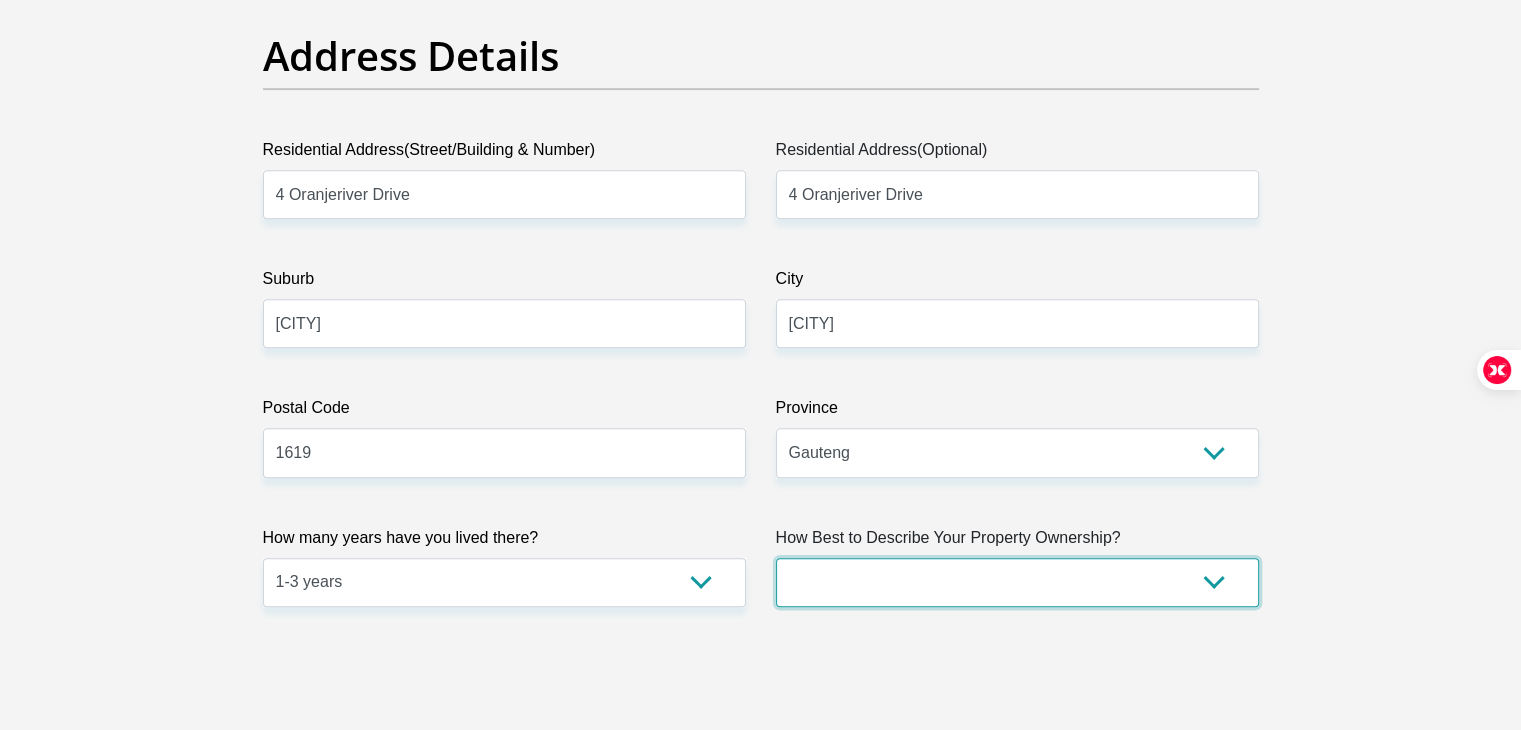click on "Owned
Rented
Family Owned
Company Dwelling" at bounding box center [1017, 582] 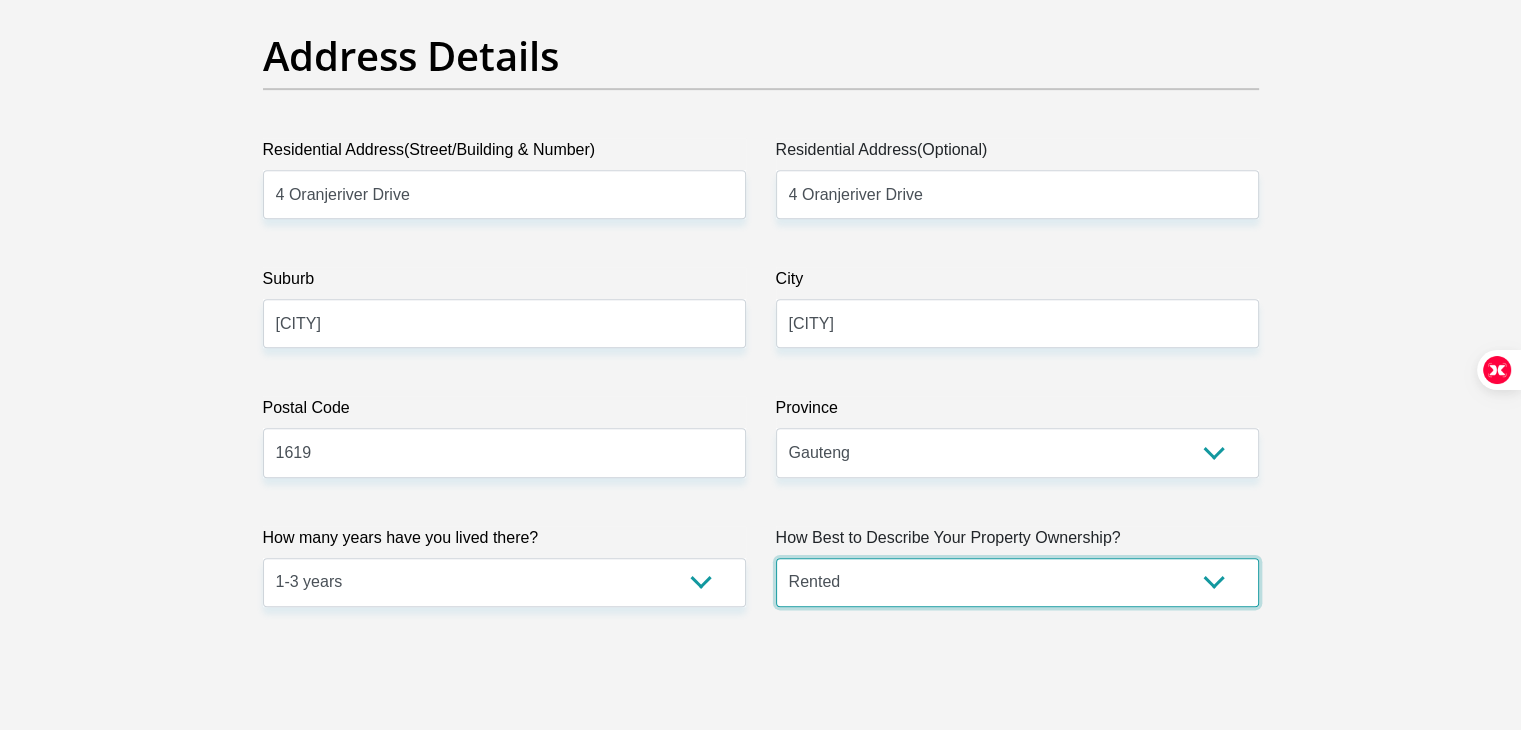 click on "Owned
Rented
Family Owned
Company Dwelling" at bounding box center [1017, 582] 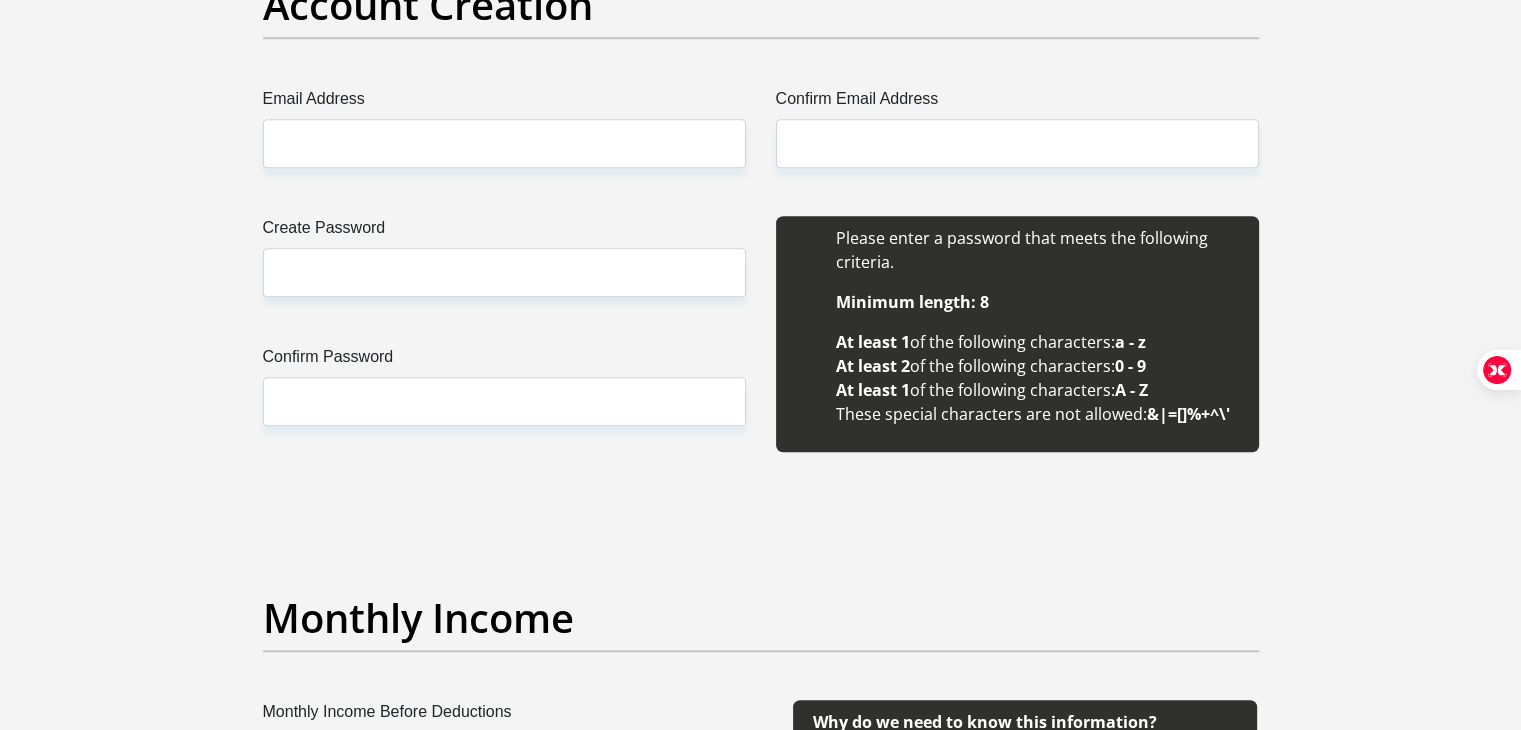 scroll, scrollTop: 1500, scrollLeft: 0, axis: vertical 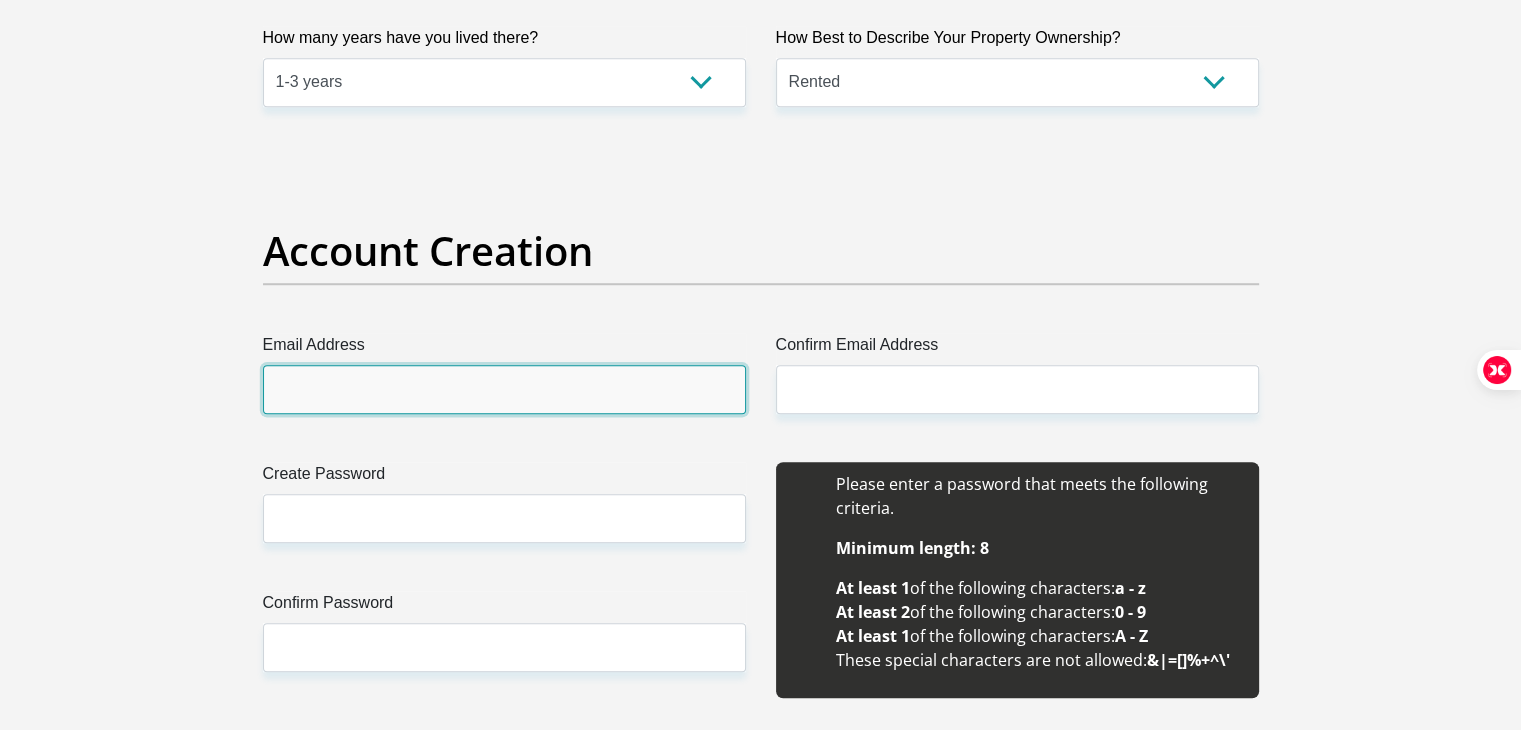 click on "Email Address" at bounding box center [504, 389] 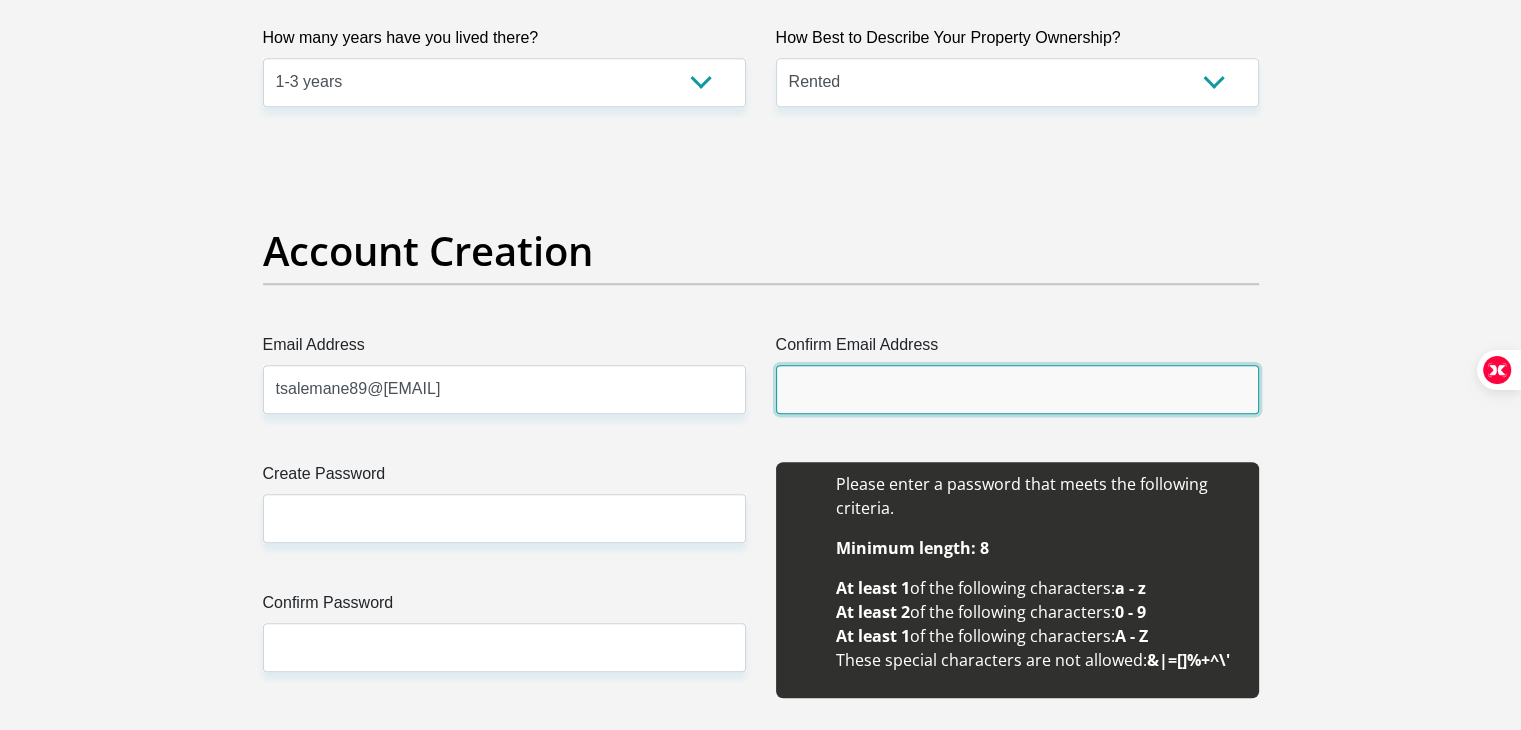 type on "tsalemane89@[EMAIL]" 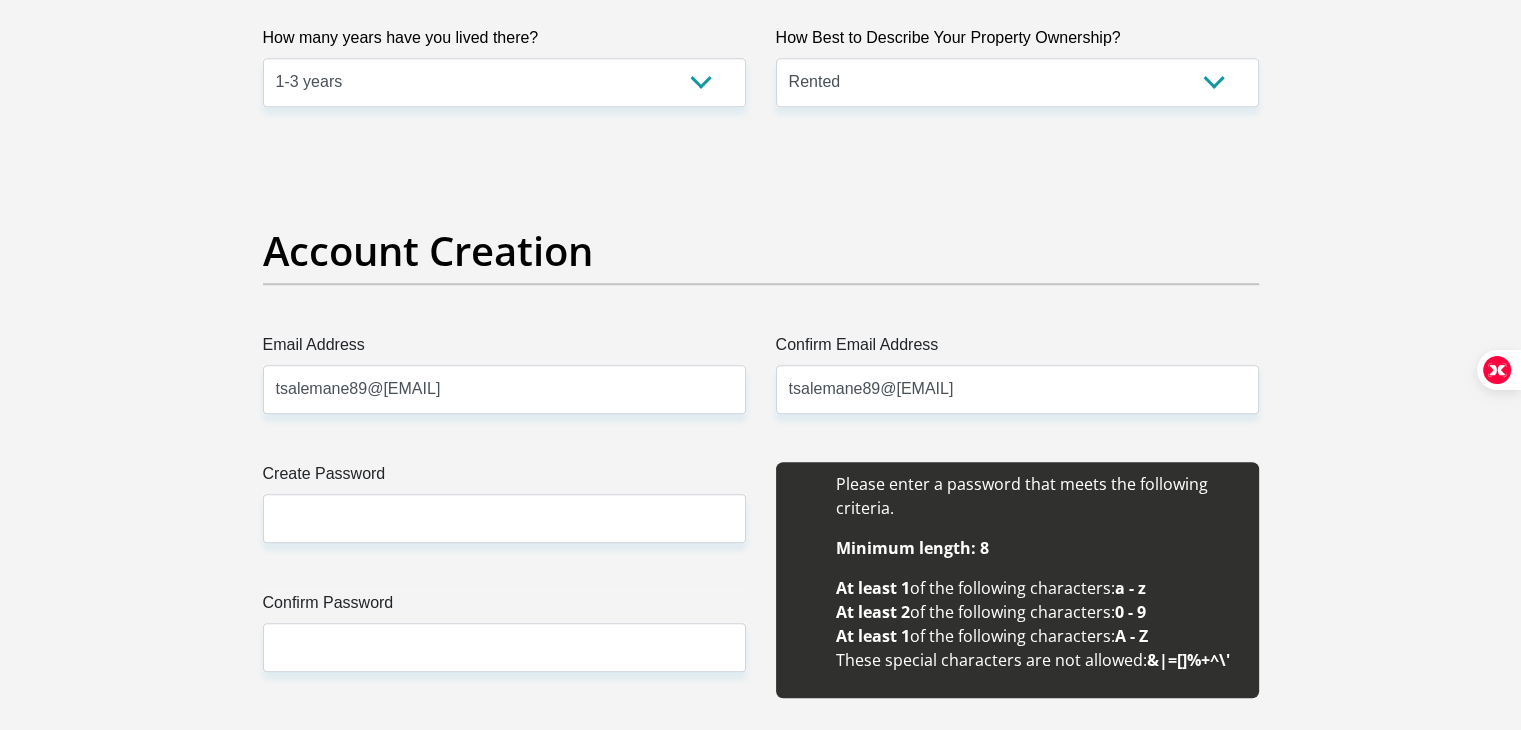 type 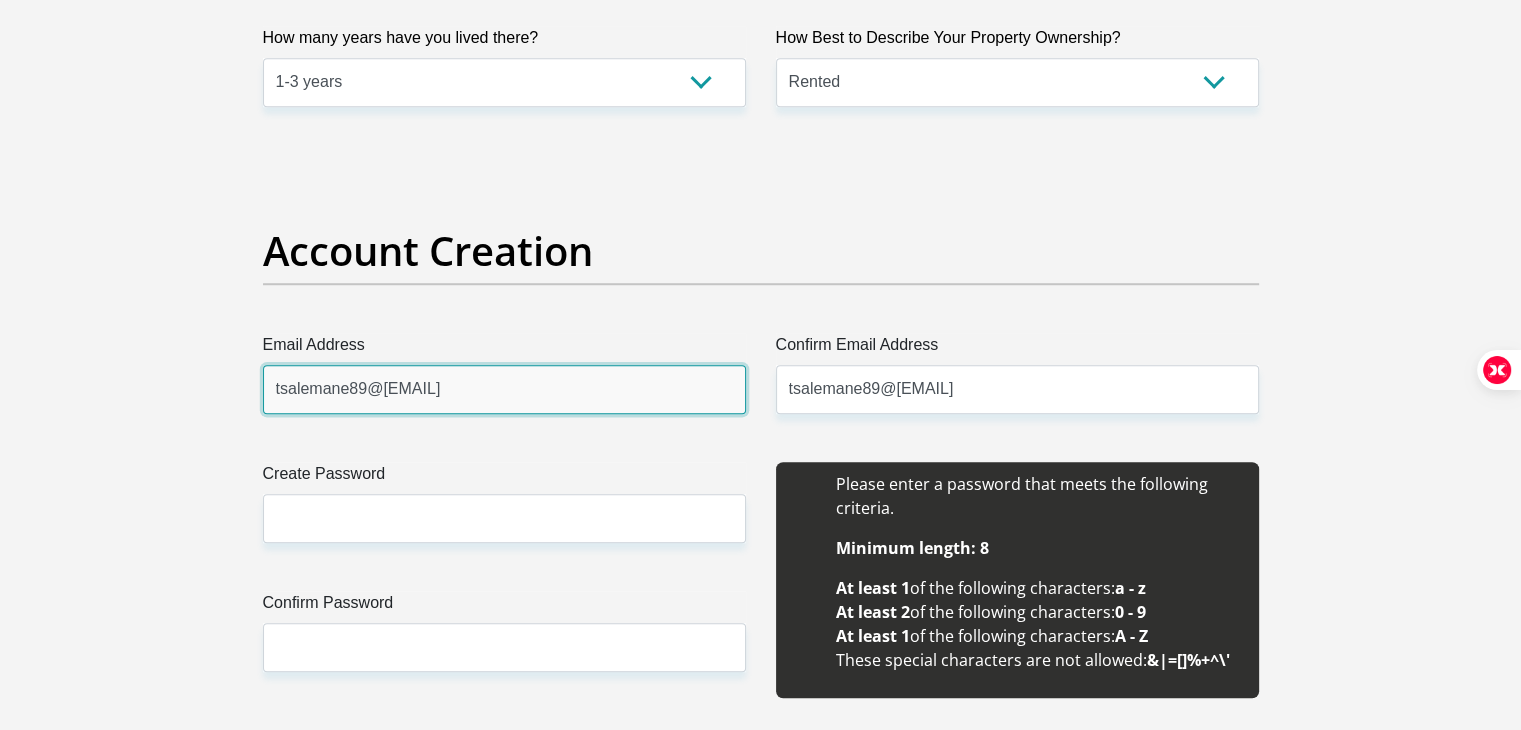 type 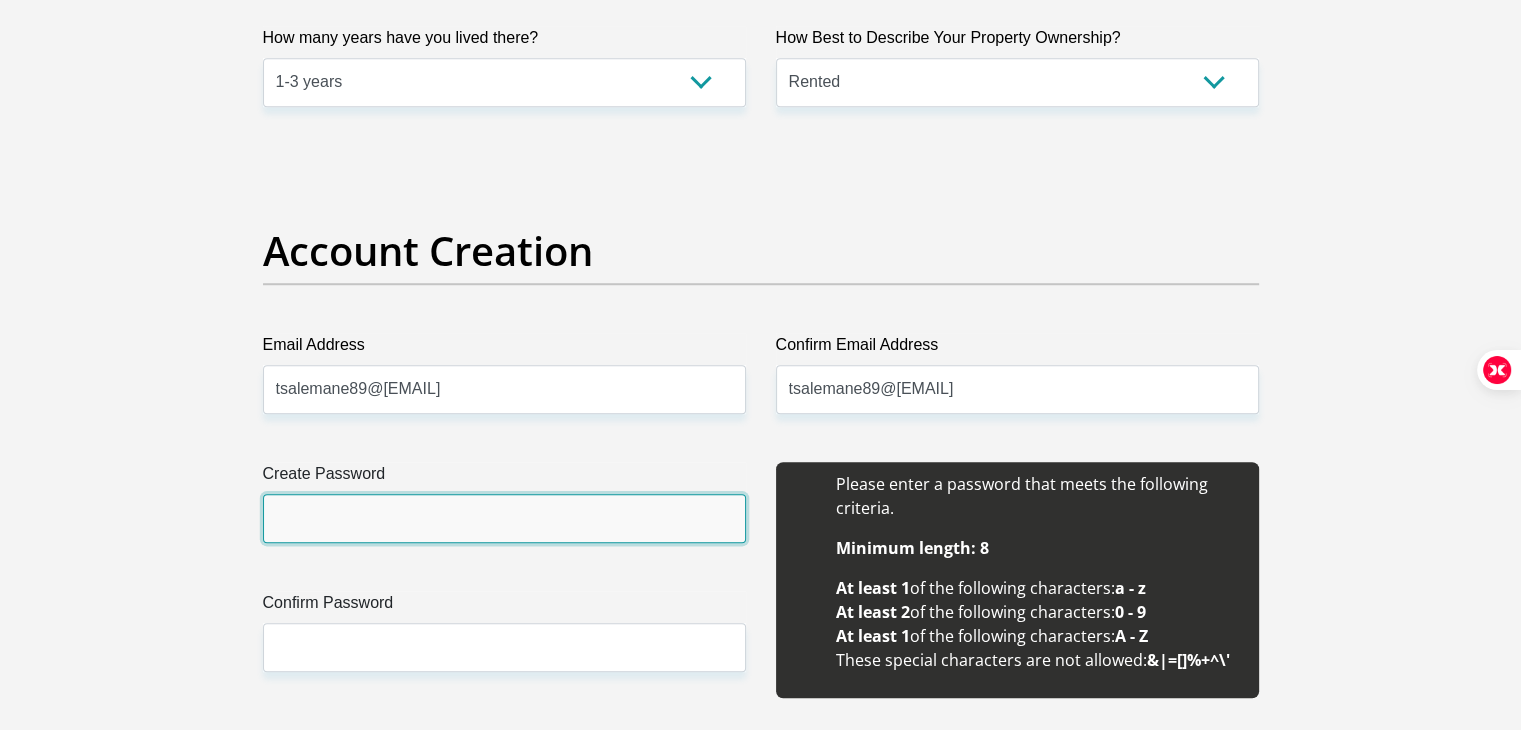 click on "Create Password" at bounding box center (504, 518) 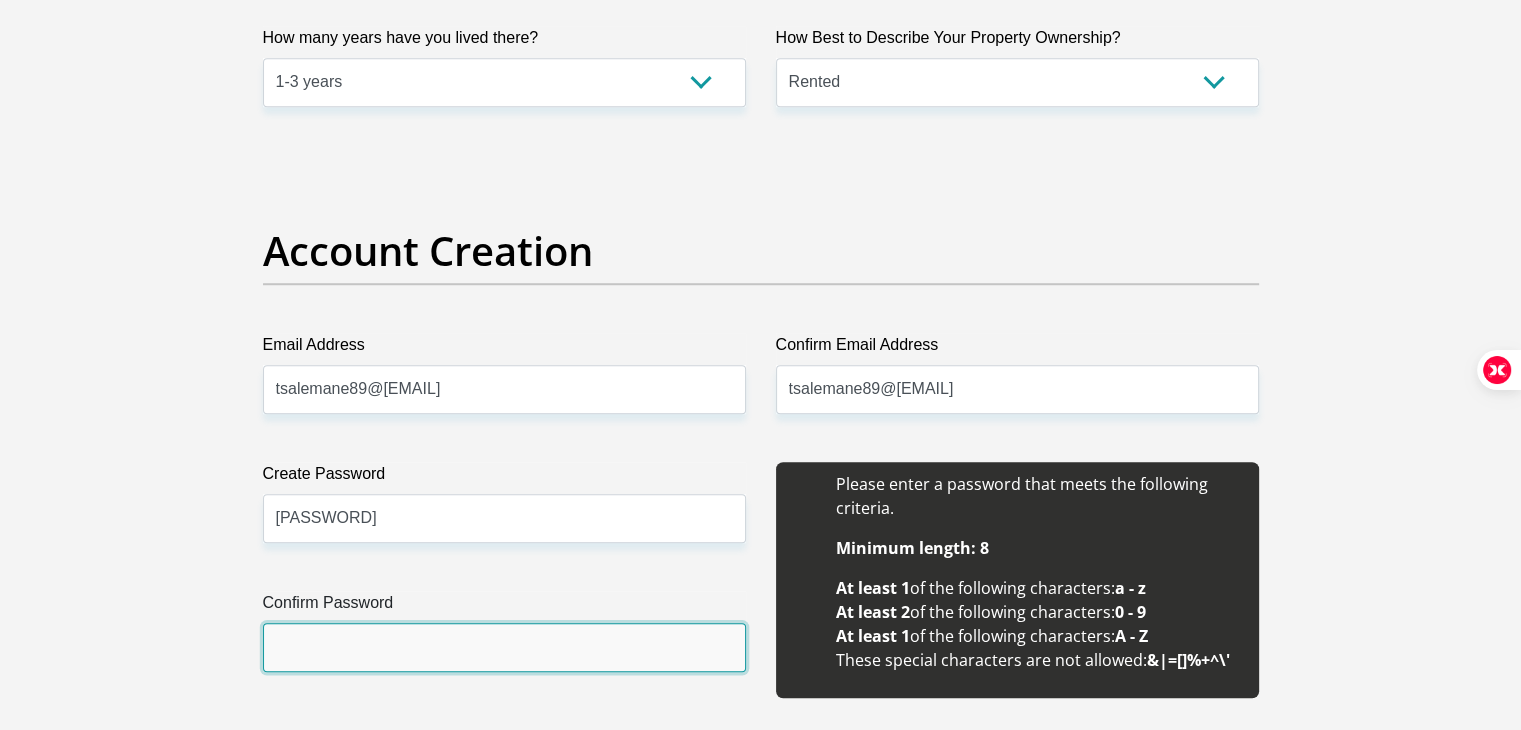 click on "Confirm Password" at bounding box center (504, 647) 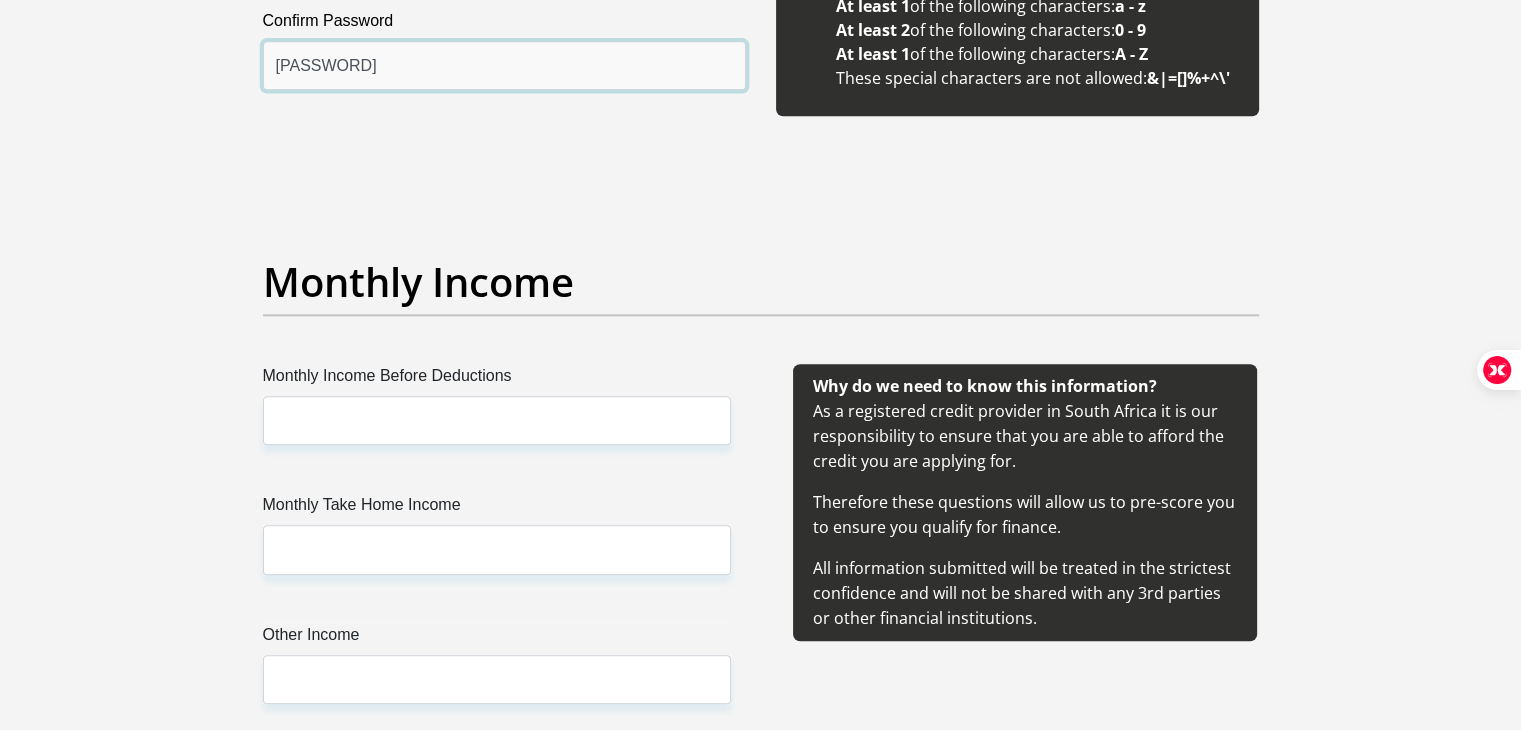 scroll, scrollTop: 2100, scrollLeft: 0, axis: vertical 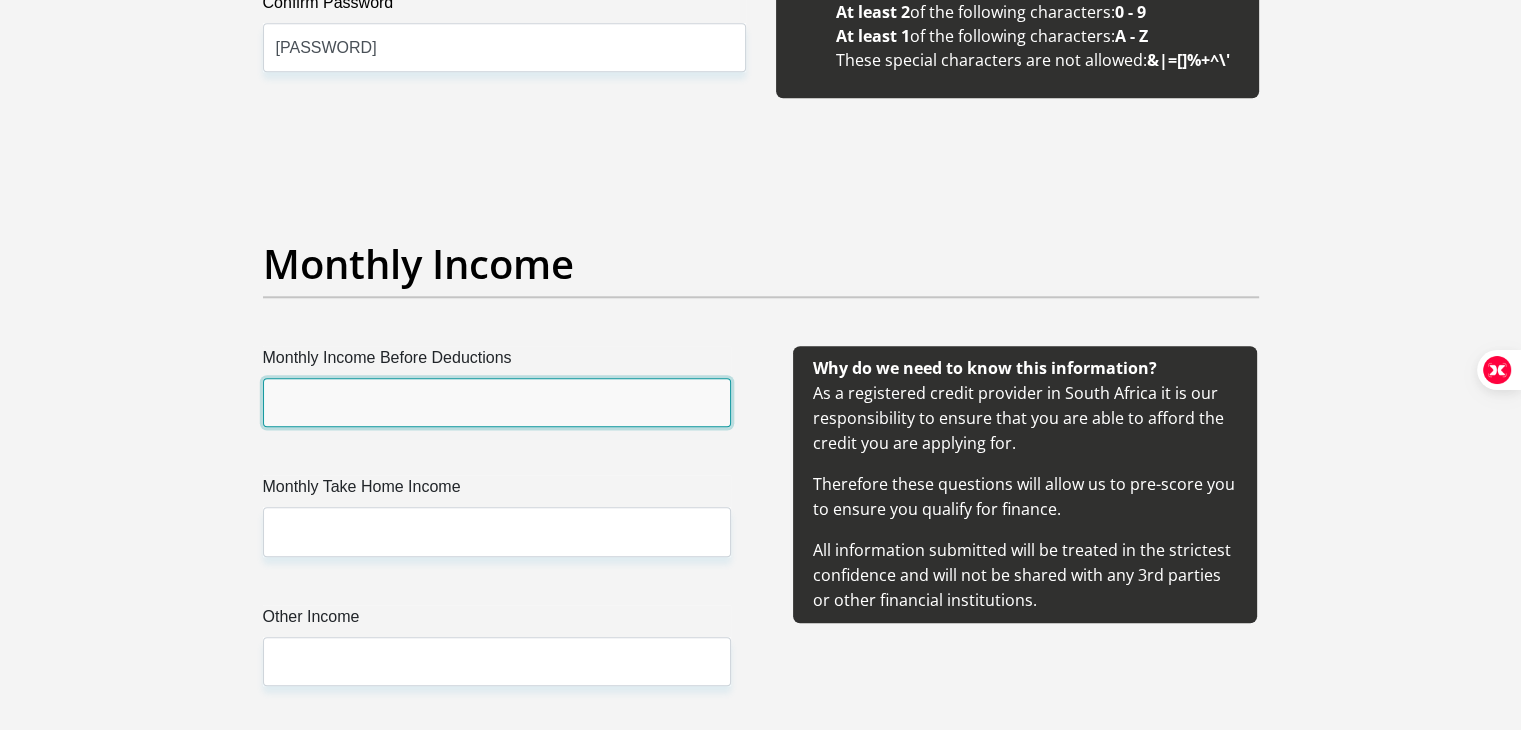 click on "Monthly Income Before Deductions" at bounding box center [497, 402] 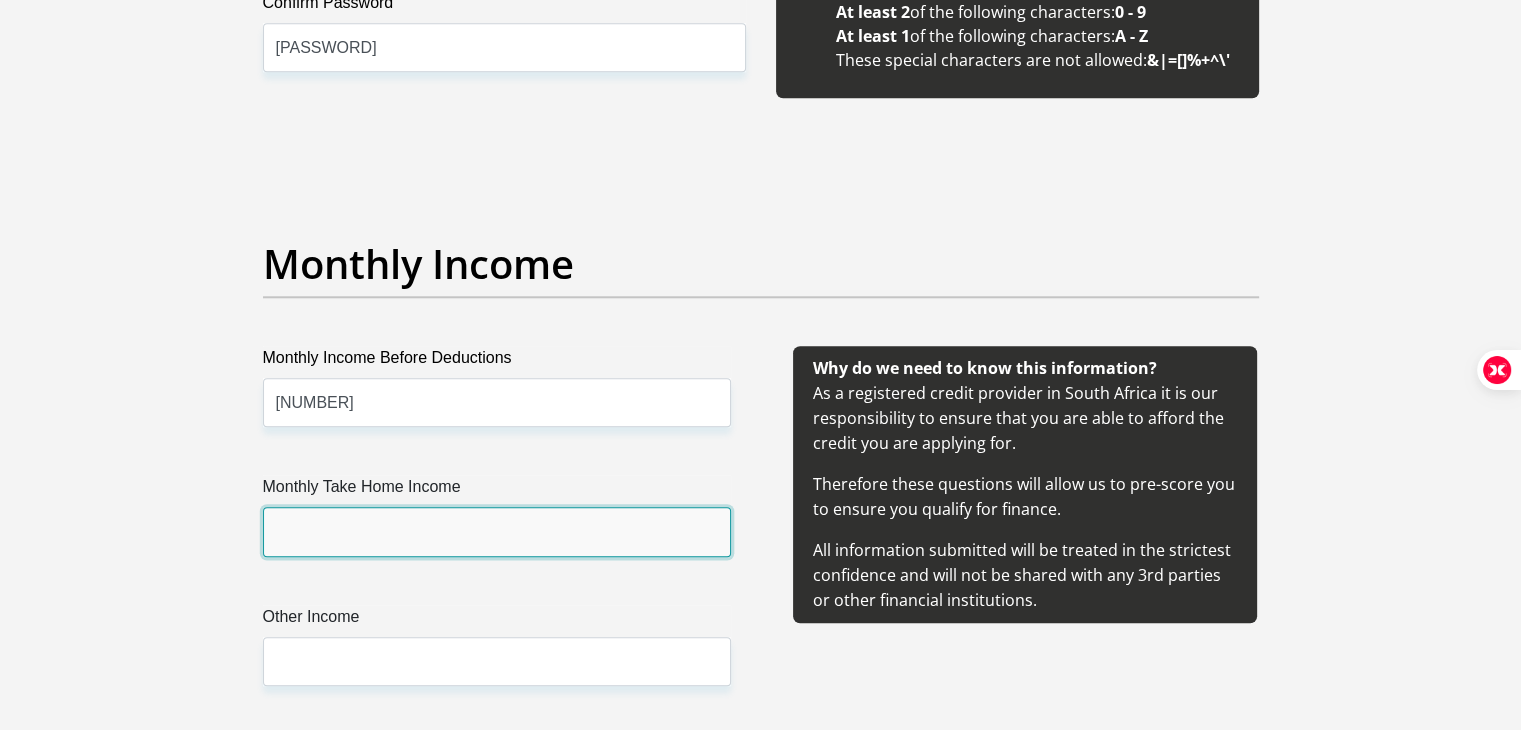click on "Monthly Take Home Income" at bounding box center (497, 531) 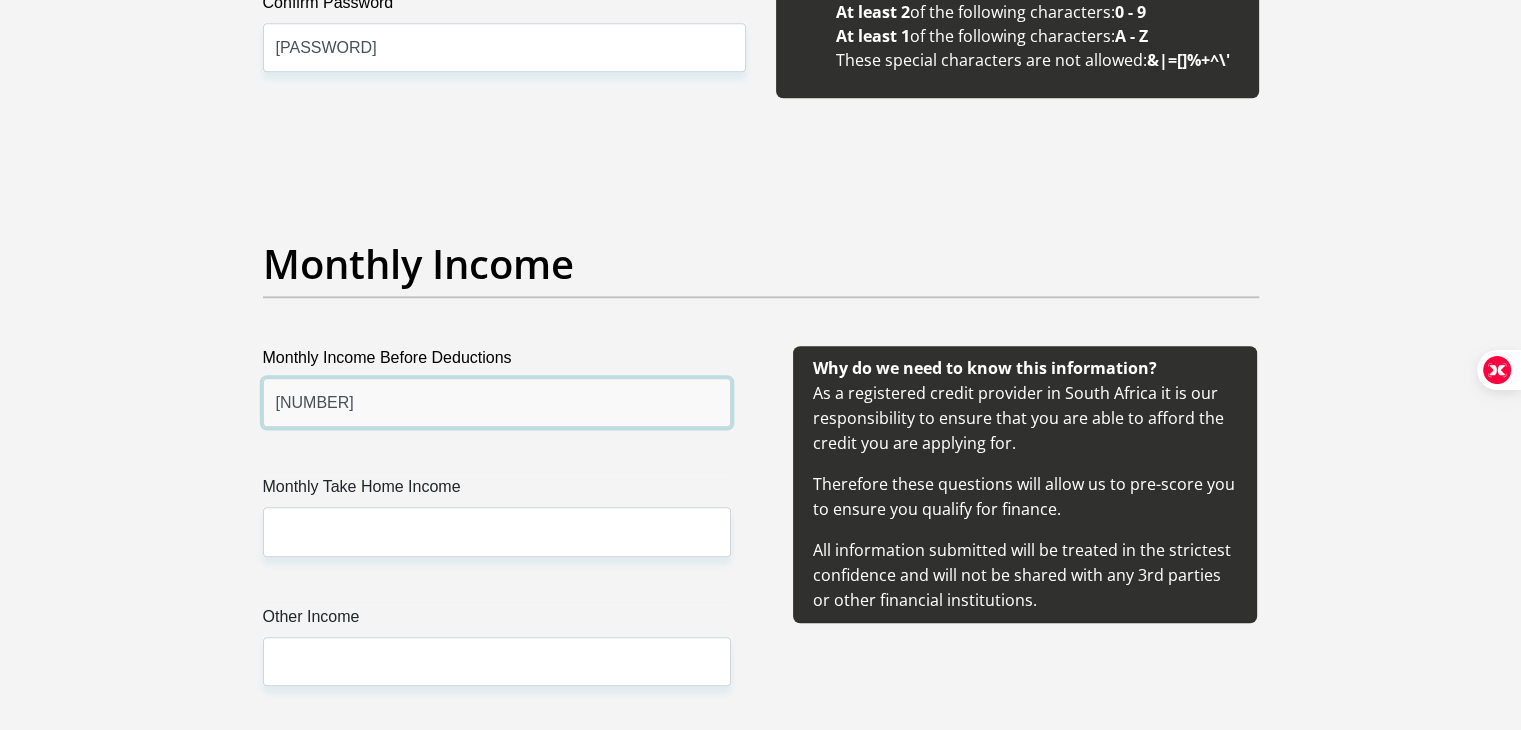 click on "[NUMBER]" at bounding box center (497, 402) 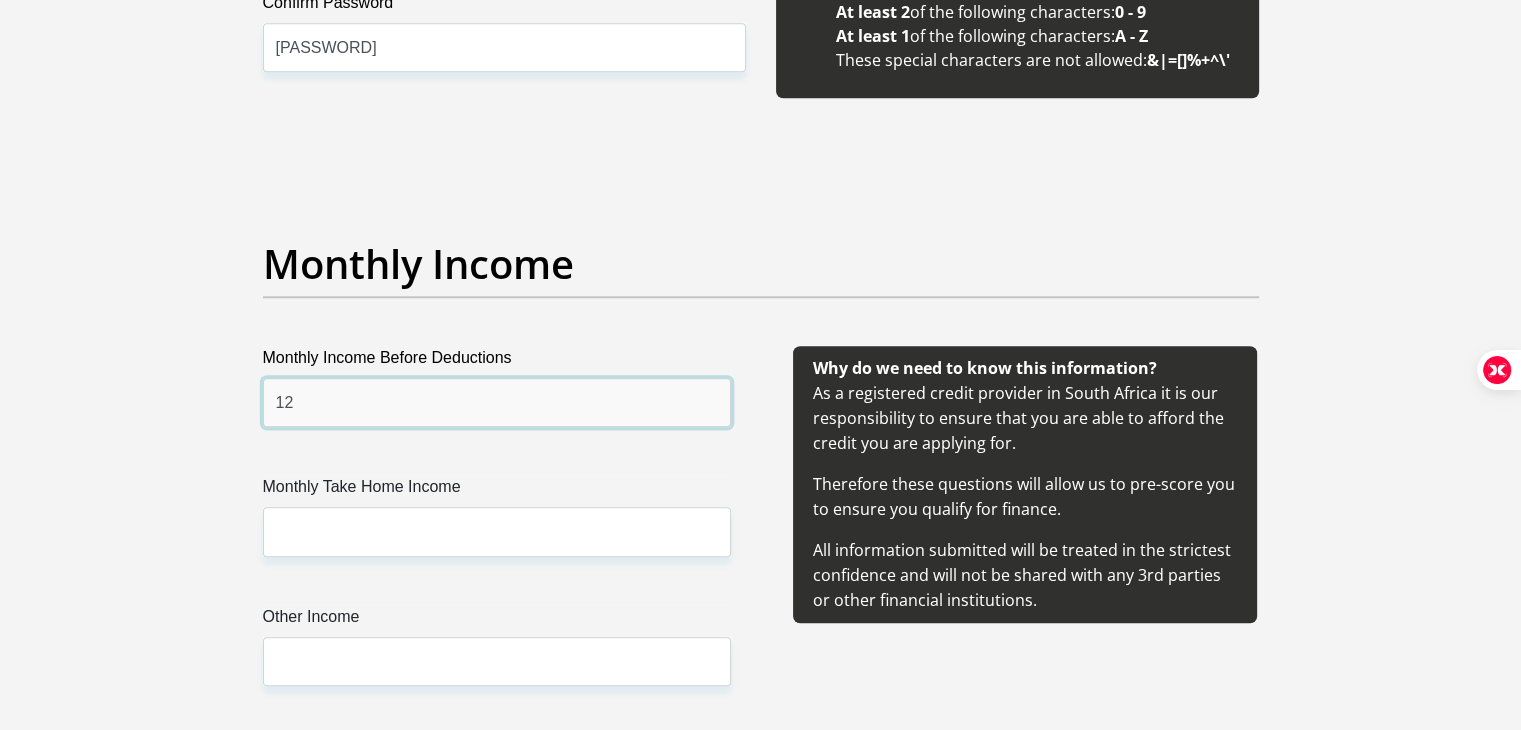 type on "1" 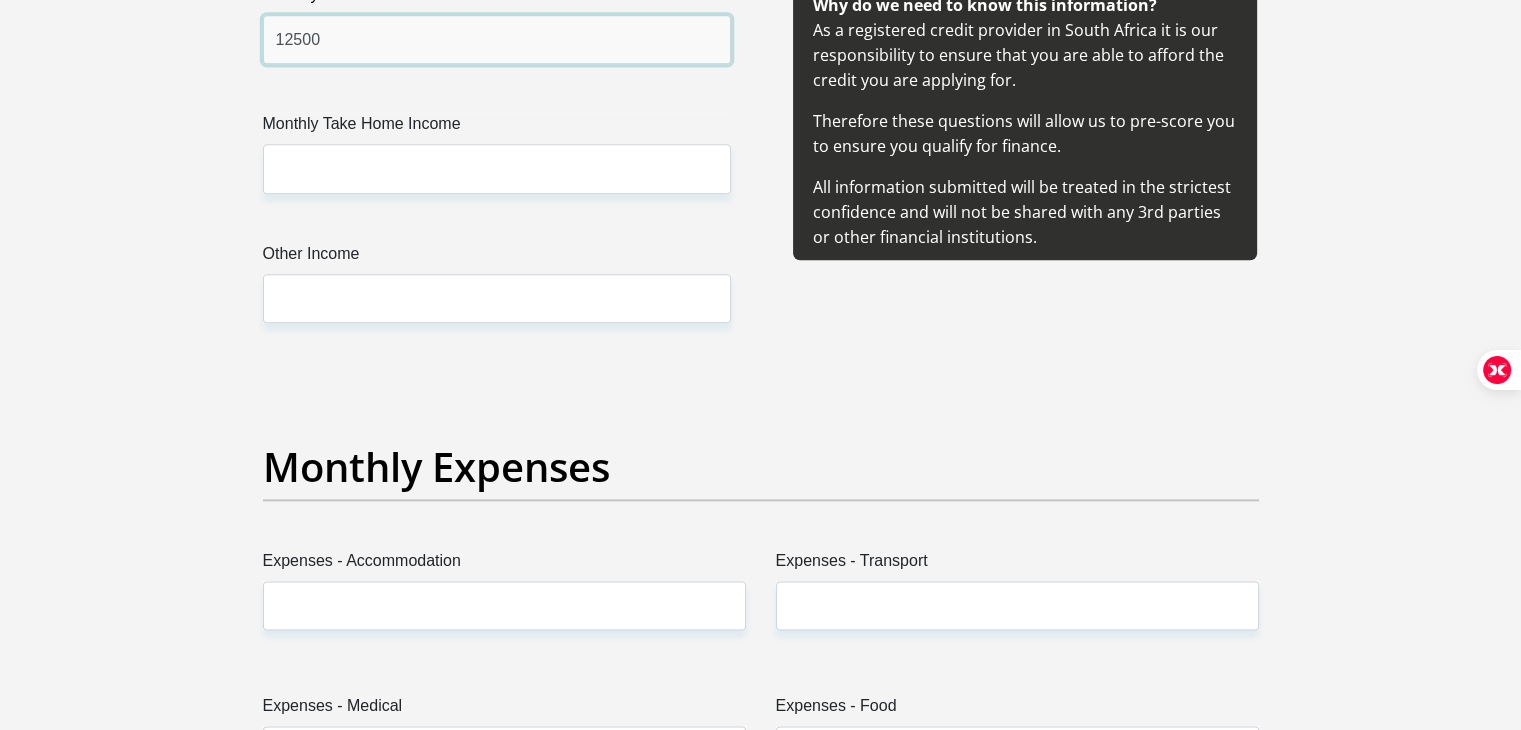 scroll, scrollTop: 2500, scrollLeft: 0, axis: vertical 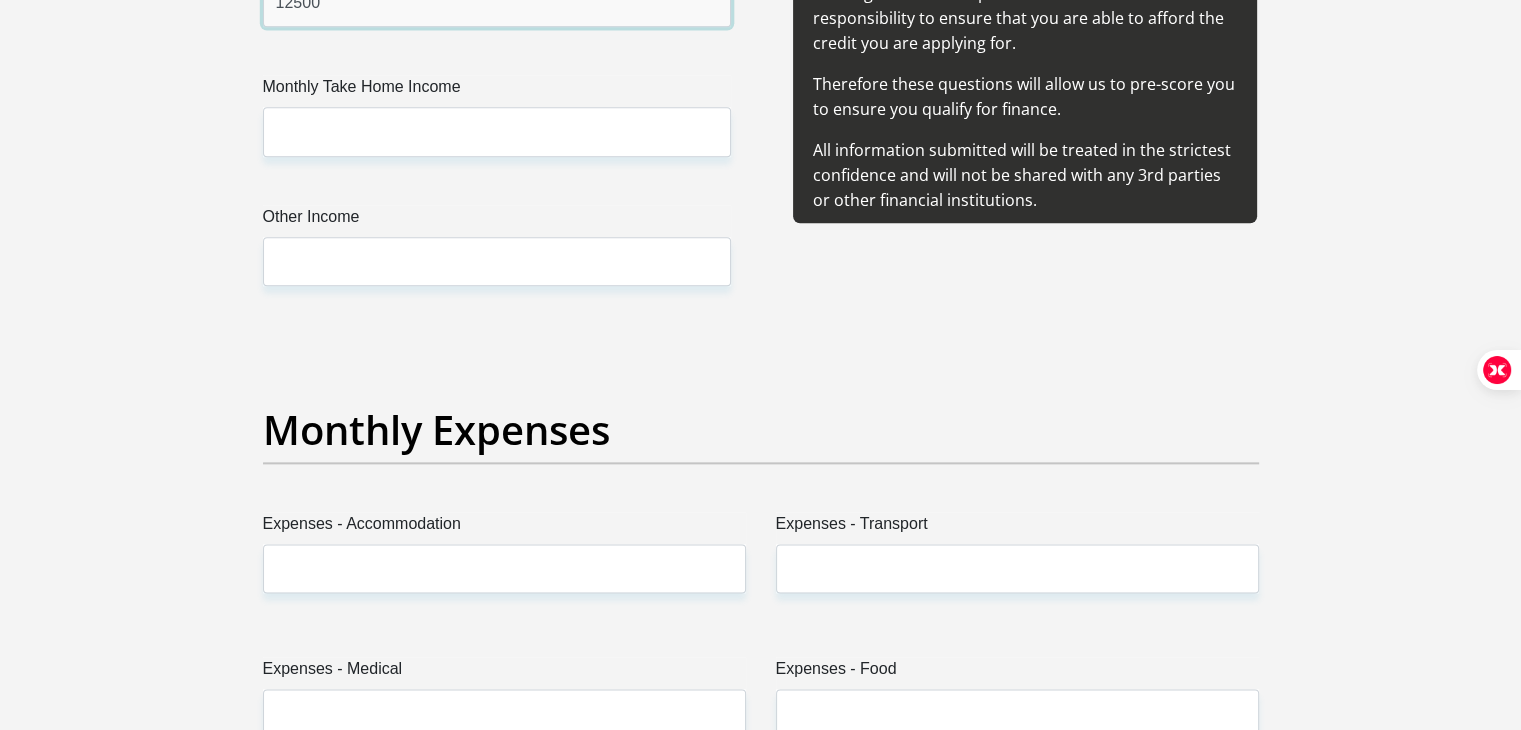 type on "12500" 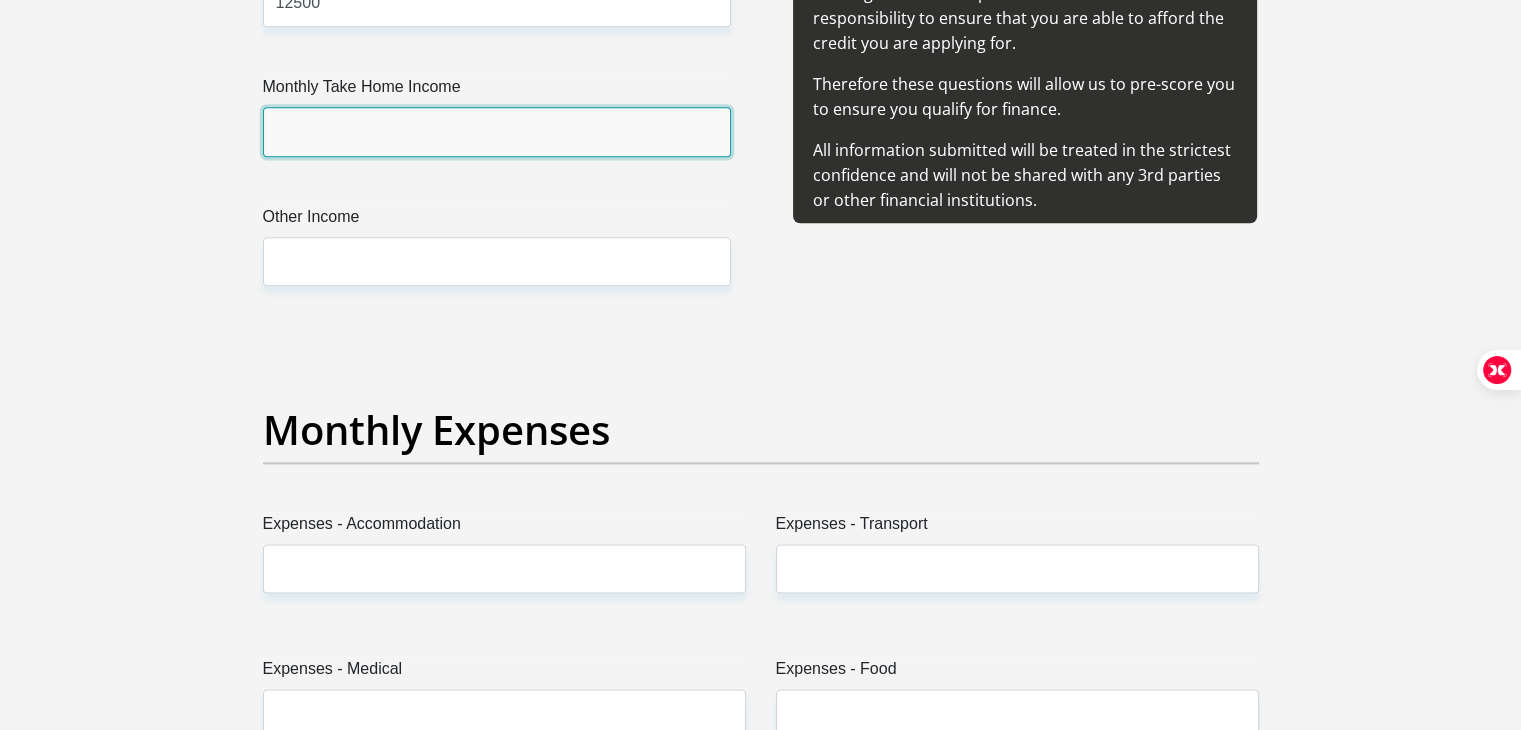 click on "Monthly Take Home Income" at bounding box center [497, 131] 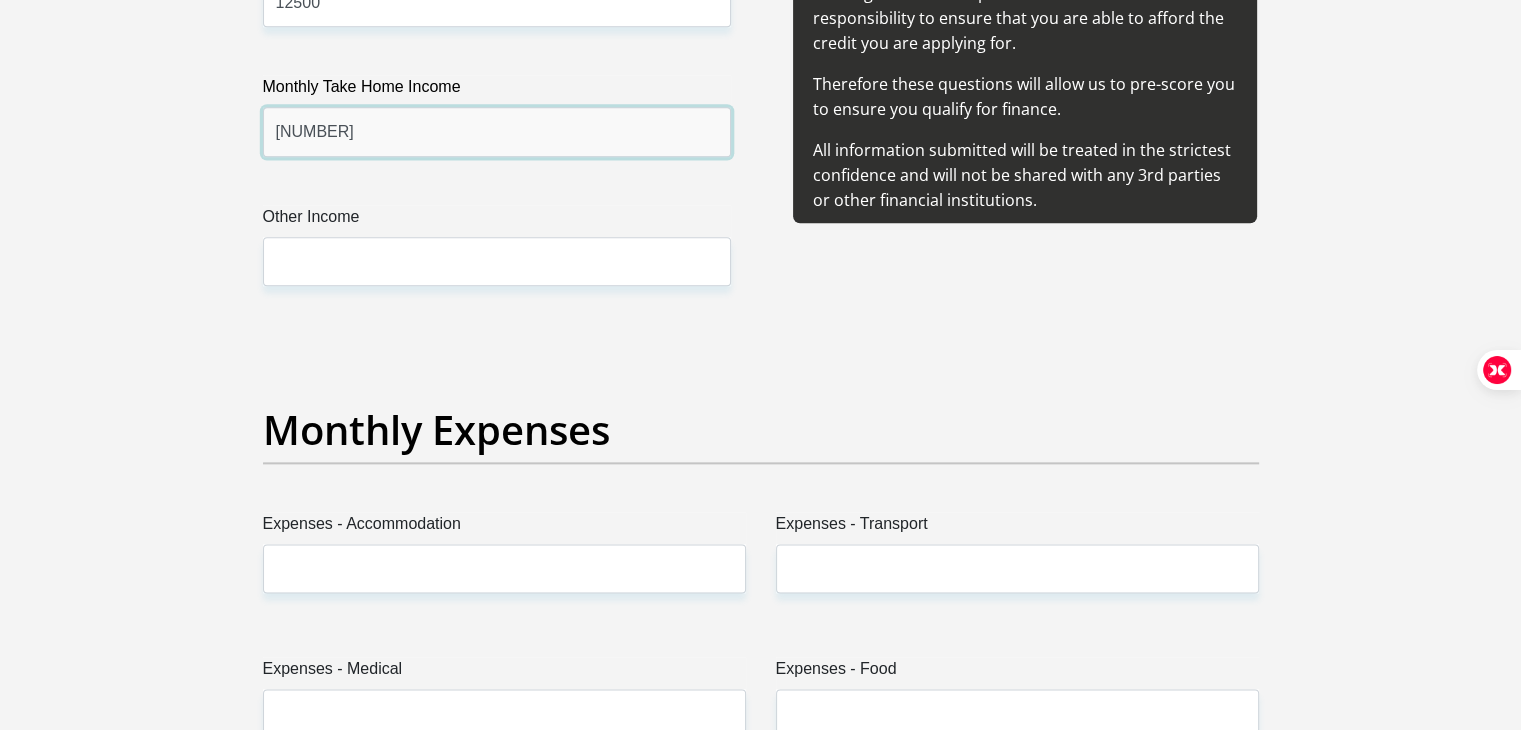 type on "[NUMBER]" 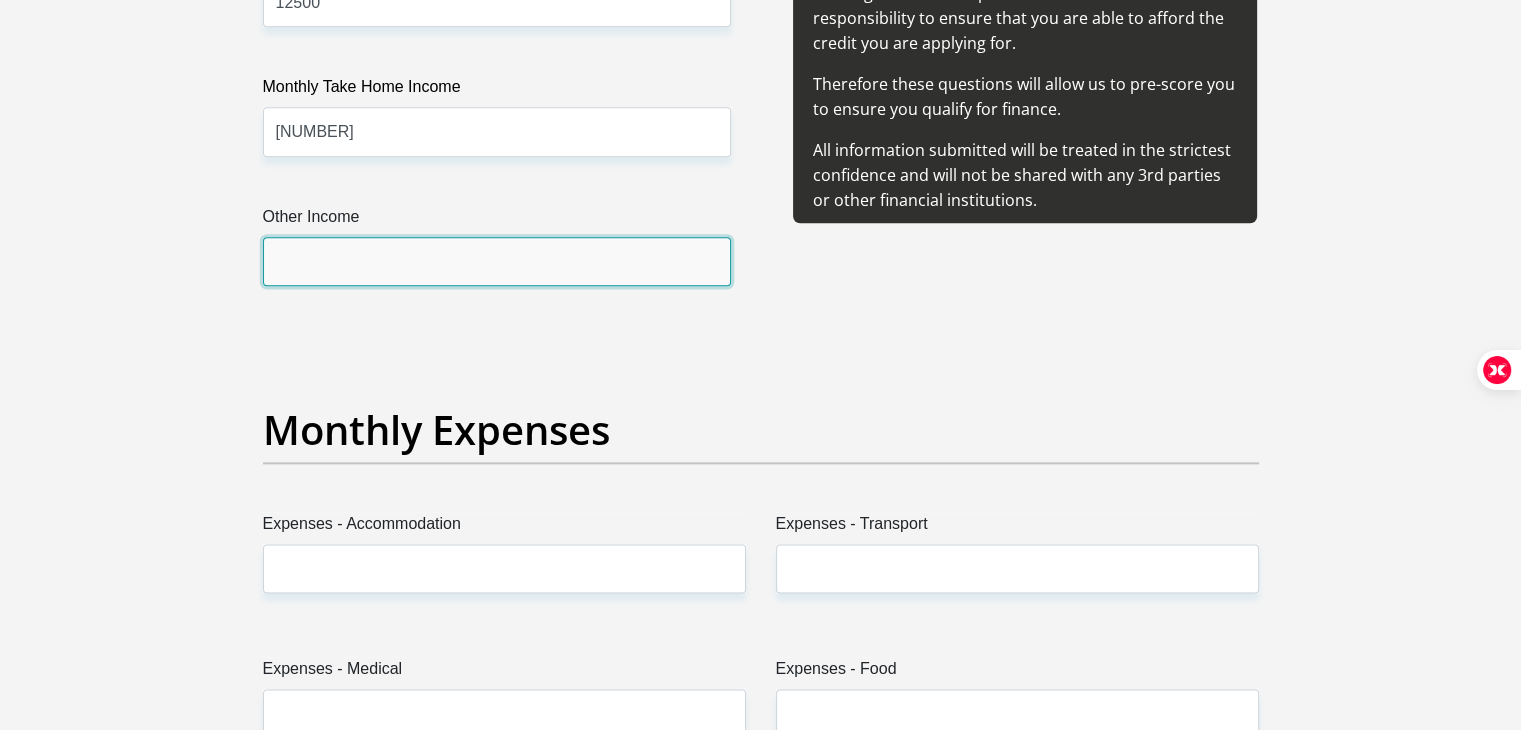click on "Other Income" at bounding box center [497, 261] 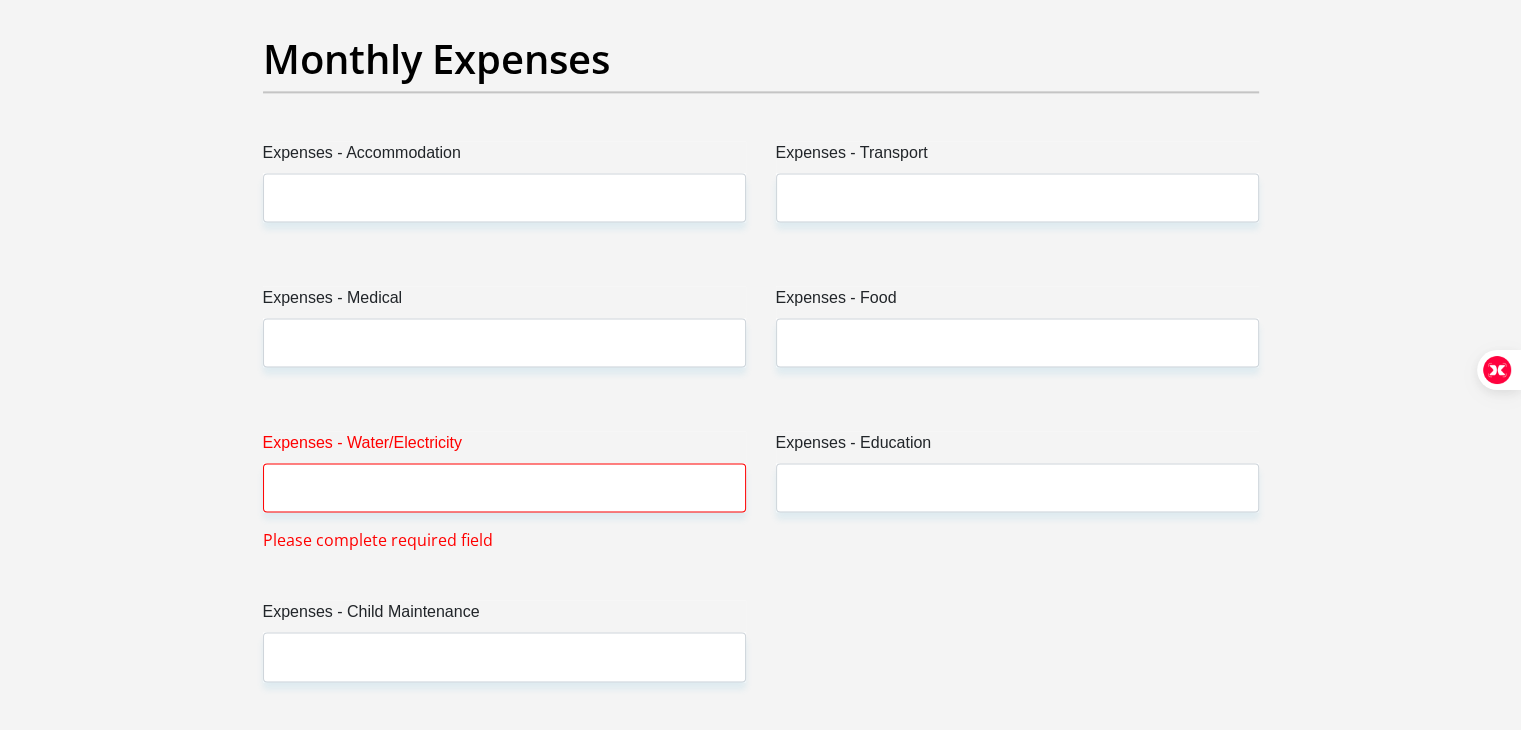 scroll, scrollTop: 2900, scrollLeft: 0, axis: vertical 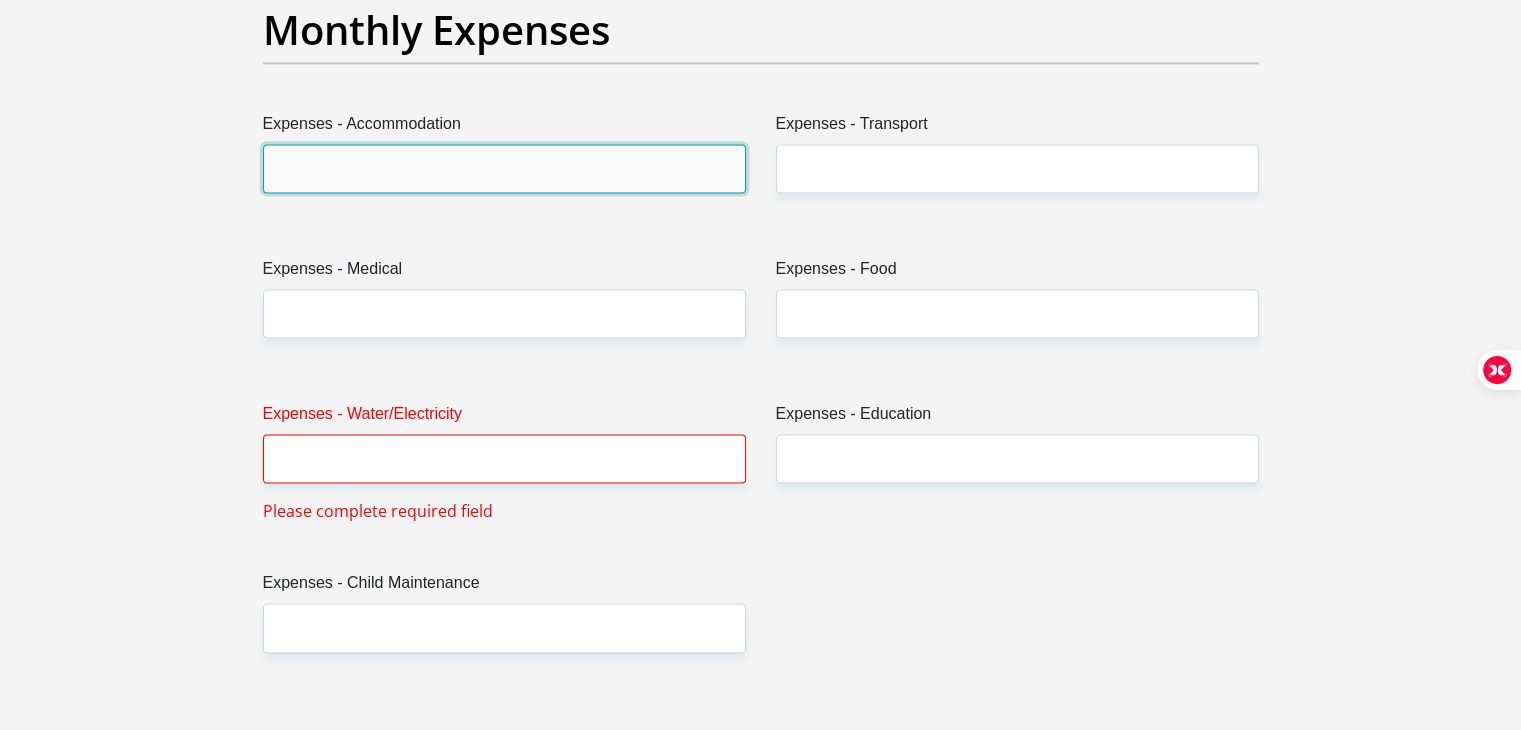 click on "Expenses - Accommodation" at bounding box center [504, 168] 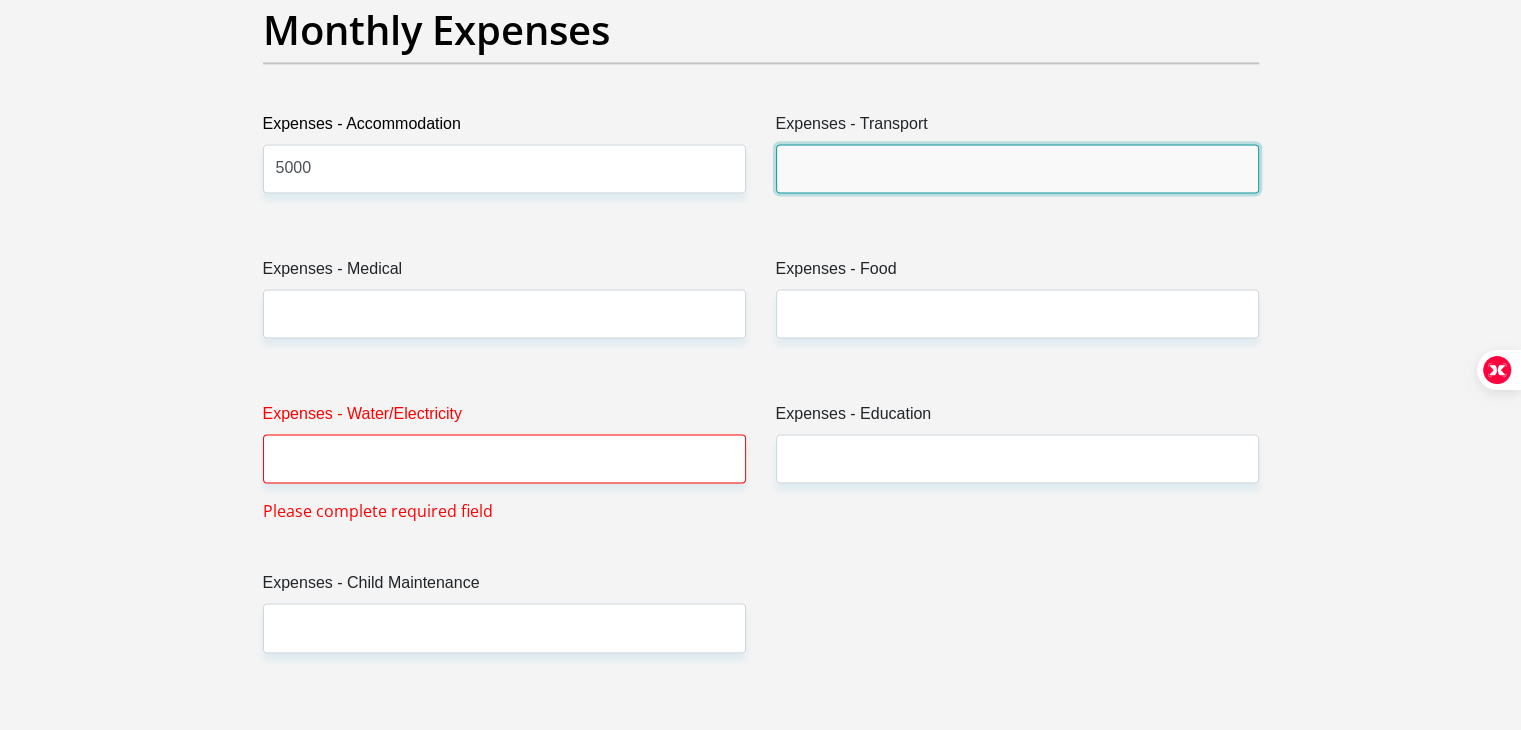 click on "Expenses - Transport" at bounding box center [1017, 168] 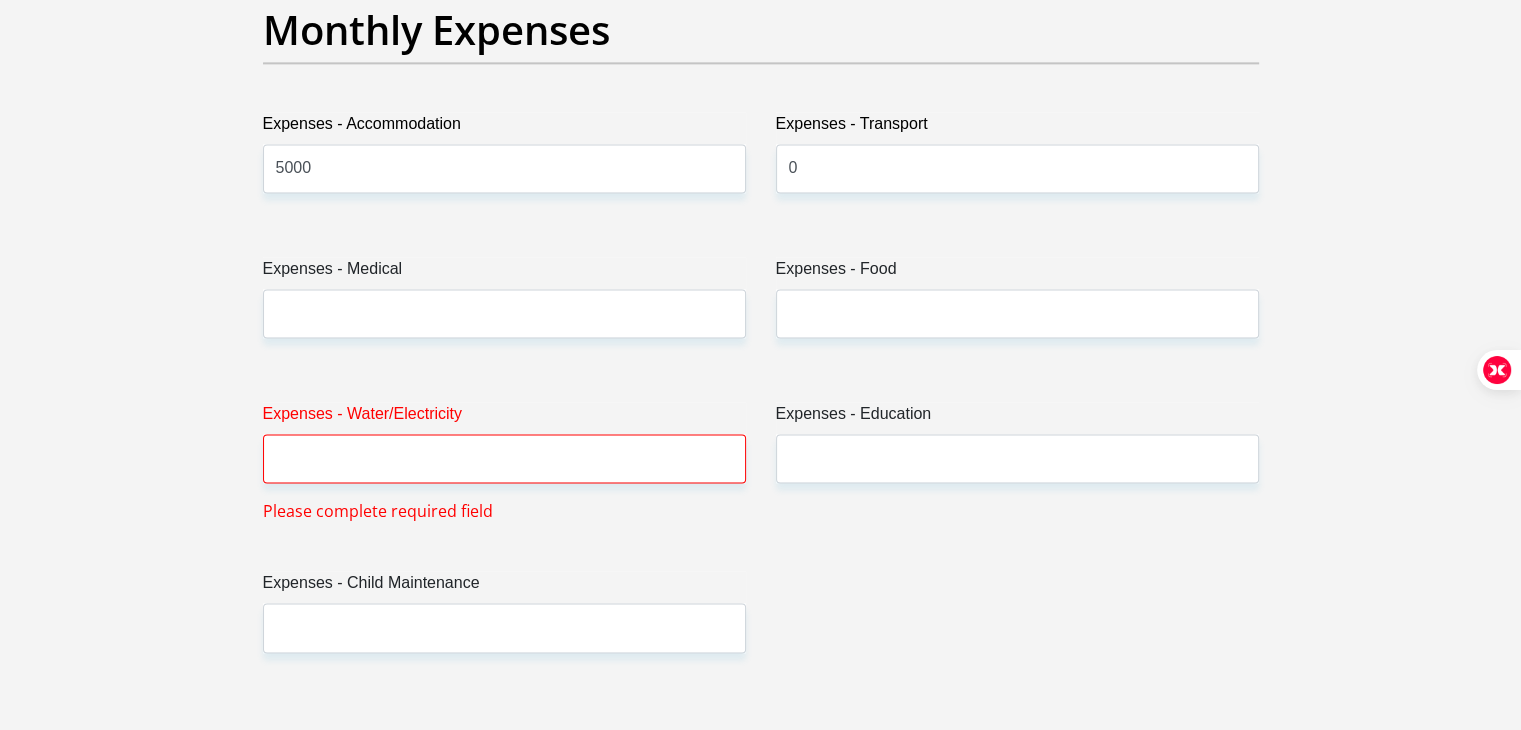 click on "Expenses - Medical" at bounding box center [504, 305] 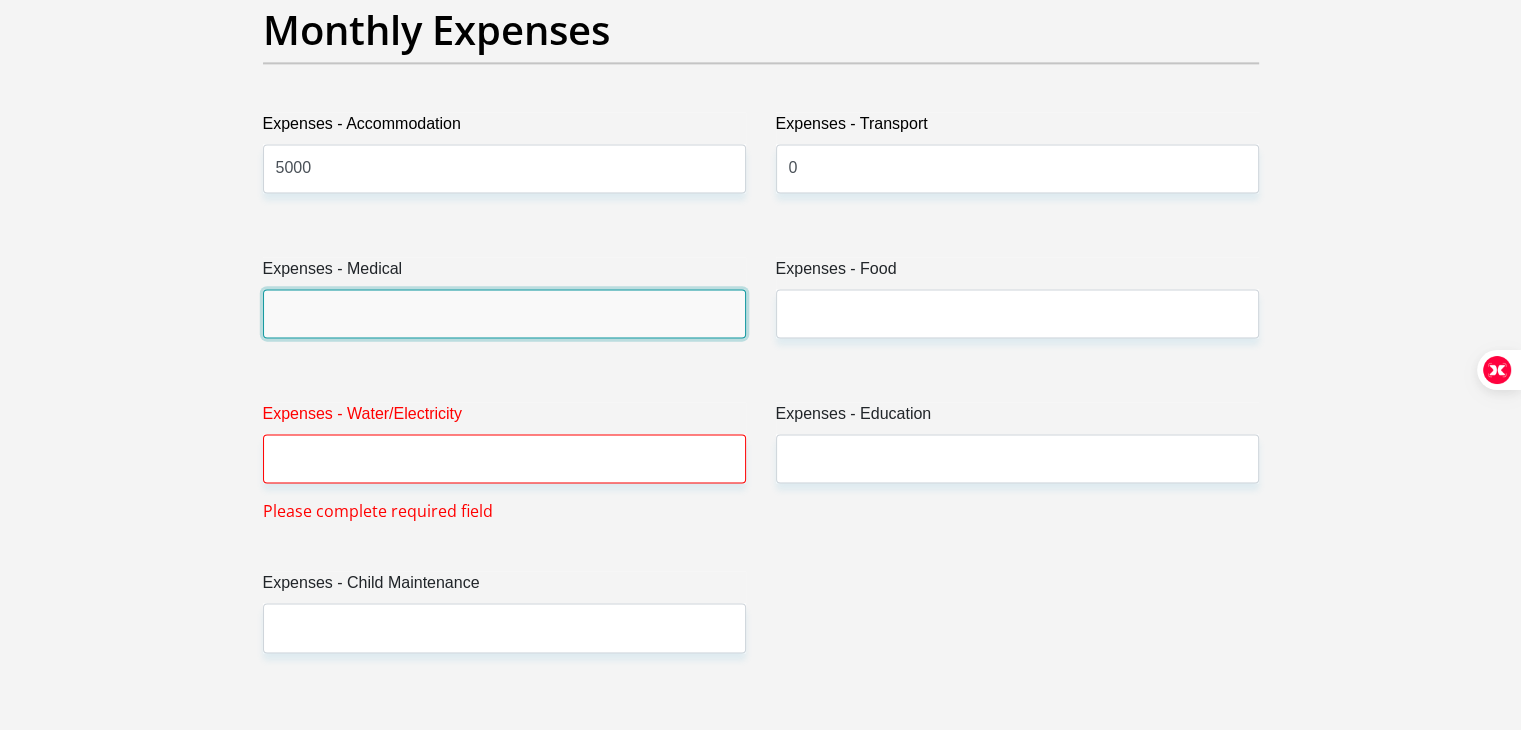 click on "Expenses - Medical" at bounding box center (504, 313) 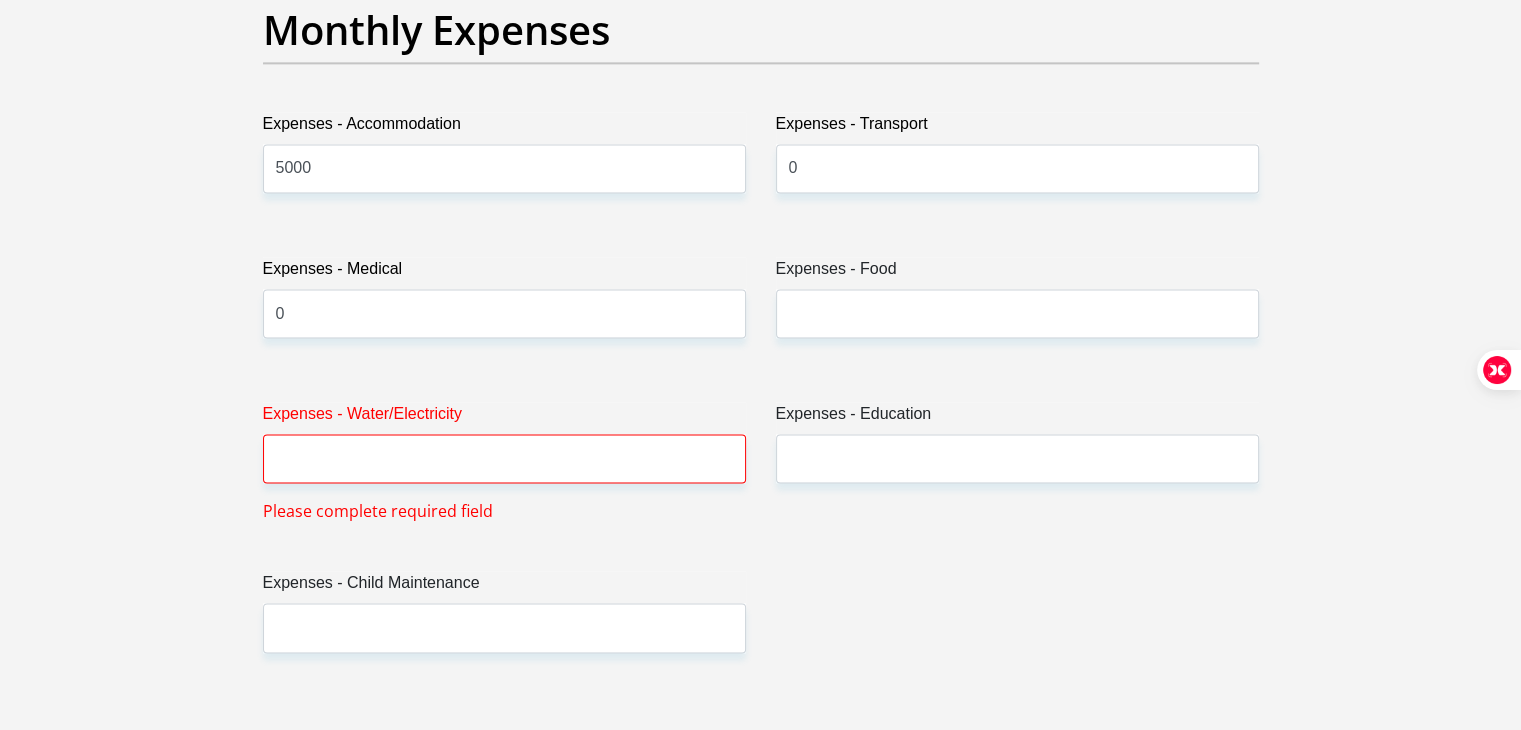 click on "Expenses - Food" at bounding box center [1017, 273] 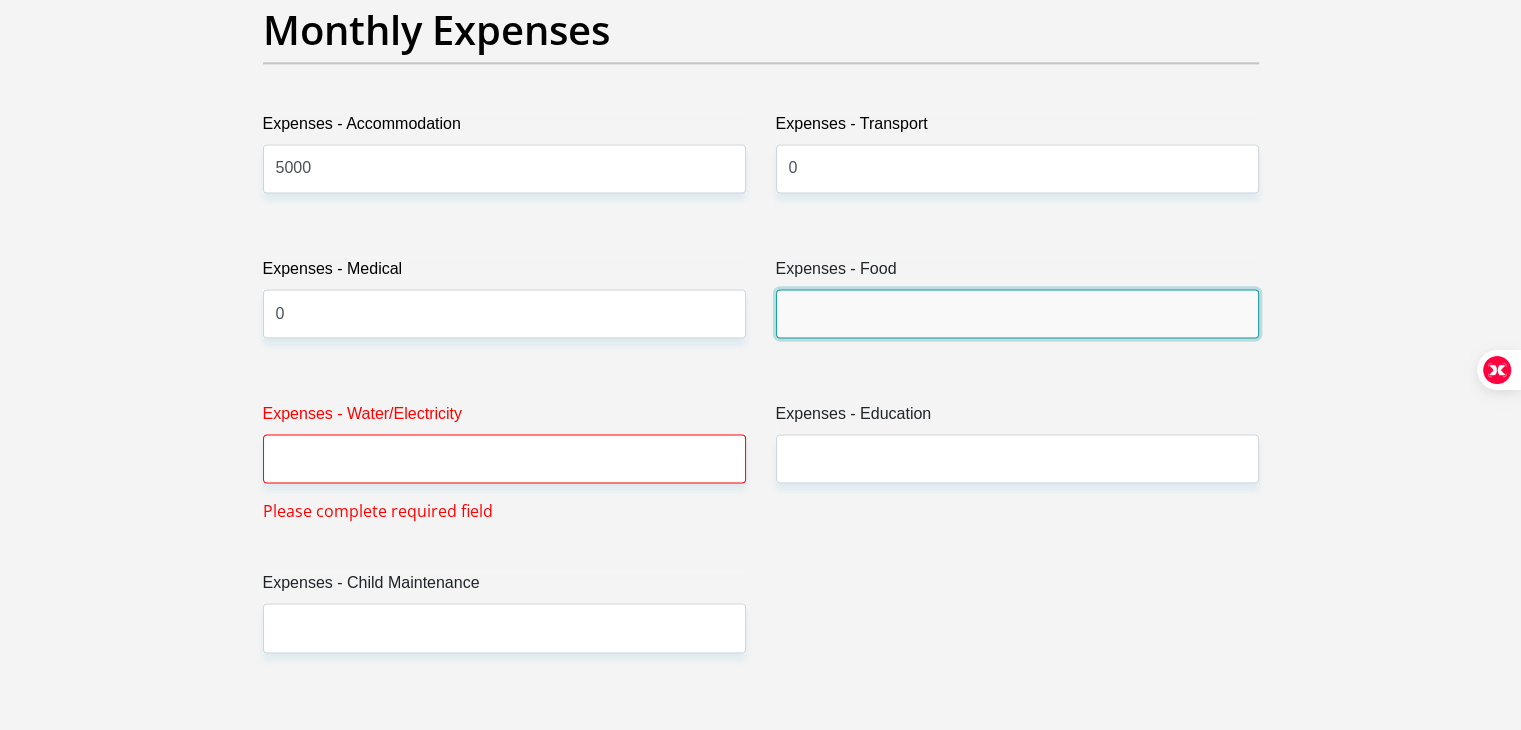 click on "Expenses - Food" at bounding box center (1017, 313) 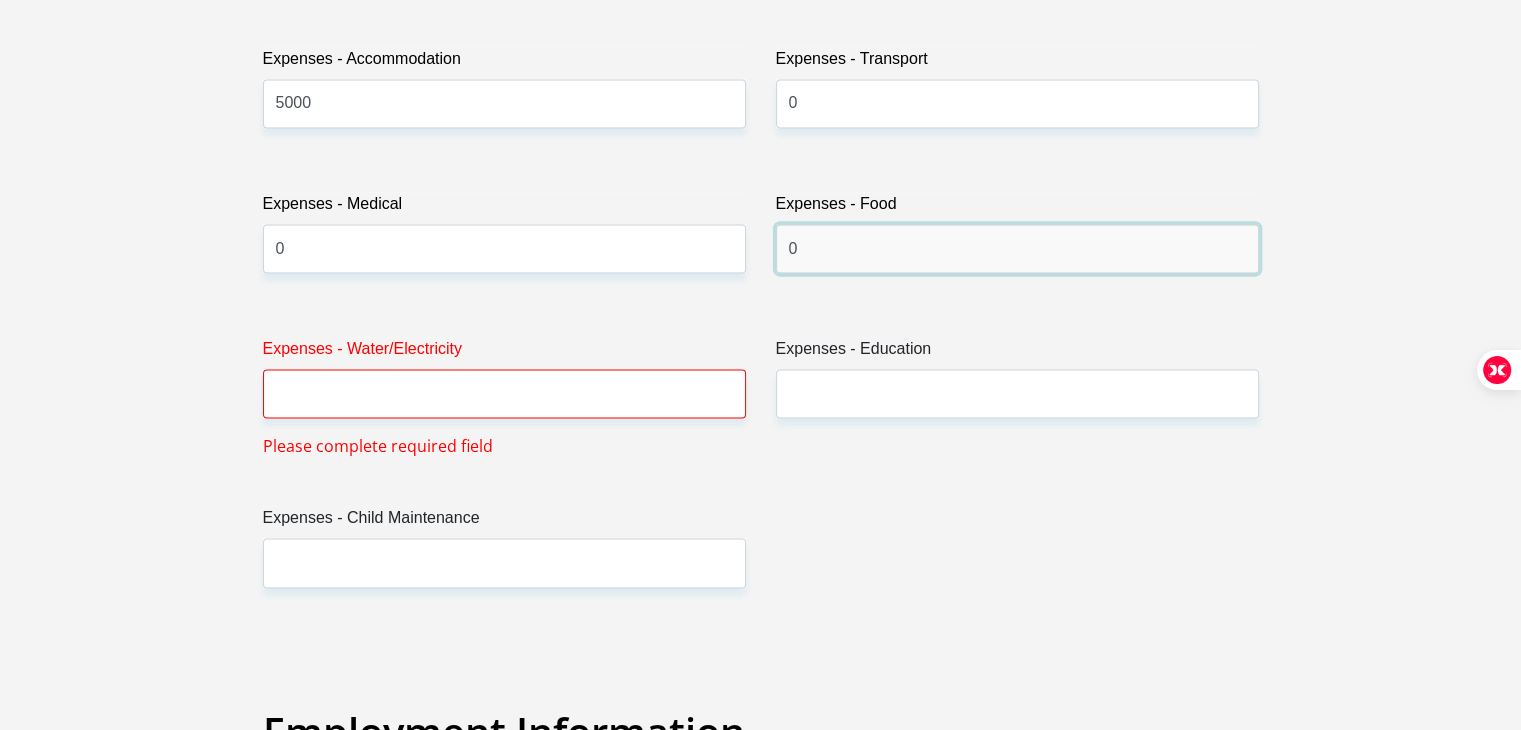 scroll, scrollTop: 3000, scrollLeft: 0, axis: vertical 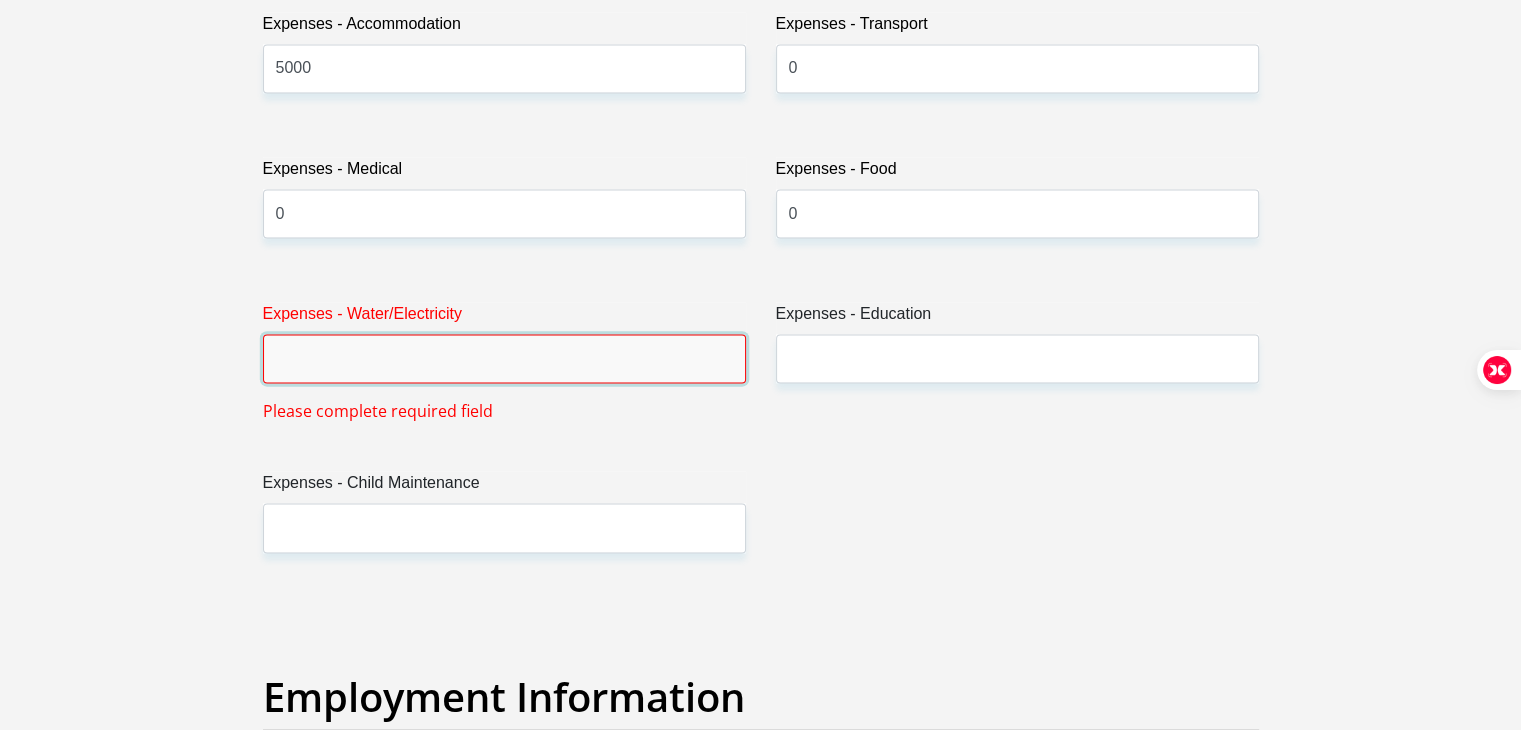click on "Expenses - Water/Electricity" at bounding box center (504, 358) 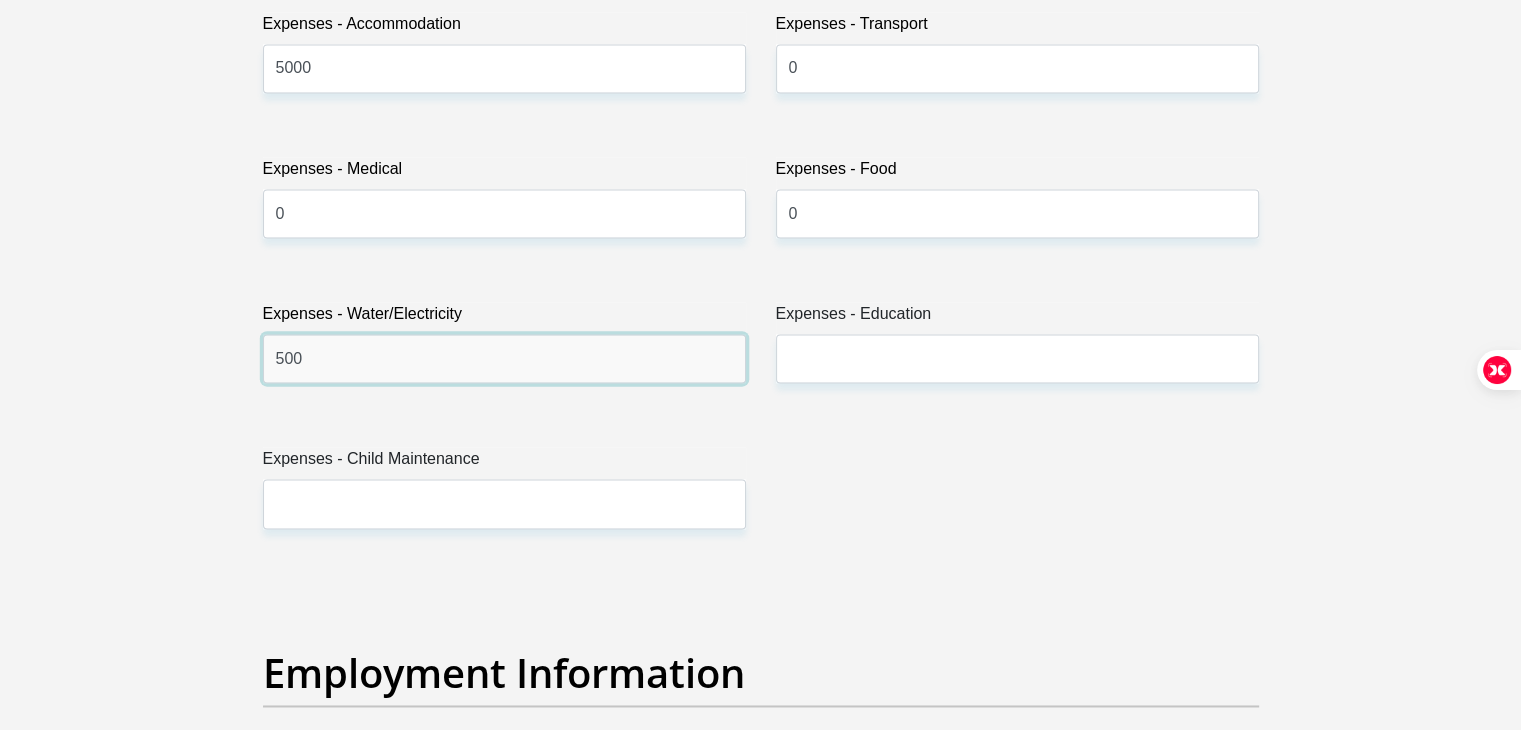 type on "500" 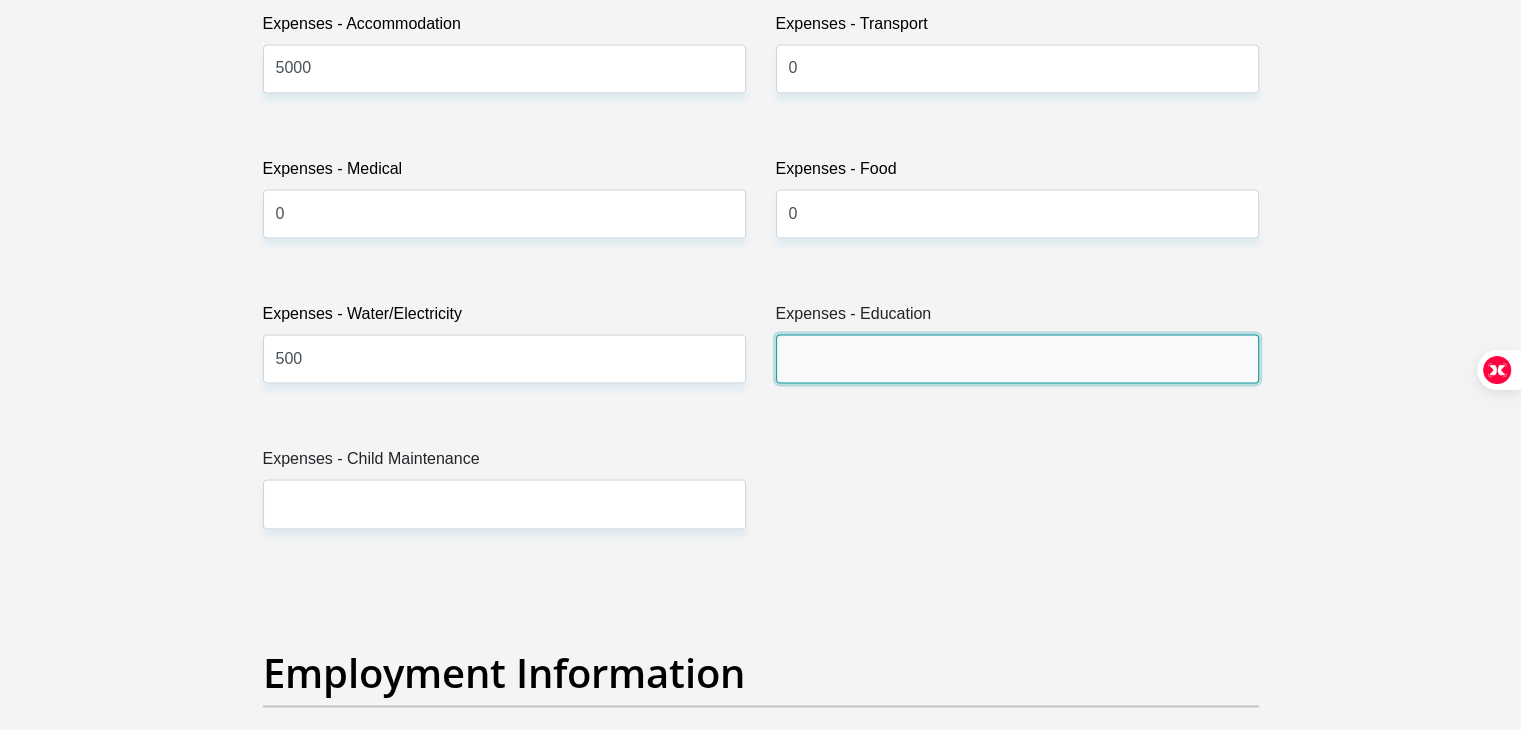 click on "Expenses - Education" at bounding box center [1017, 358] 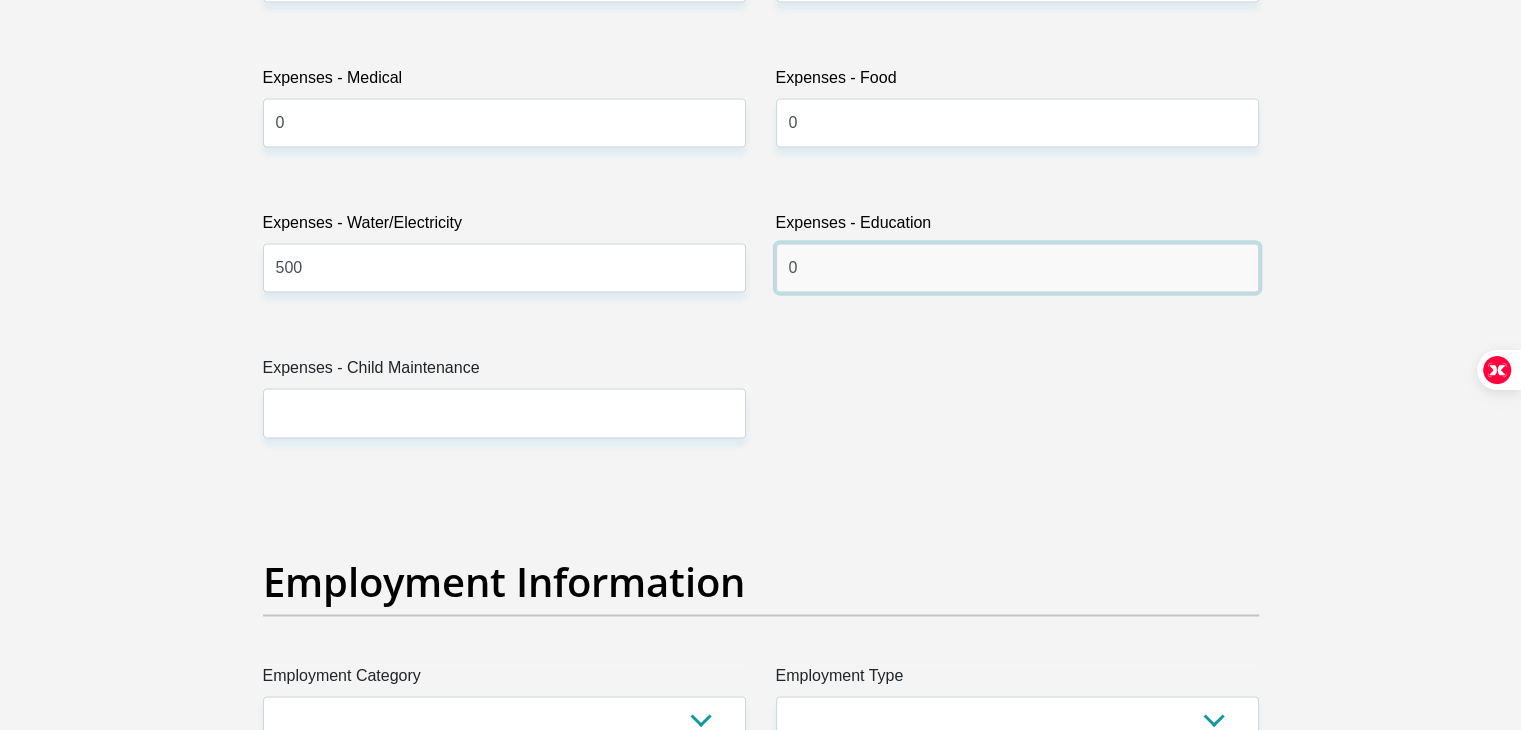 scroll, scrollTop: 3200, scrollLeft: 0, axis: vertical 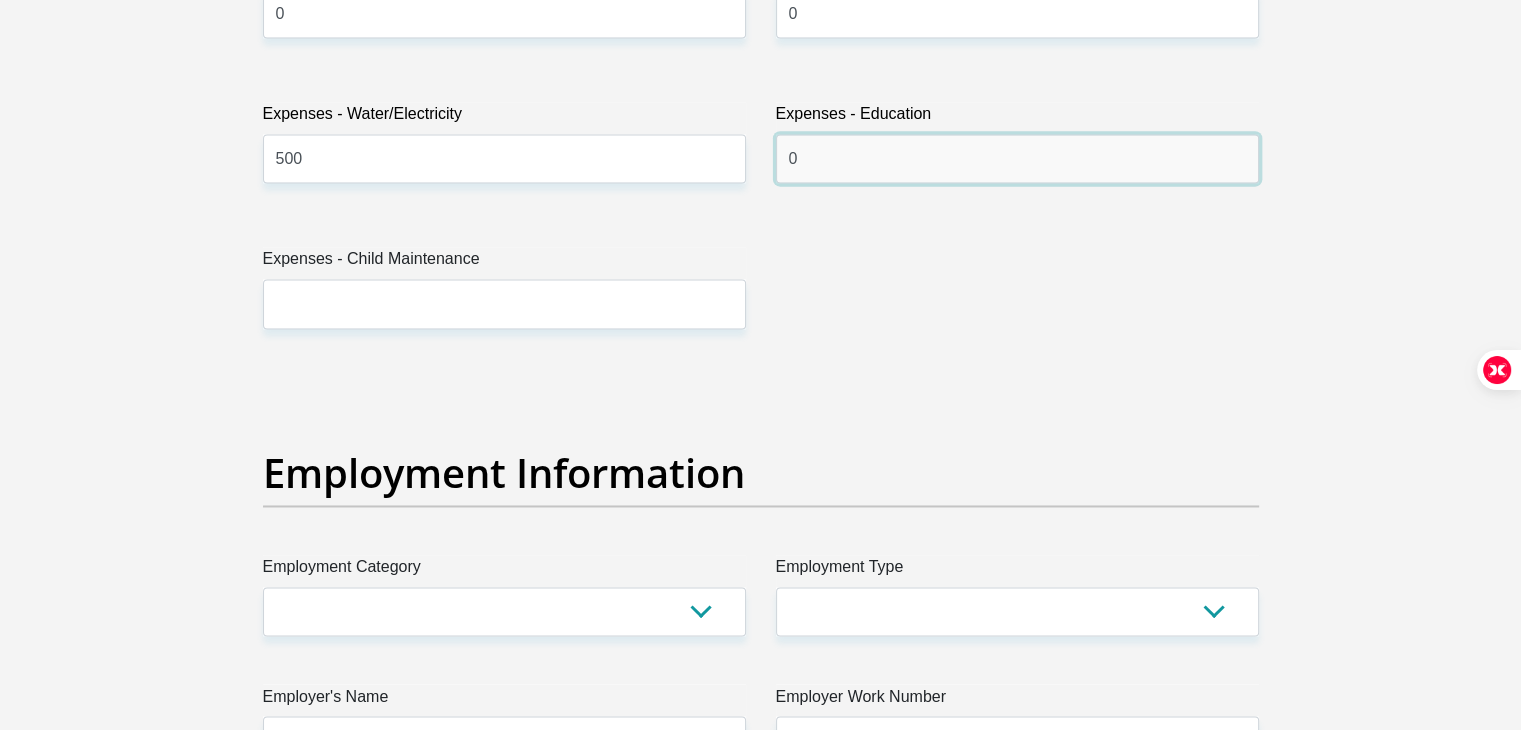 type on "0" 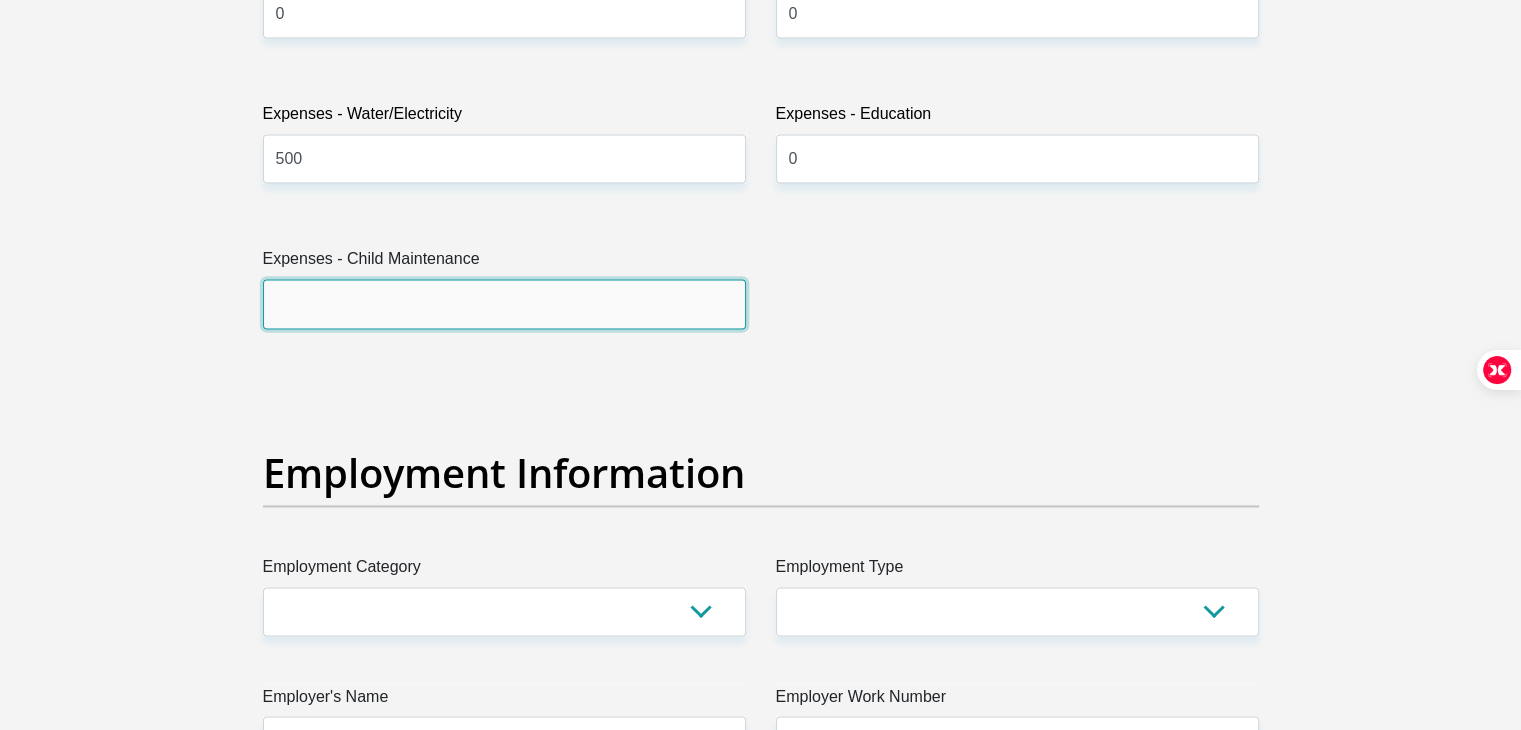 click on "Expenses - Child Maintenance" at bounding box center (504, 303) 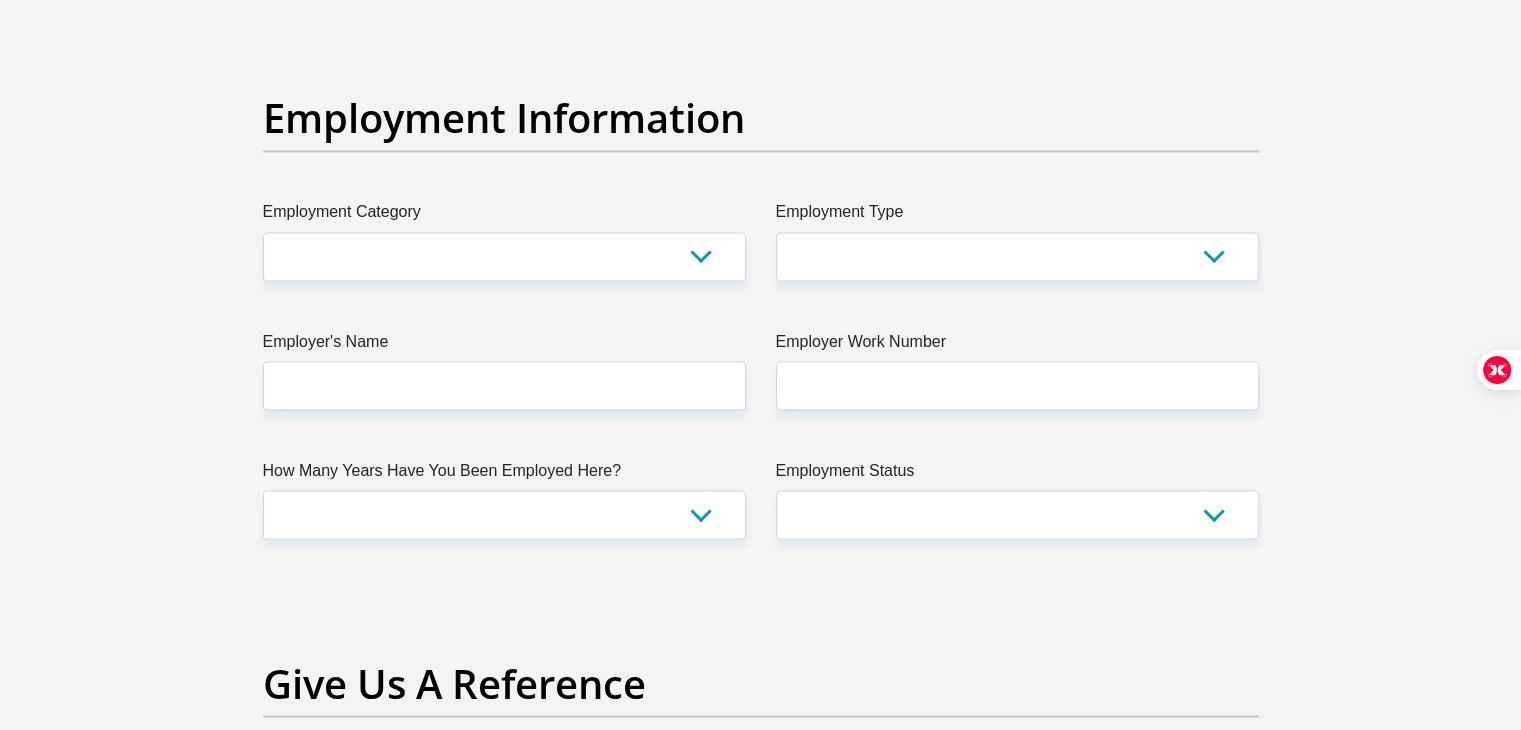 scroll, scrollTop: 3700, scrollLeft: 0, axis: vertical 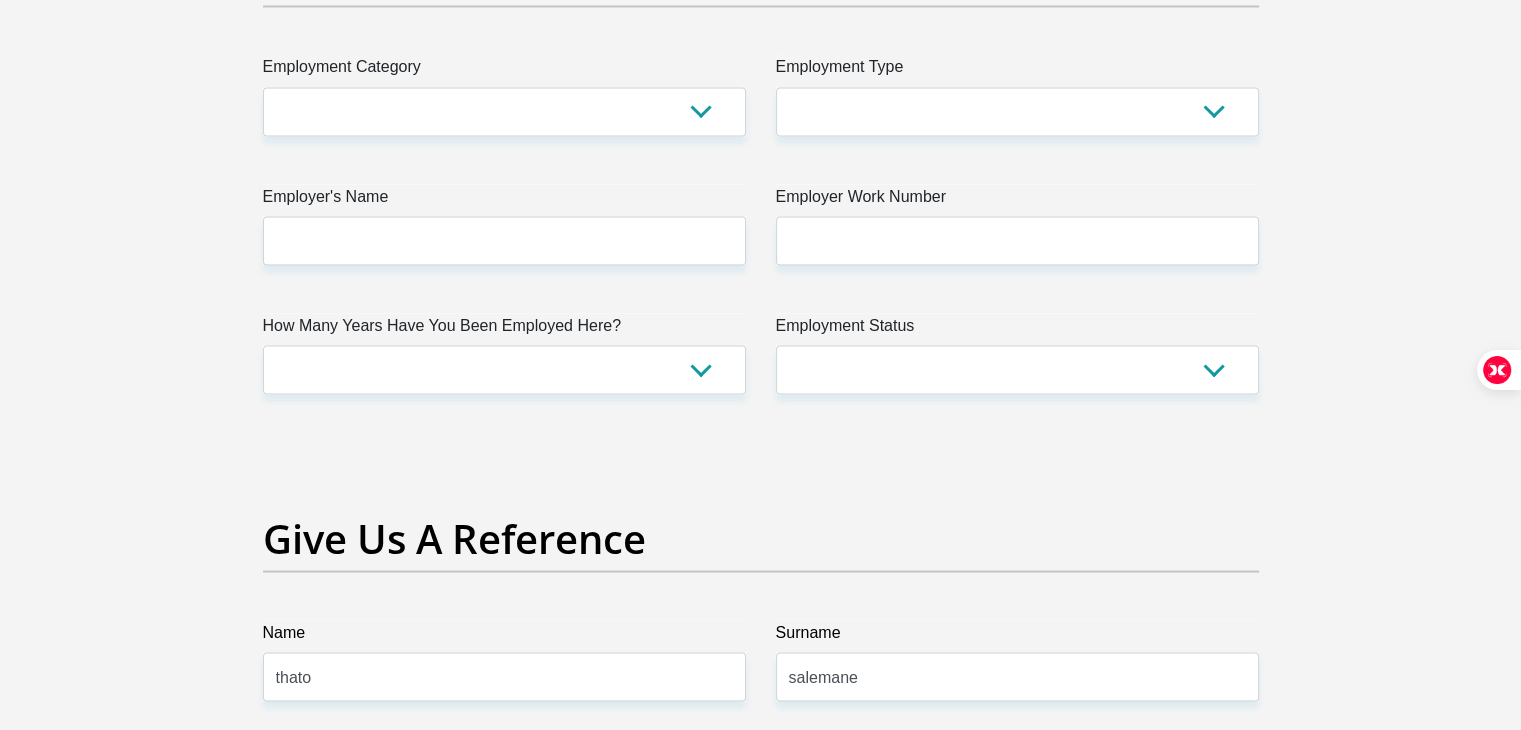 type on "0" 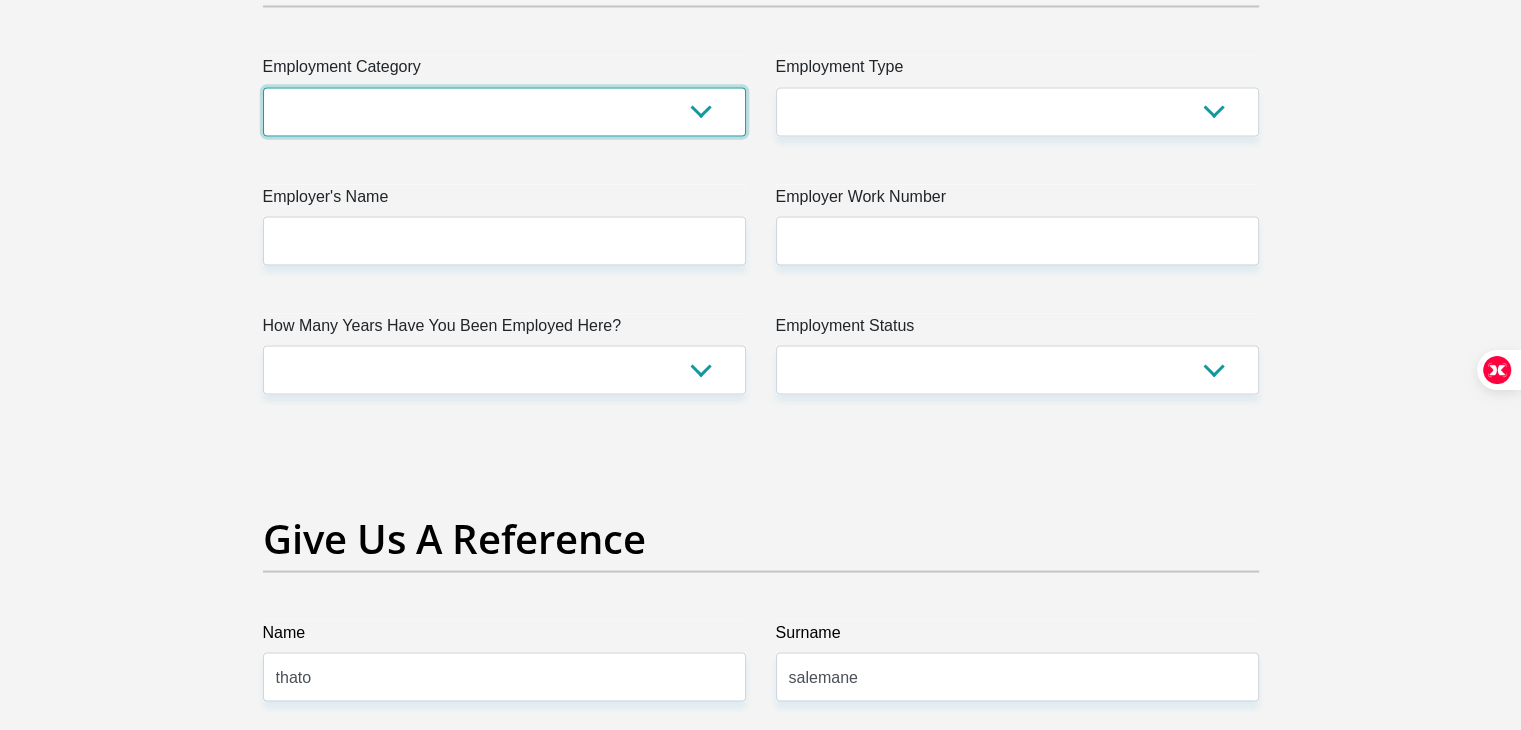 click on "AGRICULTURE
ALCOHOL & TOBACCO
CONSTRUCTION MATERIALS
METALLURGY
EQUIPMENT FOR RENEWABLE ENERGY
SPECIALIZED CONTRACTORS
CAR
GAMING (INCL. INTERNET
OTHER WHOLESALE
UNLICENSED PHARMACEUTICALS
CURRENCY EXCHANGE HOUSES
OTHER FINANCIAL INSTITUTIONS & INSURANCE
REAL ESTATE AGENTS
OIL & GAS
OTHER MATERIALS (E.G. IRON ORE)
PRECIOUS STONES & PRECIOUS METALS
POLITICAL ORGANIZATIONS
RELIGIOUS ORGANIZATIONS(NOT SECTS)
ACTI. HAVING BUSINESS DEAL WITH PUBLIC ADMINISTRATION
LAUNDROMATS" at bounding box center [504, 111] 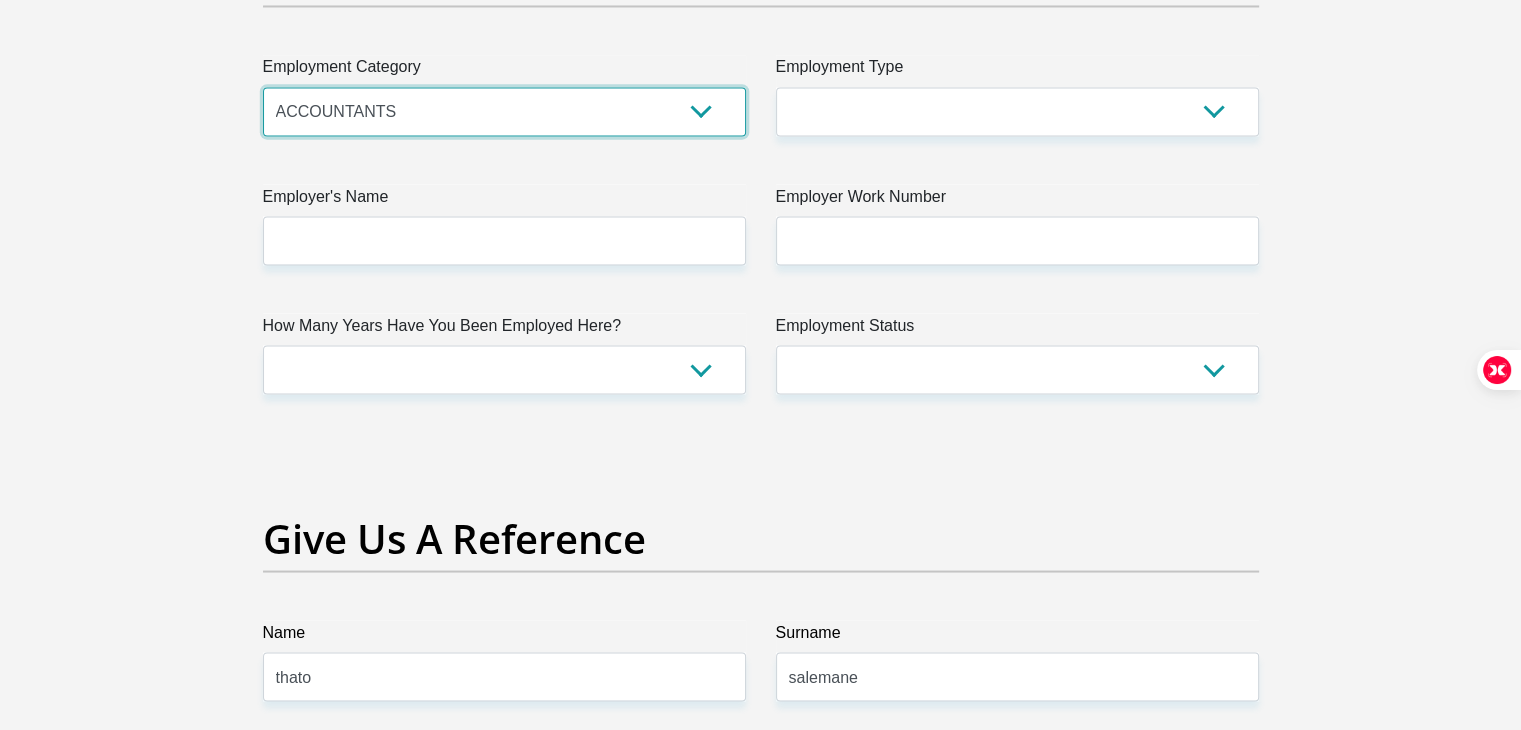 click on "AGRICULTURE
ALCOHOL & TOBACCO
CONSTRUCTION MATERIALS
METALLURGY
EQUIPMENT FOR RENEWABLE ENERGY
SPECIALIZED CONTRACTORS
CAR
GAMING (INCL. INTERNET
OTHER WHOLESALE
UNLICENSED PHARMACEUTICALS
CURRENCY EXCHANGE HOUSES
OTHER FINANCIAL INSTITUTIONS & INSURANCE
REAL ESTATE AGENTS
OIL & GAS
OTHER MATERIALS (E.G. IRON ORE)
PRECIOUS STONES & PRECIOUS METALS
POLITICAL ORGANIZATIONS
RELIGIOUS ORGANIZATIONS(NOT SECTS)
ACTI. HAVING BUSINESS DEAL WITH PUBLIC ADMINISTRATION
LAUNDROMATS" at bounding box center [504, 111] 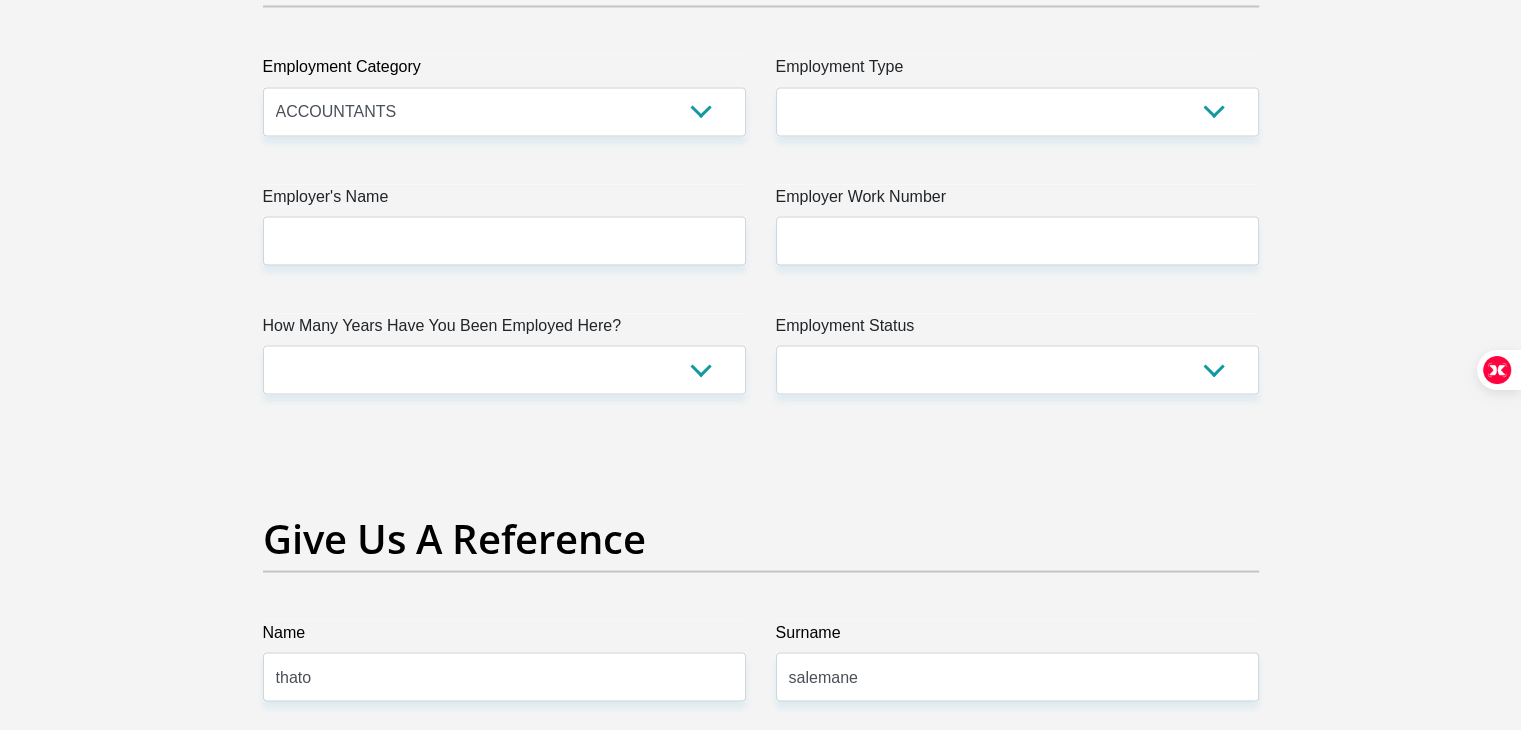 click on "Title
Mr
Ms
Mrs
Dr
Other
First Name
thato
Surname
salemane
ID Number
[NUMBER]
Please input valid ID number
Race
Black
Coloured
Indian
White
Other
Contact Number
[PHONE]
Please input valid contact number
Nationality
South Africa
Afghanistan
Aland Islands  Albania  Algeria" at bounding box center (761, -133) 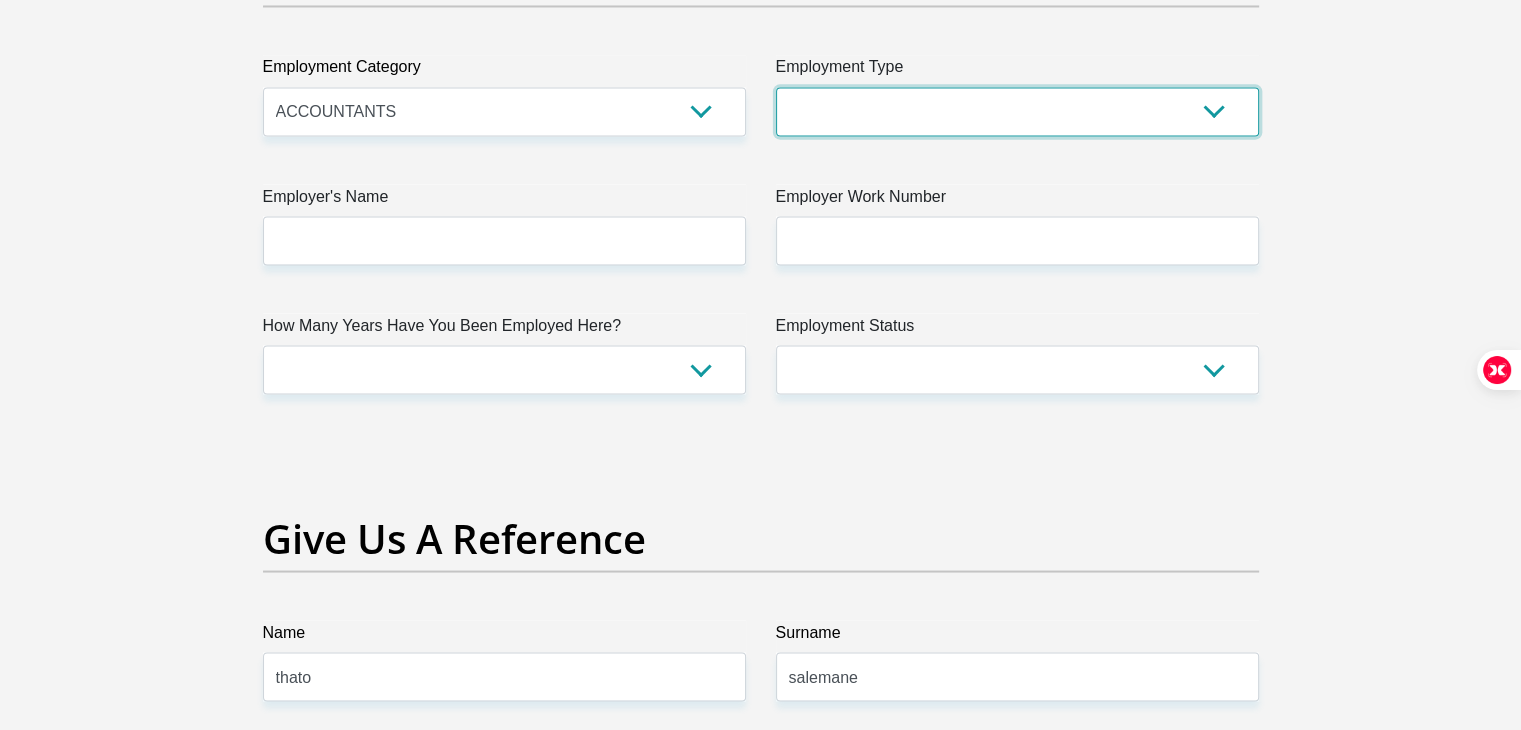 click on "College/Lecturer
Craft Seller
Creative
Driver
Executive
Farmer
Forces - Non Commissioned
Forces - Officer
Hawker
Housewife
Labourer
Licenced Professional
Manager
Miner
Non Licenced Professional
Office Staff/Clerk
Outside Worker
Pensioner
Permanent Teacher
Production/Manufacturing
Sales
Self-Employed
Semi-Professional Worker
Service Industry  Social Worker  Student" at bounding box center [1017, 111] 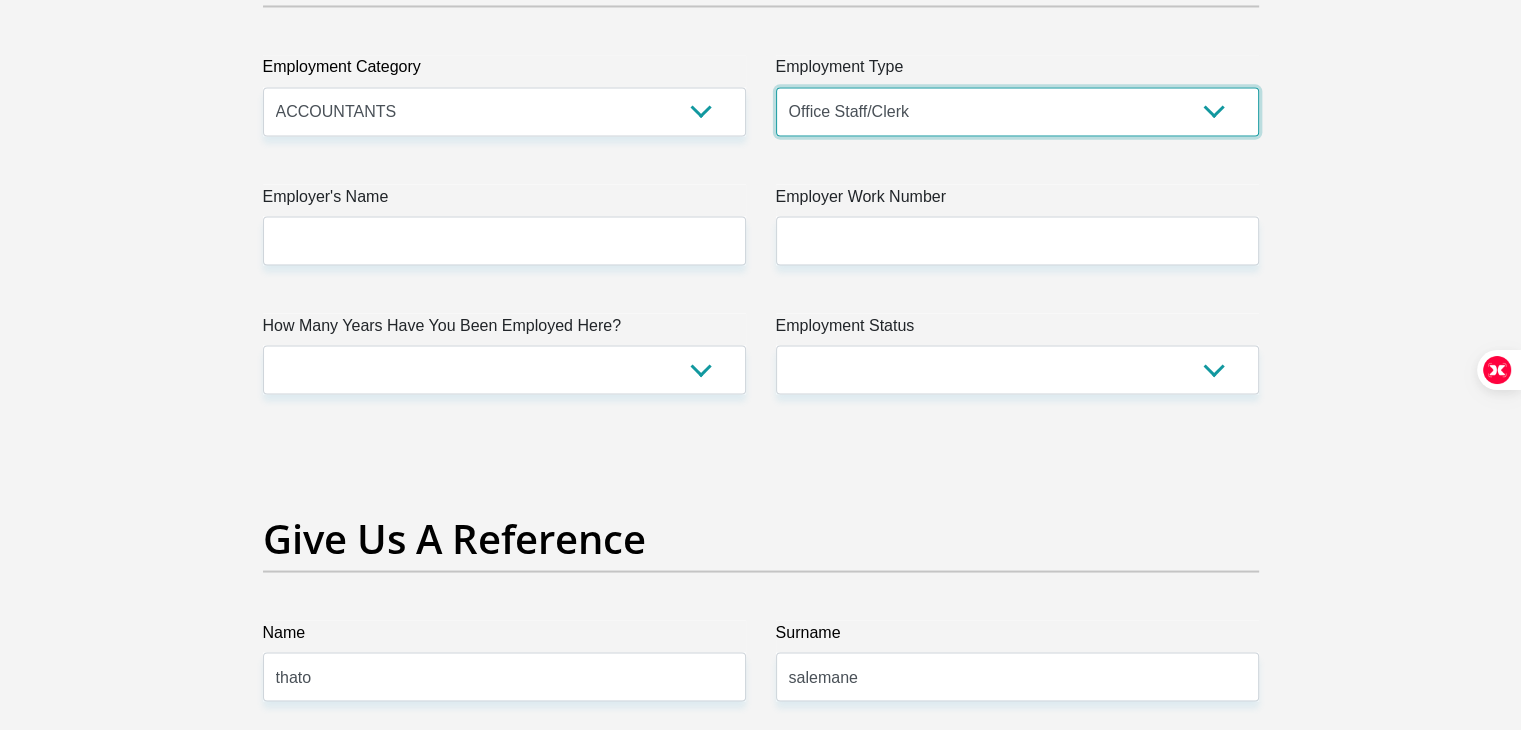 click on "College/Lecturer
Craft Seller
Creative
Driver
Executive
Farmer
Forces - Non Commissioned
Forces - Officer
Hawker
Housewife
Labourer
Licenced Professional
Manager
Miner
Non Licenced Professional
Office Staff/Clerk
Outside Worker
Pensioner
Permanent Teacher
Production/Manufacturing
Sales
Self-Employed
Semi-Professional Worker
Service Industry  Social Worker  Student" at bounding box center (1017, 111) 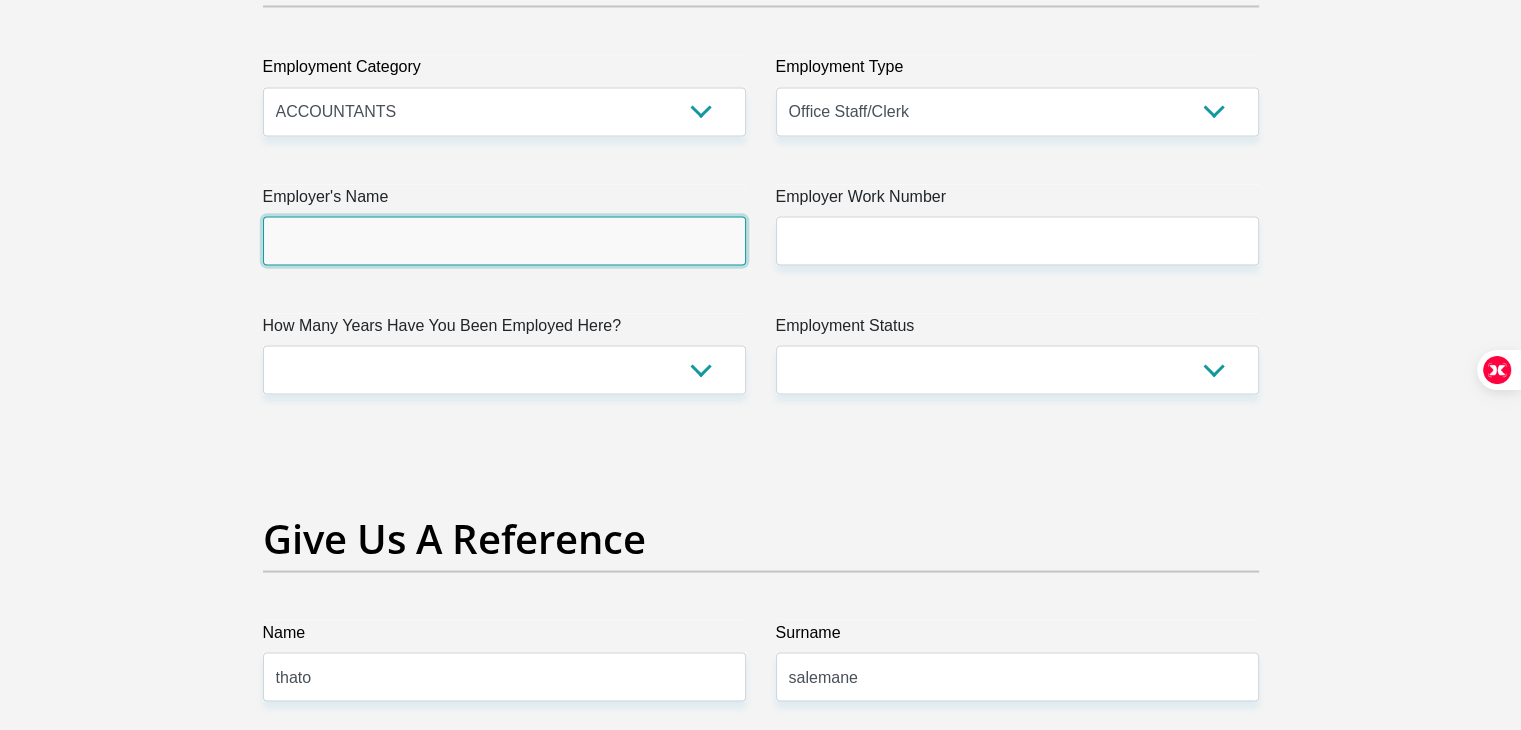 click on "Employer's Name" at bounding box center [504, 240] 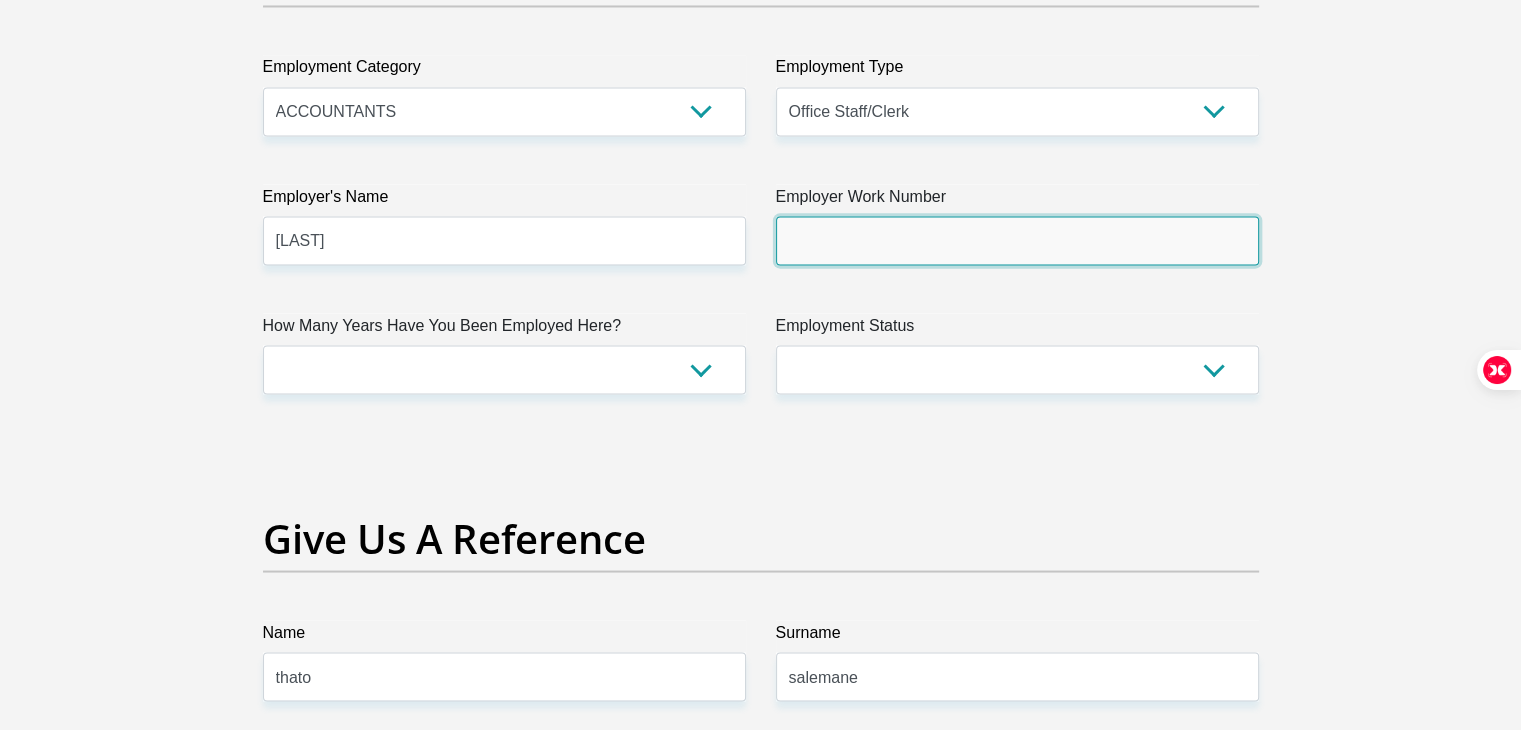 click on "Employer Work Number" at bounding box center (1017, 240) 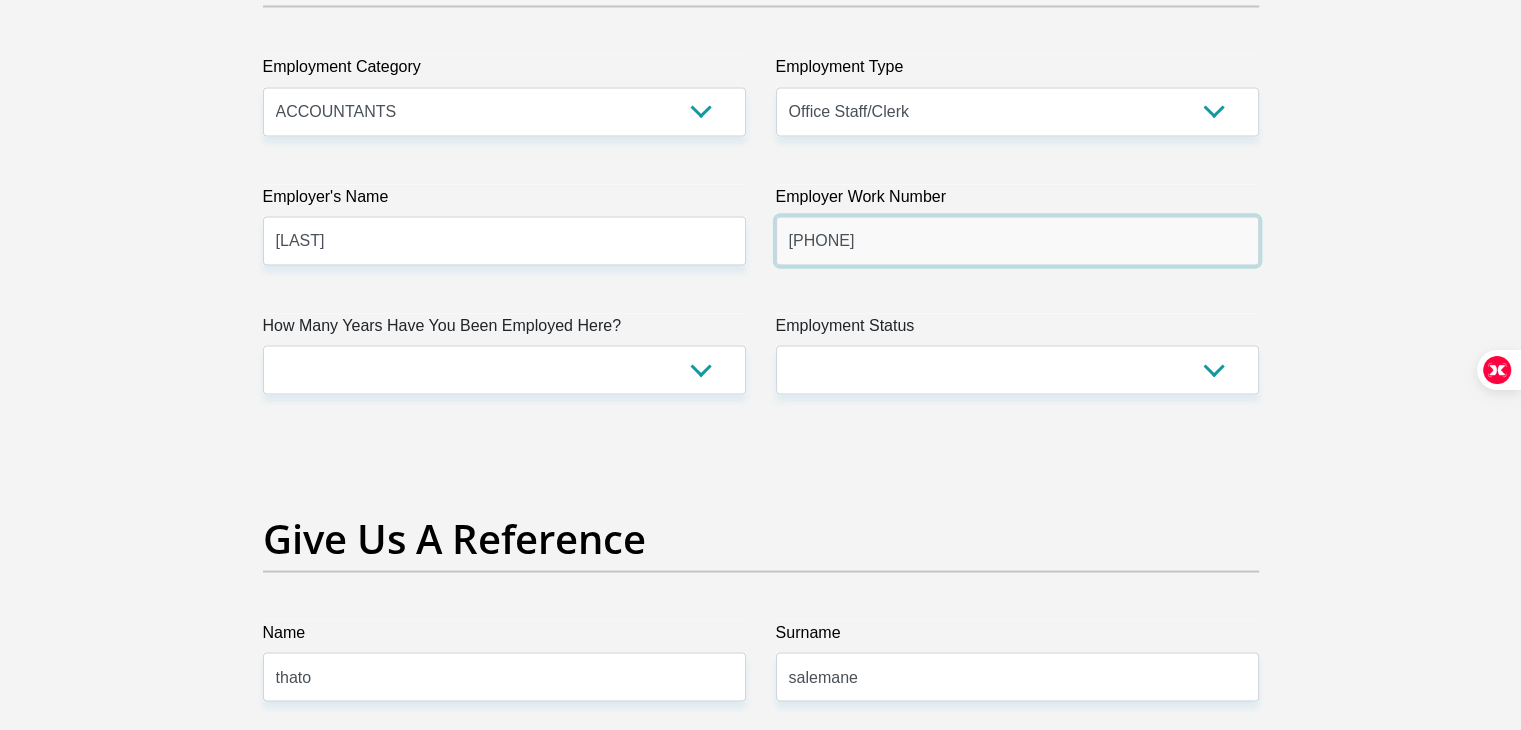 type on "[PHONE]" 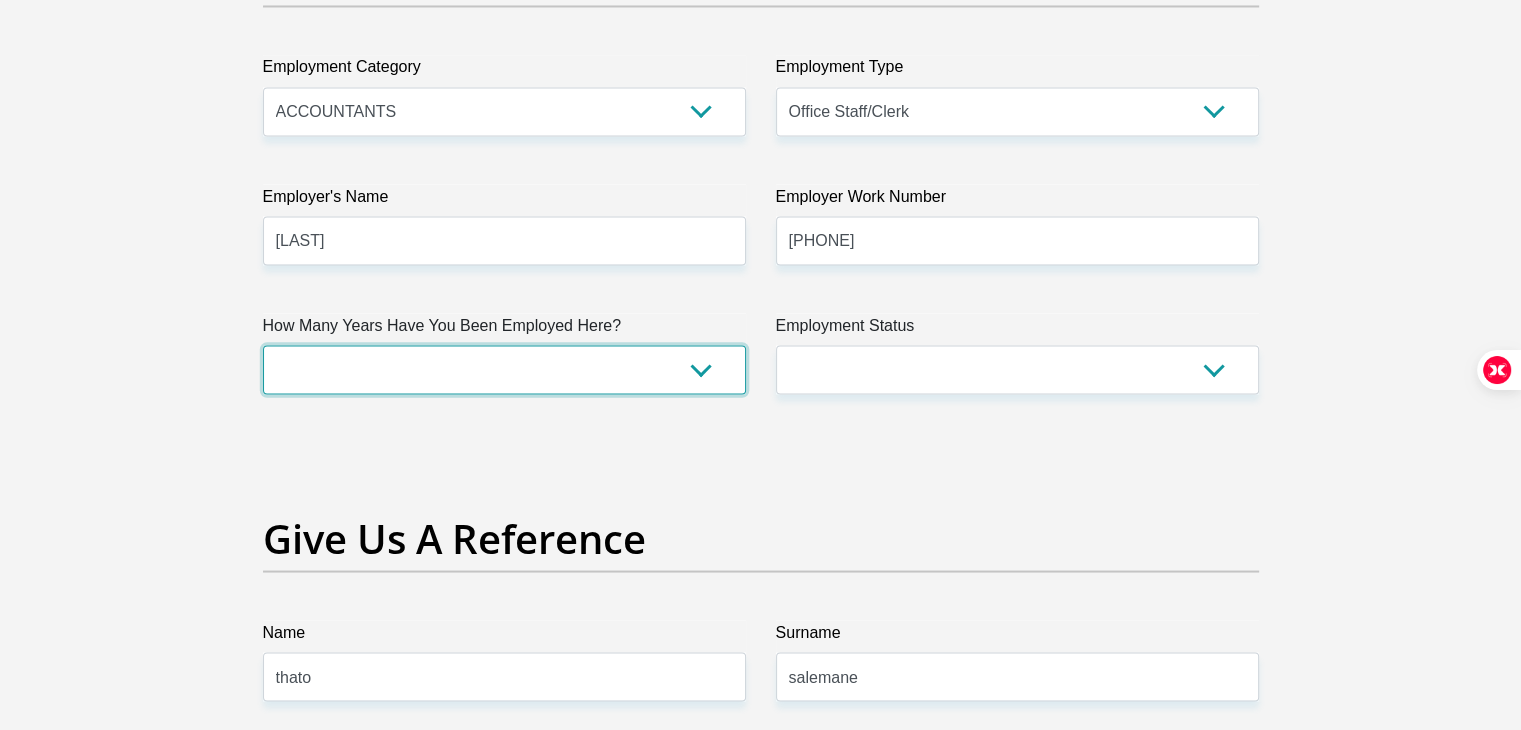 click on "less than 1 year
1-3 years
3-5 years
5+ years" at bounding box center [504, 369] 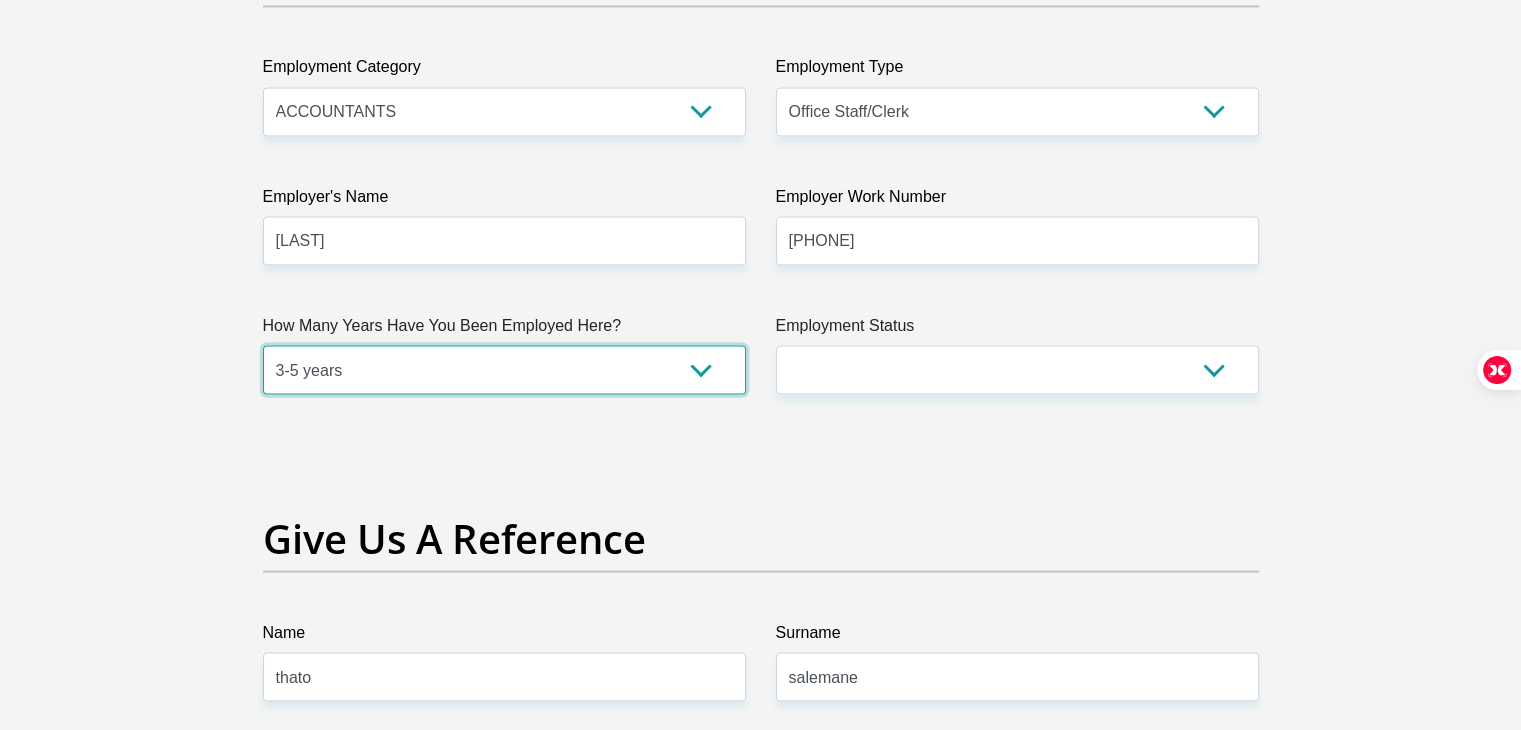 click on "less than 1 year
1-3 years
3-5 years
5+ years" at bounding box center (504, 369) 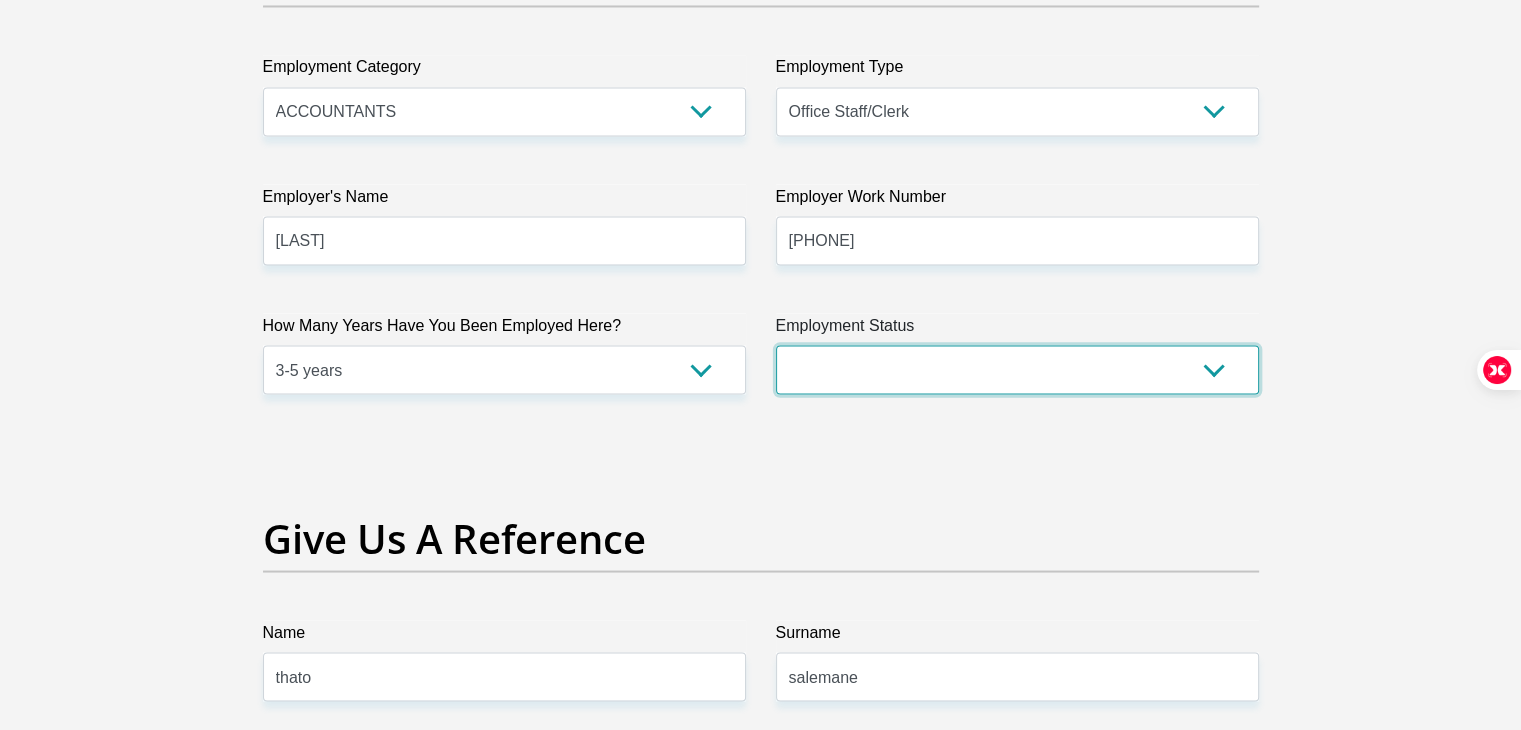 click on "Permanent/Full-time
Part-time/Casual
Contract Worker
Self-Employed
Housewife
Retired
Student
Medically Boarded
Disability
Unemployed" at bounding box center (1017, 369) 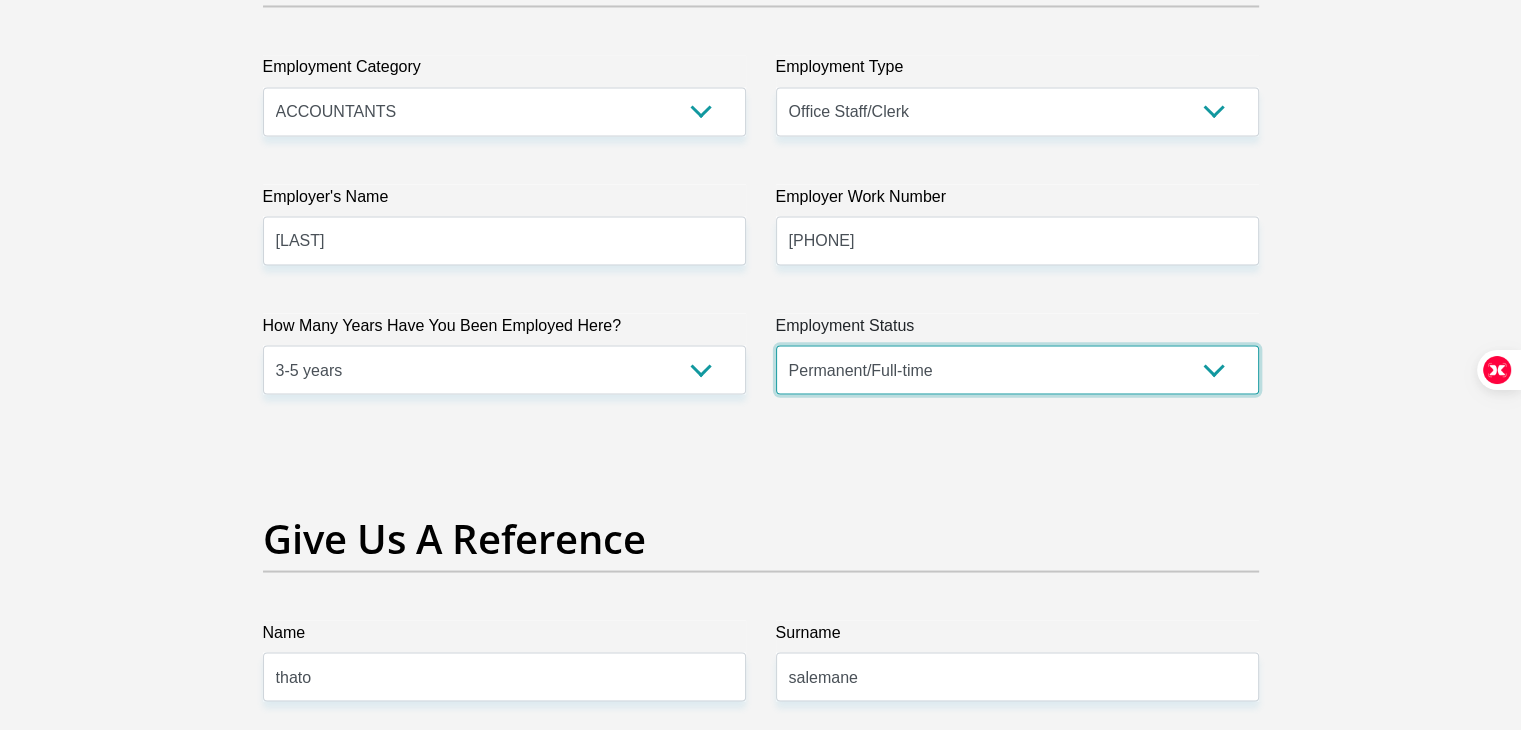 click on "Permanent/Full-time
Part-time/Casual
Contract Worker
Self-Employed
Housewife
Retired
Student
Medically Boarded
Disability
Unemployed" at bounding box center [1017, 369] 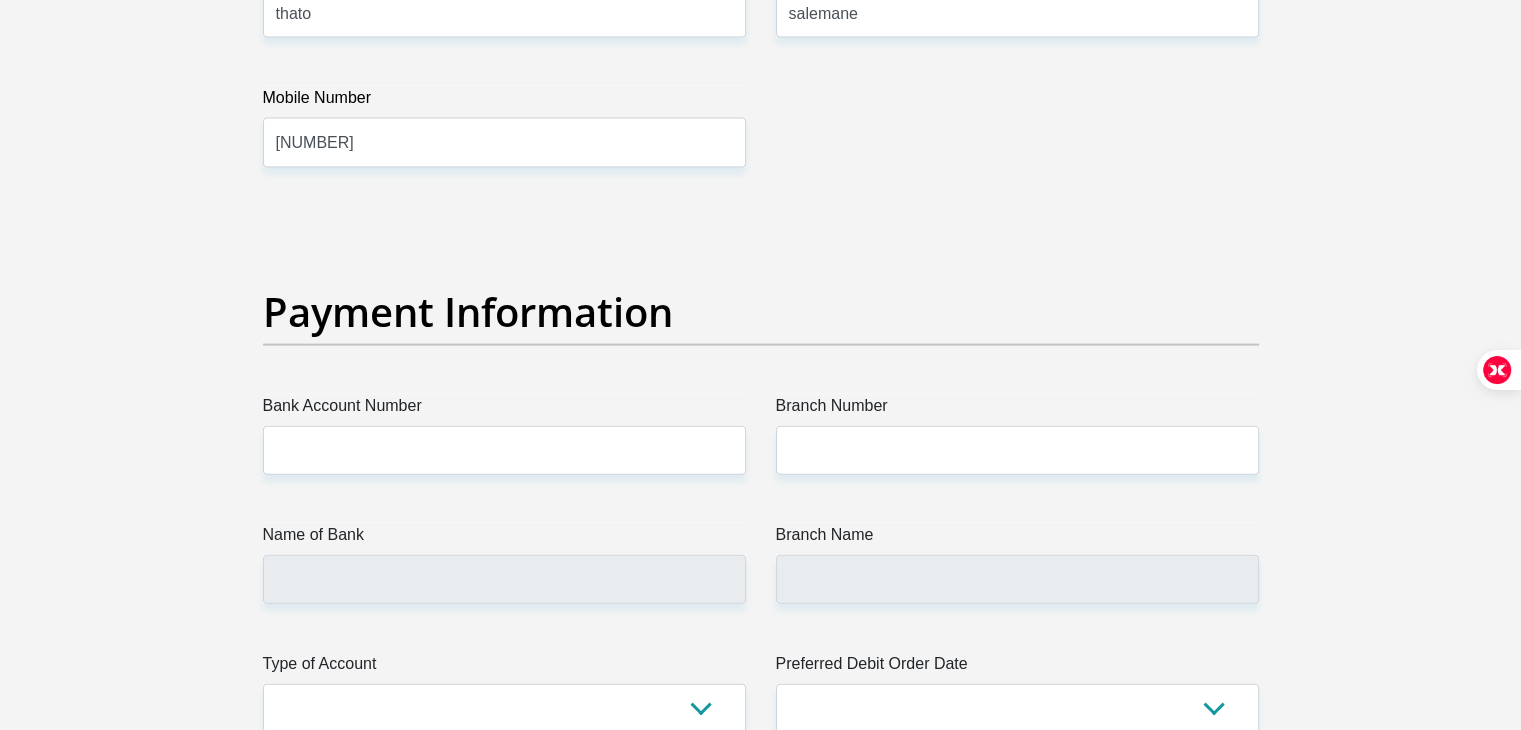 scroll, scrollTop: 4500, scrollLeft: 0, axis: vertical 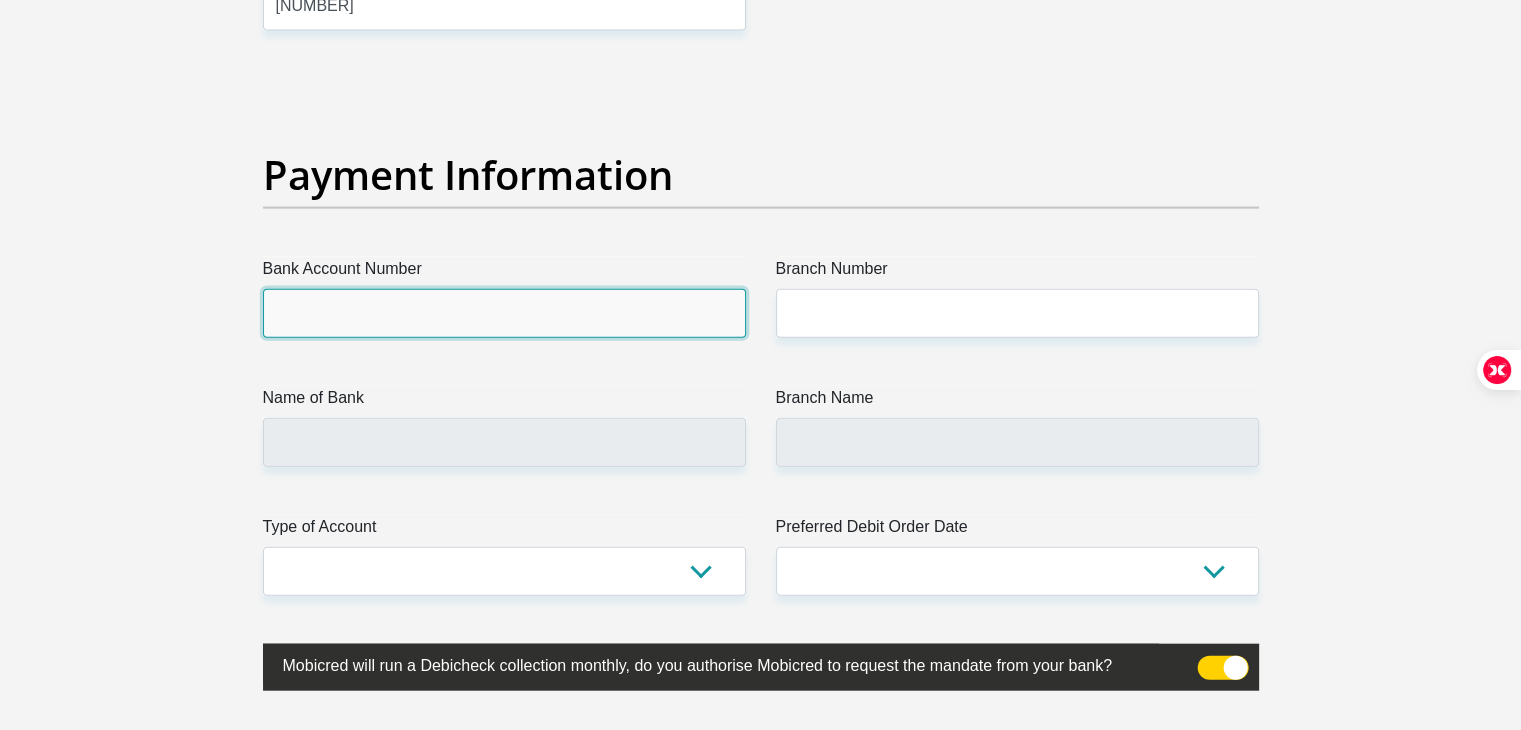 click on "Bank Account Number" at bounding box center [504, 313] 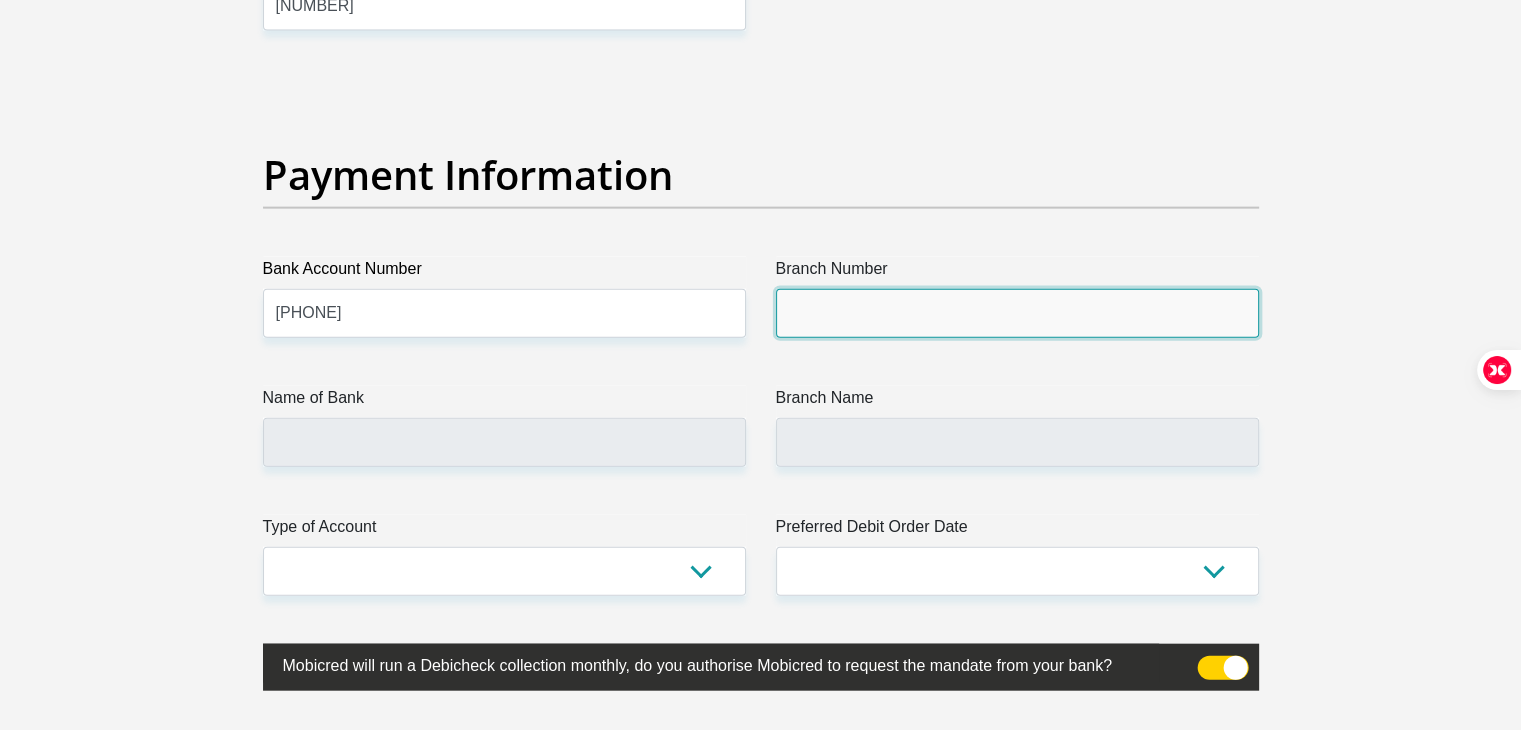 click on "Branch Number" at bounding box center (1017, 313) 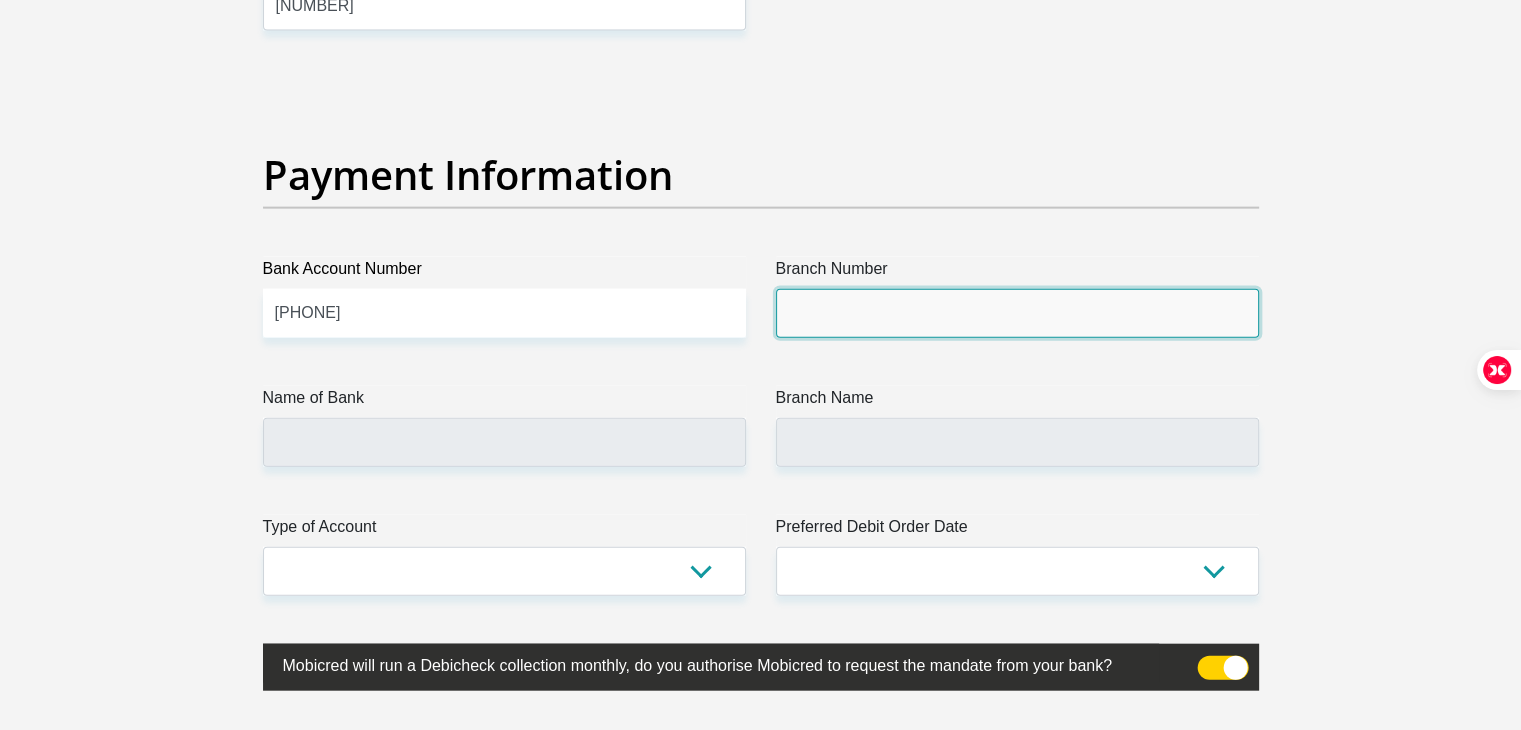 type on "632005" 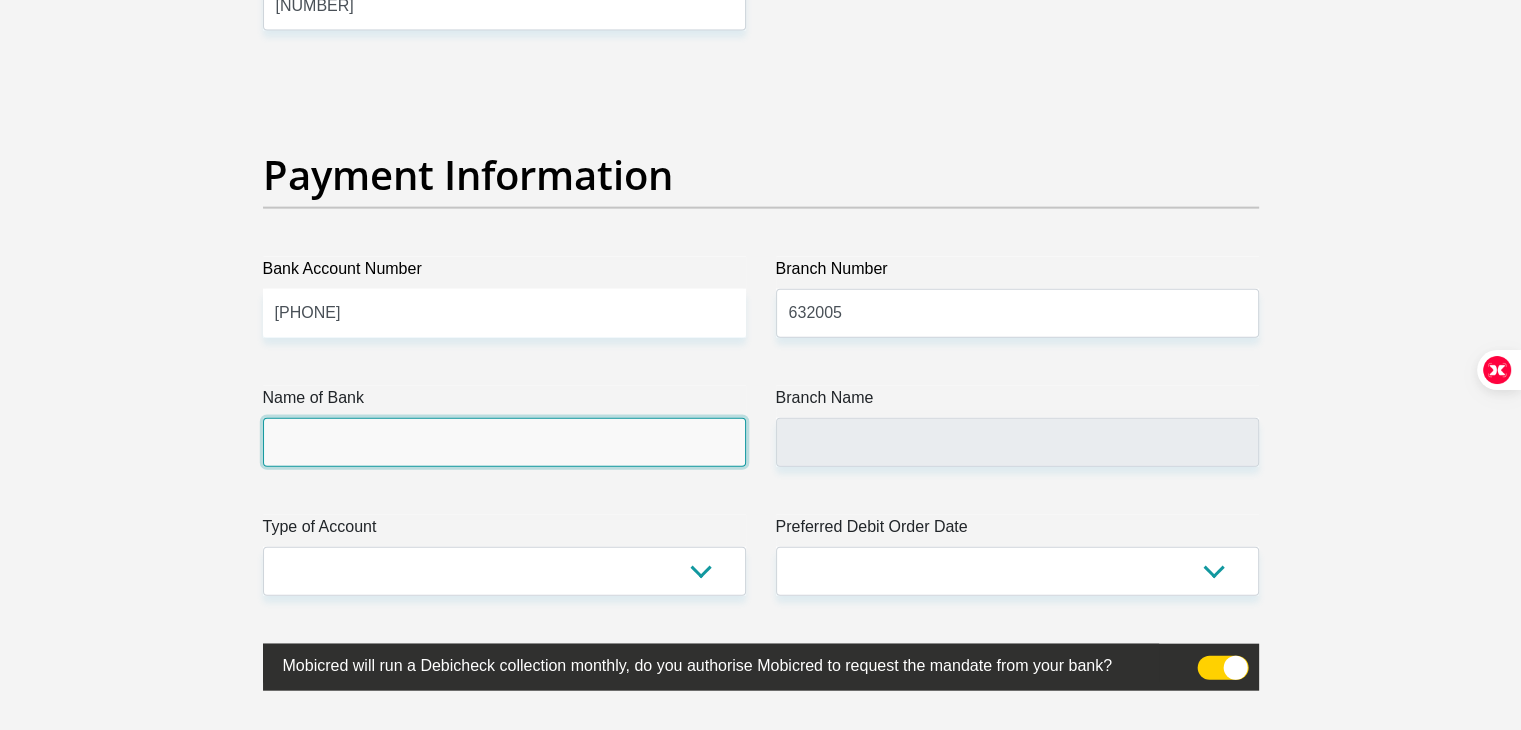 click on "Name of Bank" at bounding box center [504, 442] 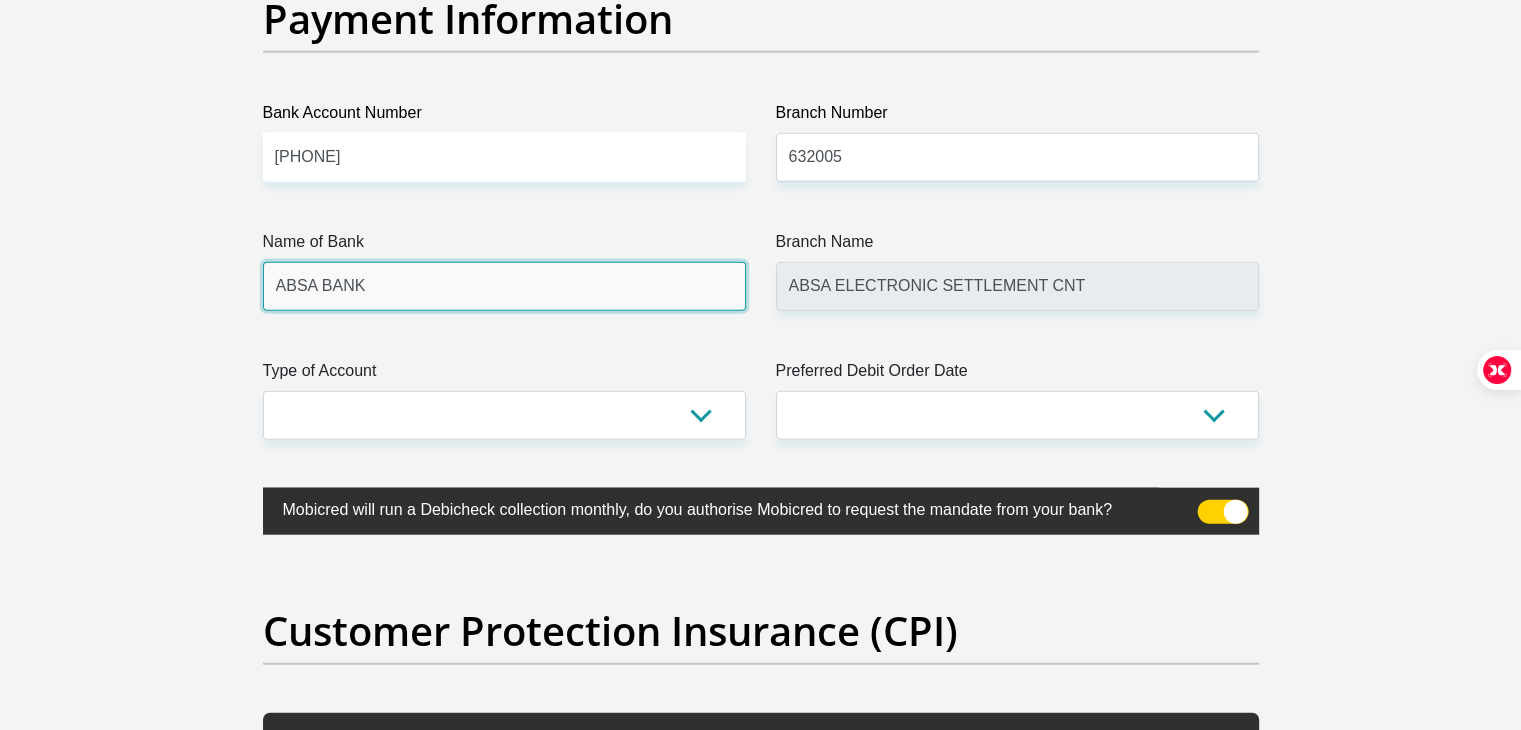 scroll, scrollTop: 4700, scrollLeft: 0, axis: vertical 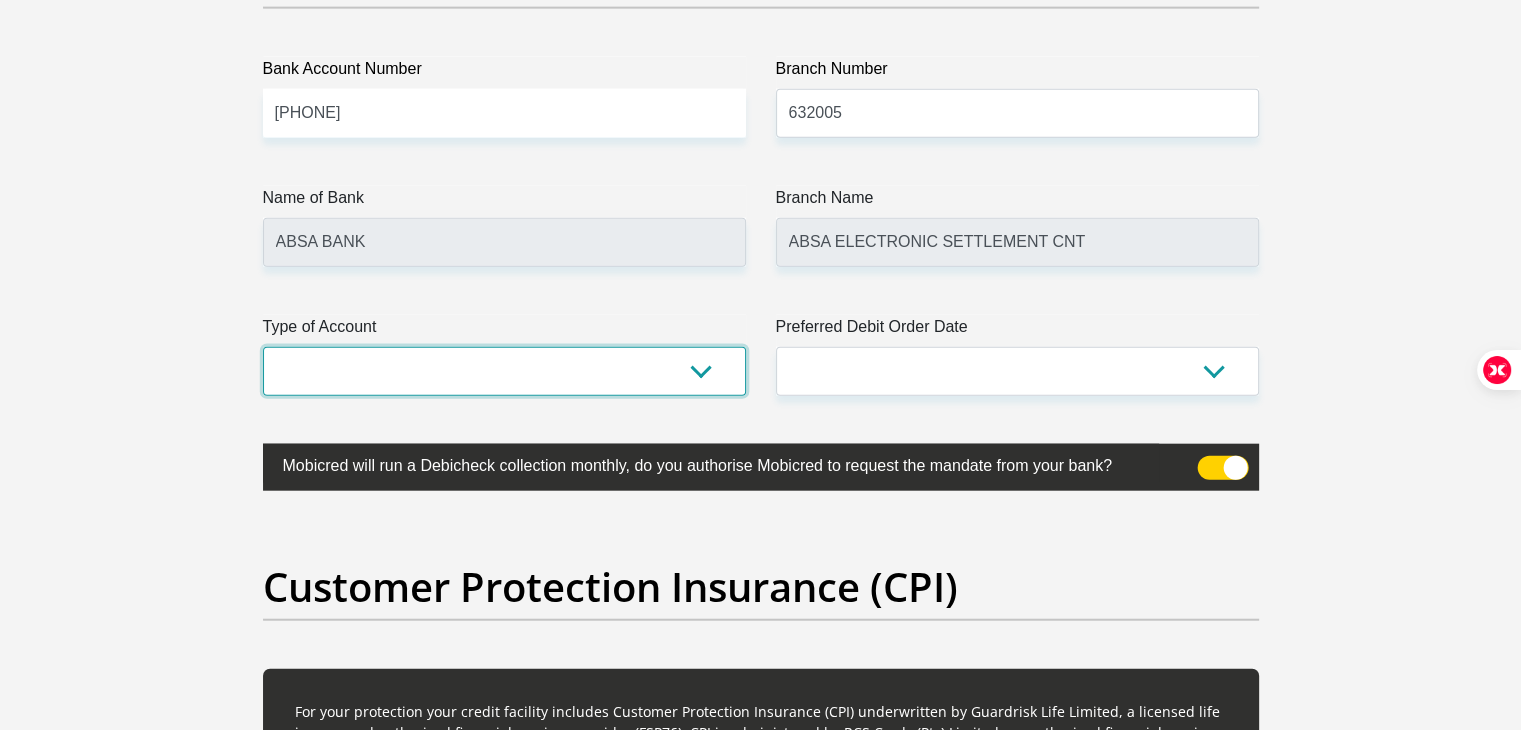 click on "Cheque
Savings" at bounding box center [504, 371] 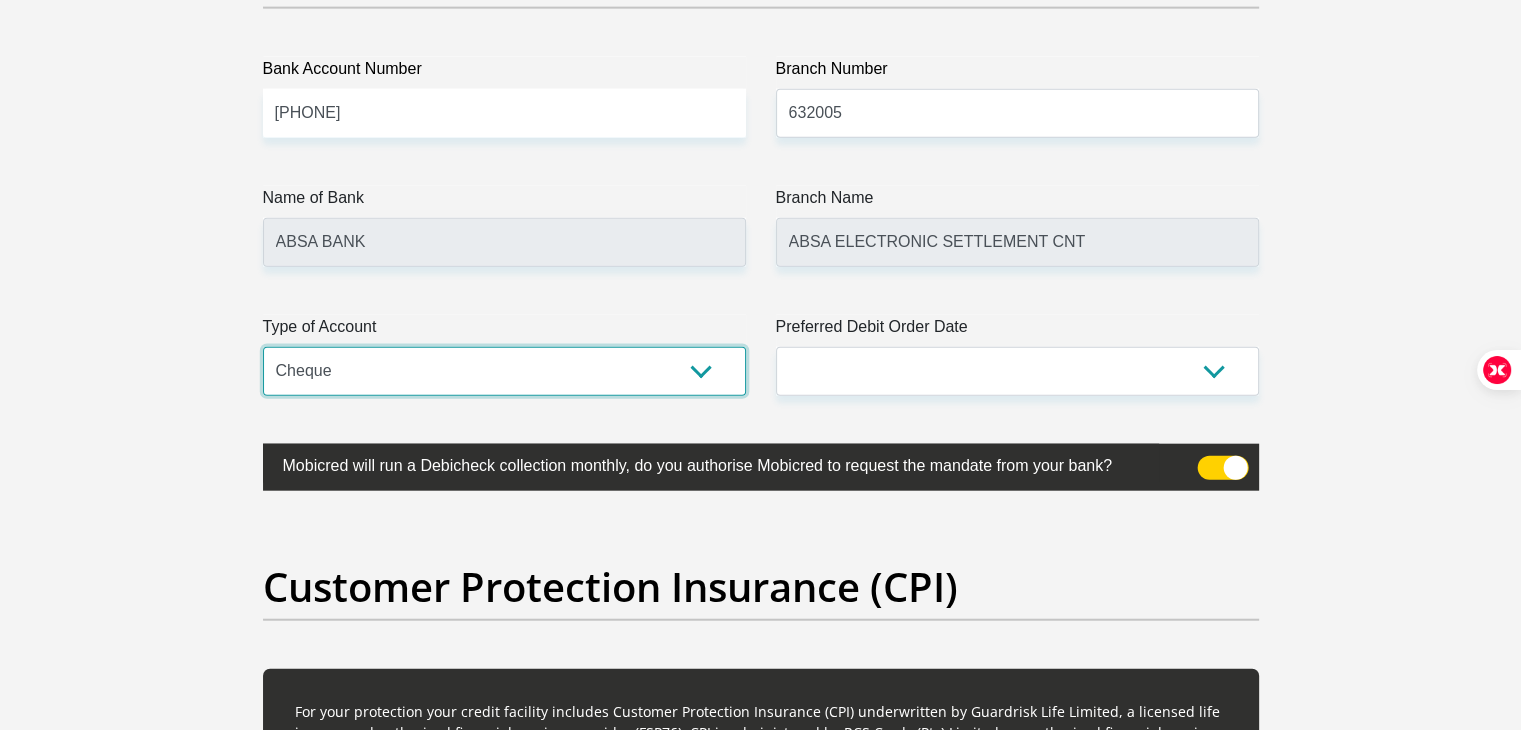click on "Cheque
Savings" at bounding box center (504, 371) 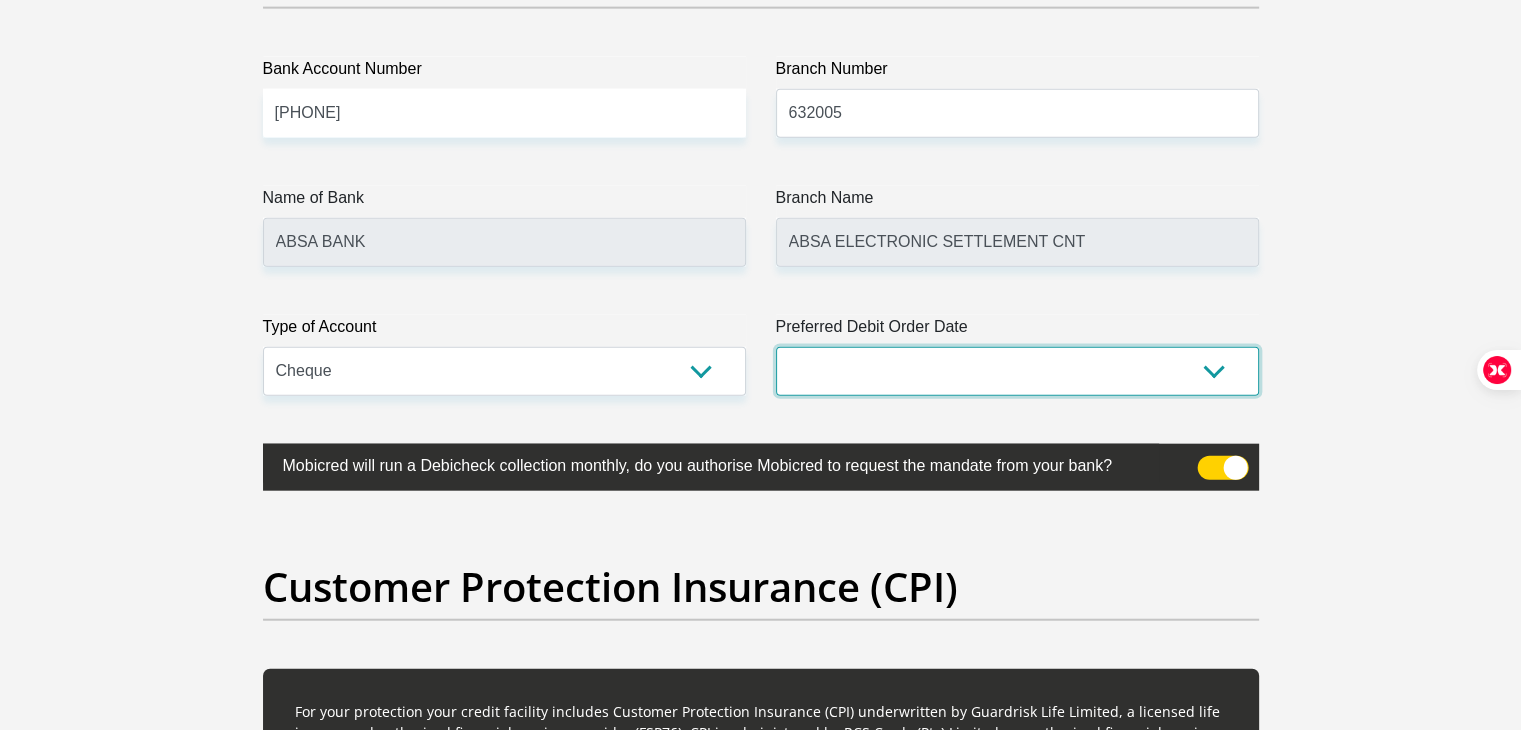 click on "1st
2nd
3rd
4th
5th
7th
18th
19th
20th
21st
22nd
23rd
24th
25th
26th
27th
28th
29th
30th" at bounding box center [1017, 371] 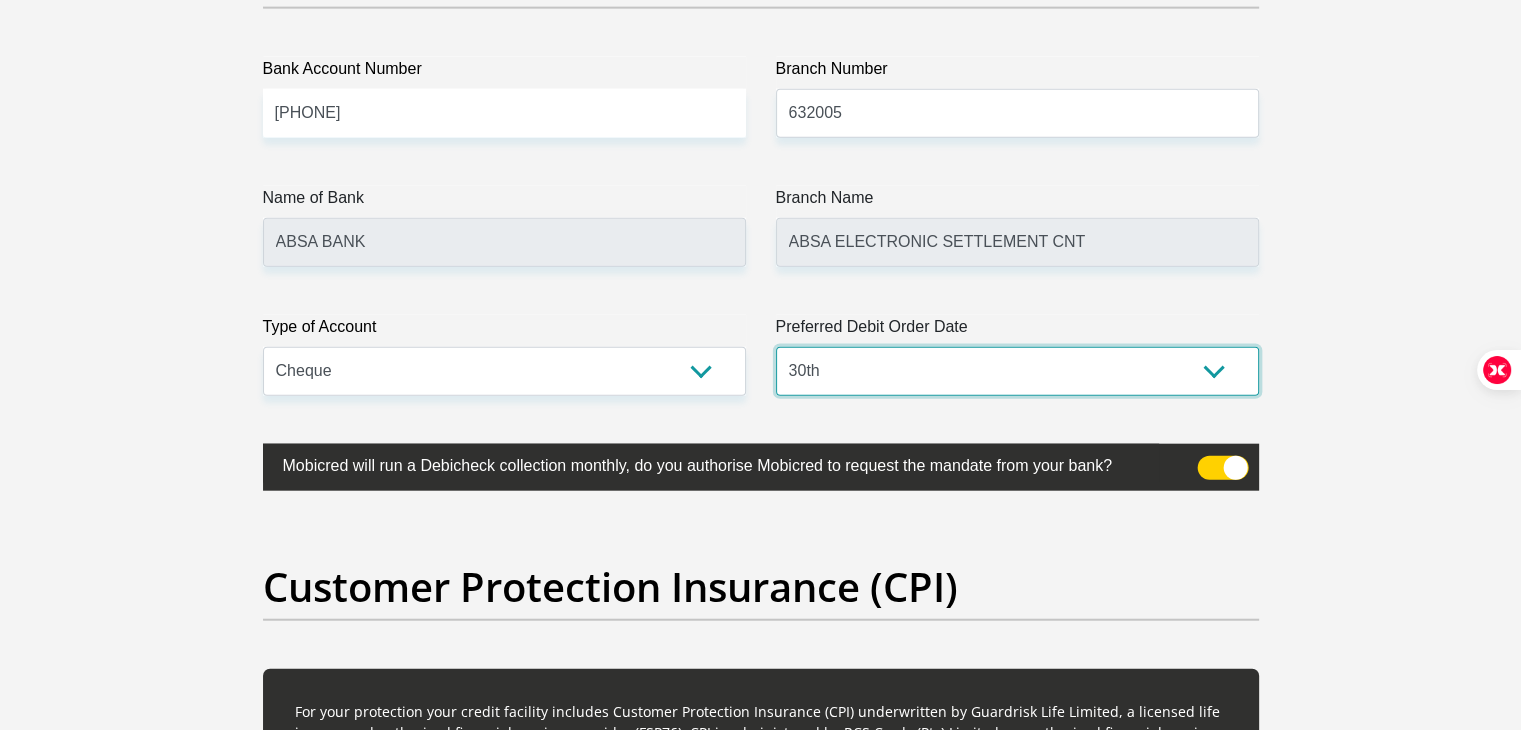 click on "1st
2nd
3rd
4th
5th
7th
18th
19th
20th
21st
22nd
23rd
24th
25th
26th
27th
28th
29th
30th" at bounding box center (1017, 371) 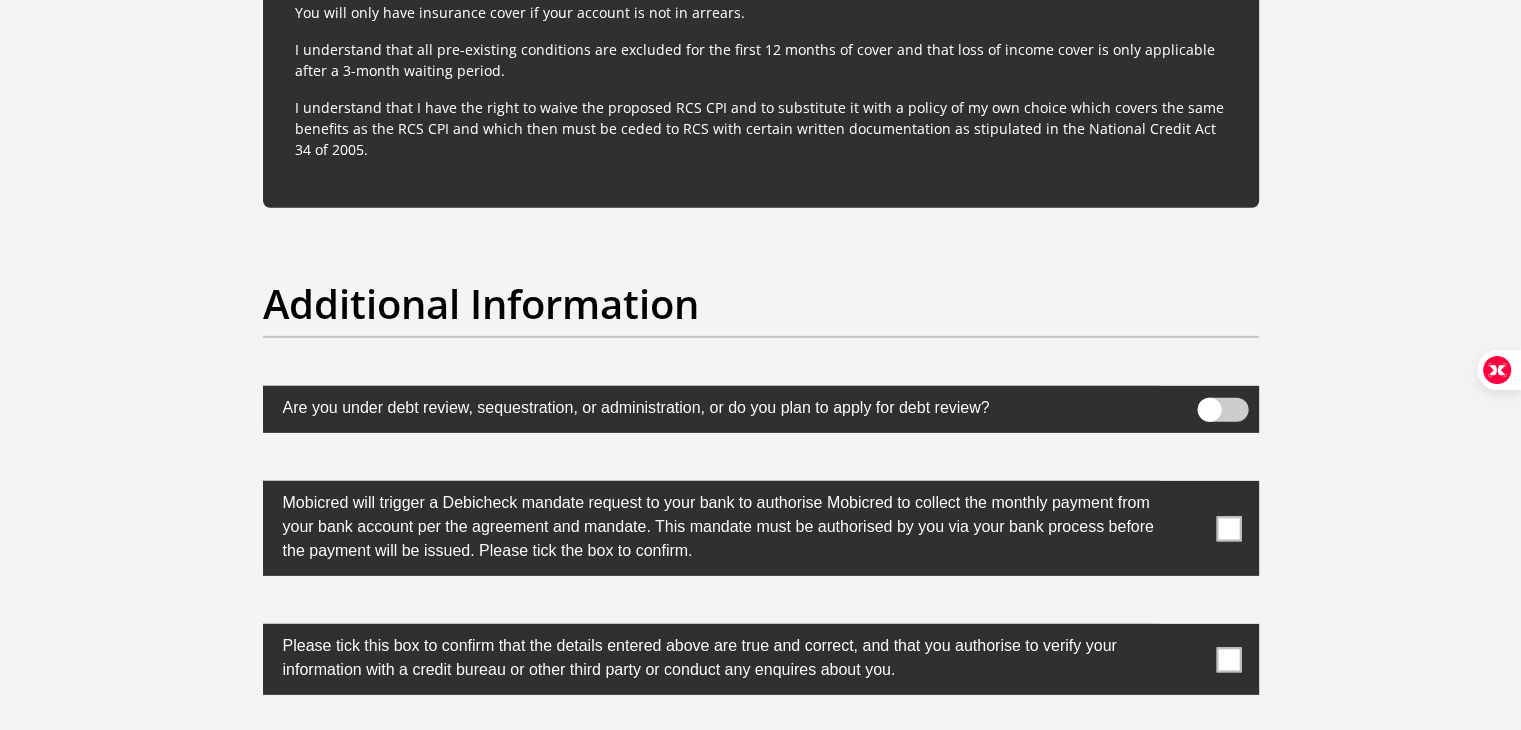 scroll, scrollTop: 6200, scrollLeft: 0, axis: vertical 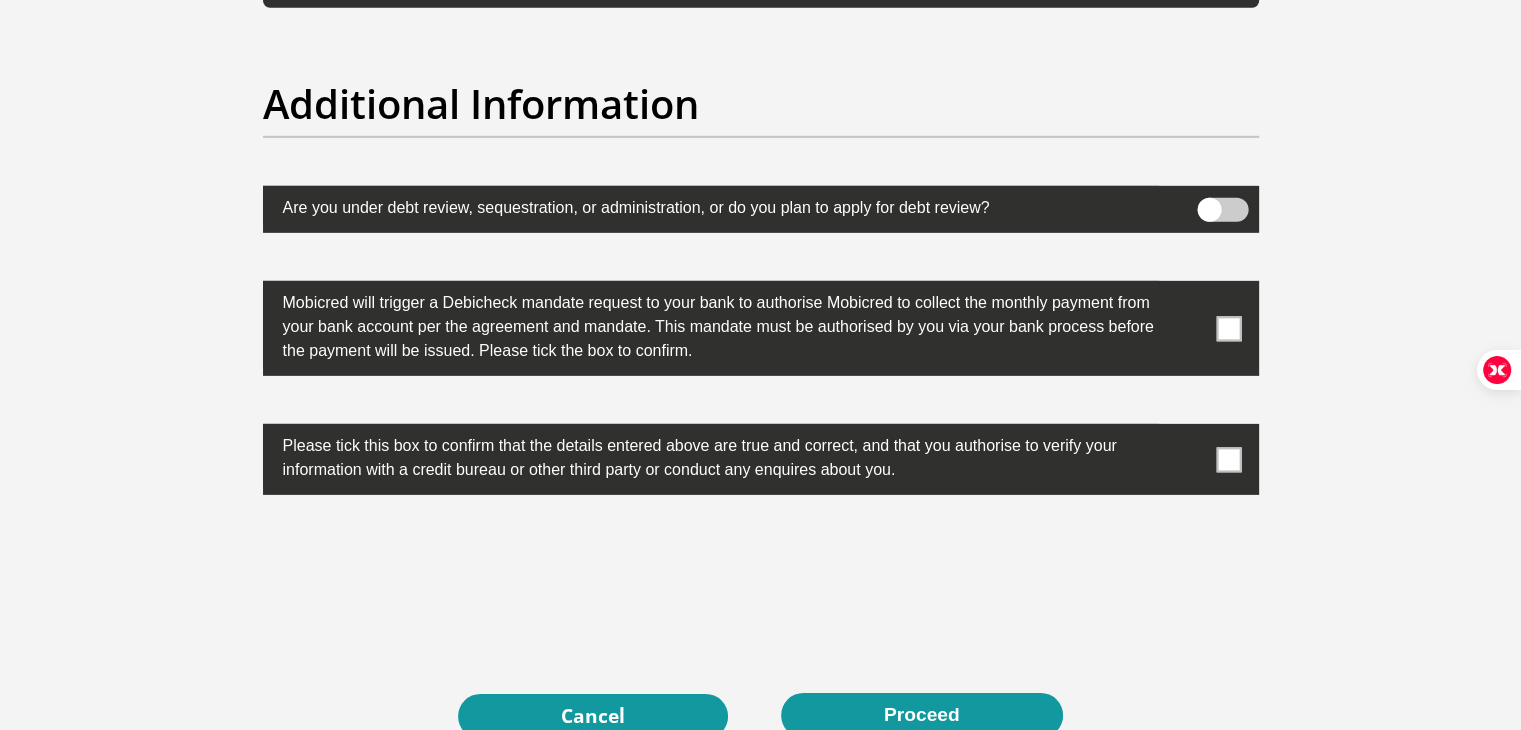 click at bounding box center (761, 328) 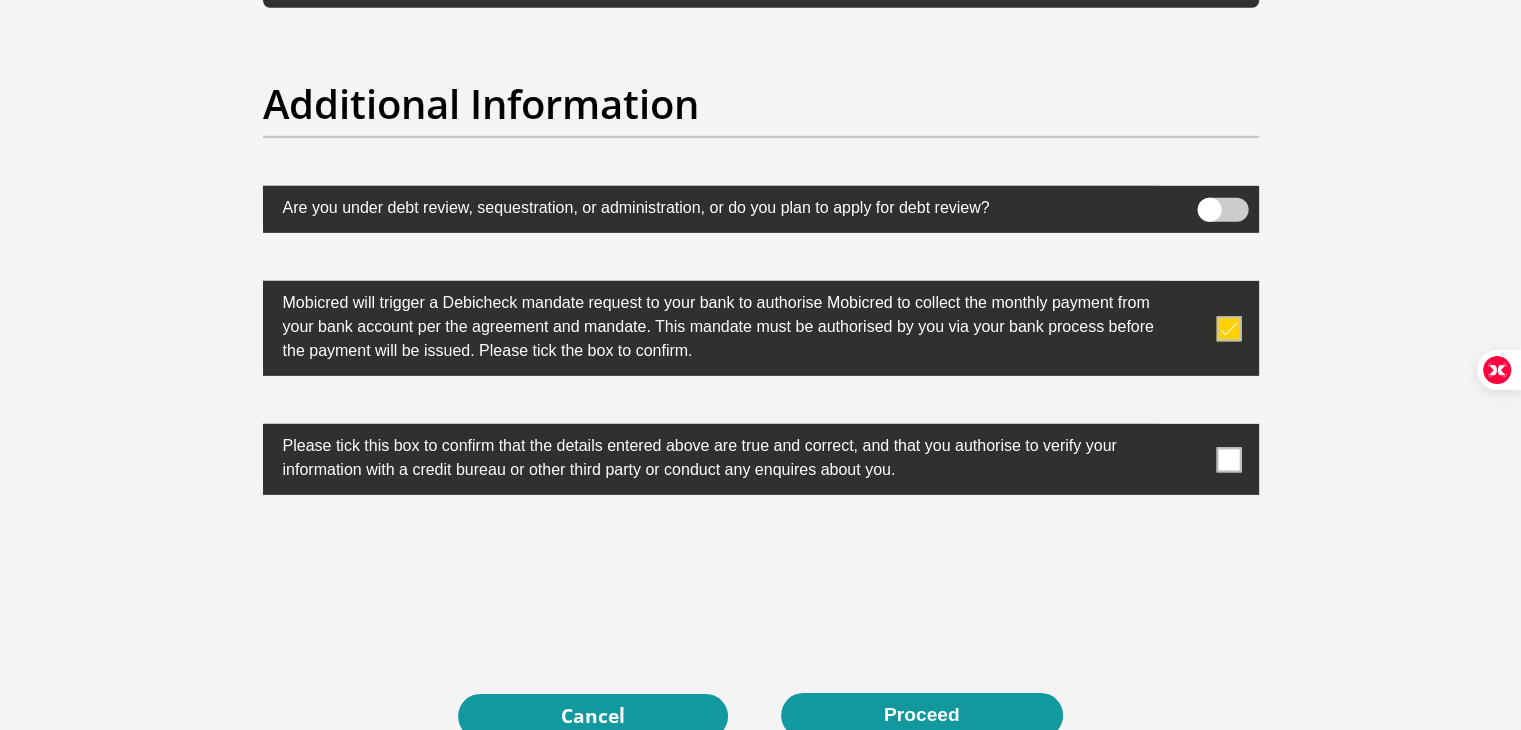 click at bounding box center (1228, 459) 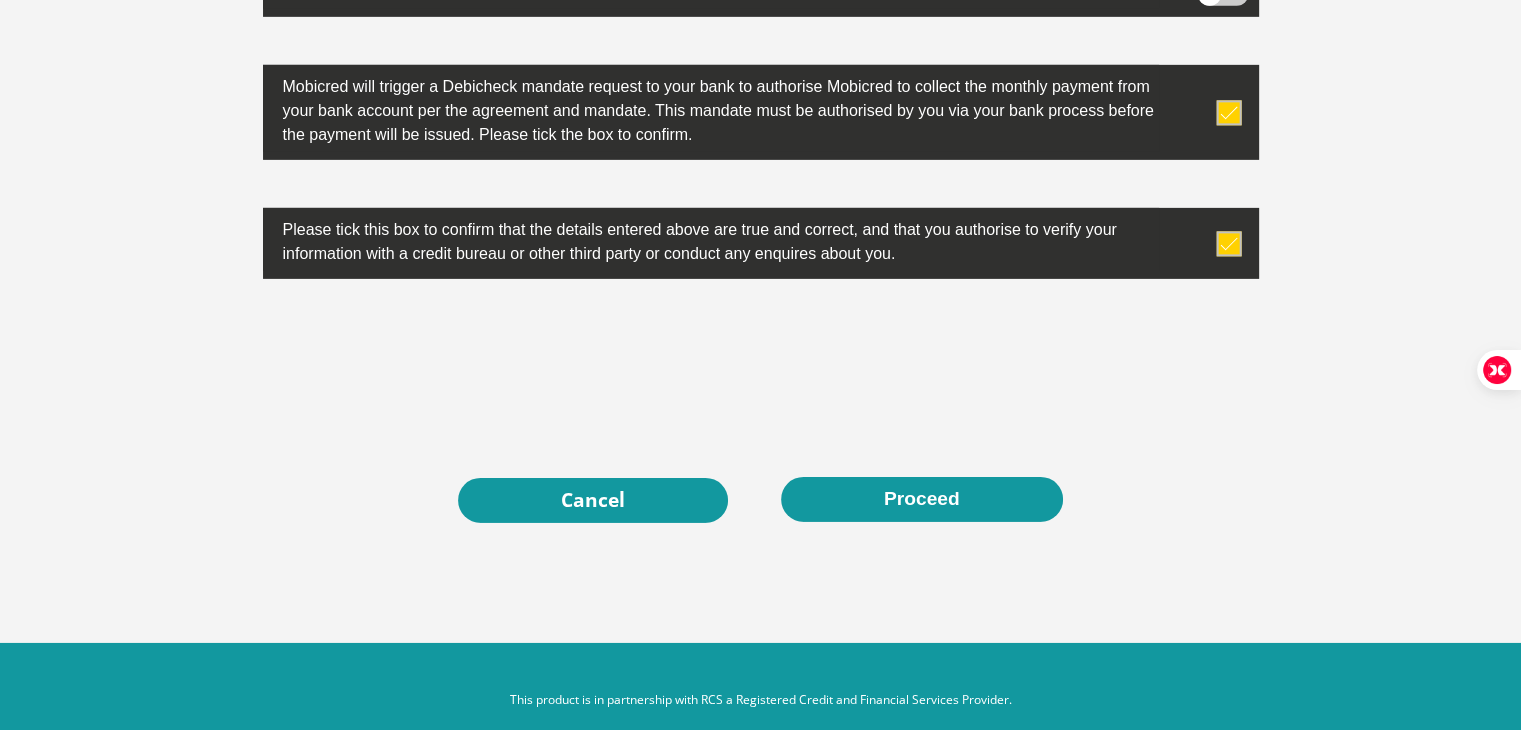 scroll, scrollTop: 6441, scrollLeft: 0, axis: vertical 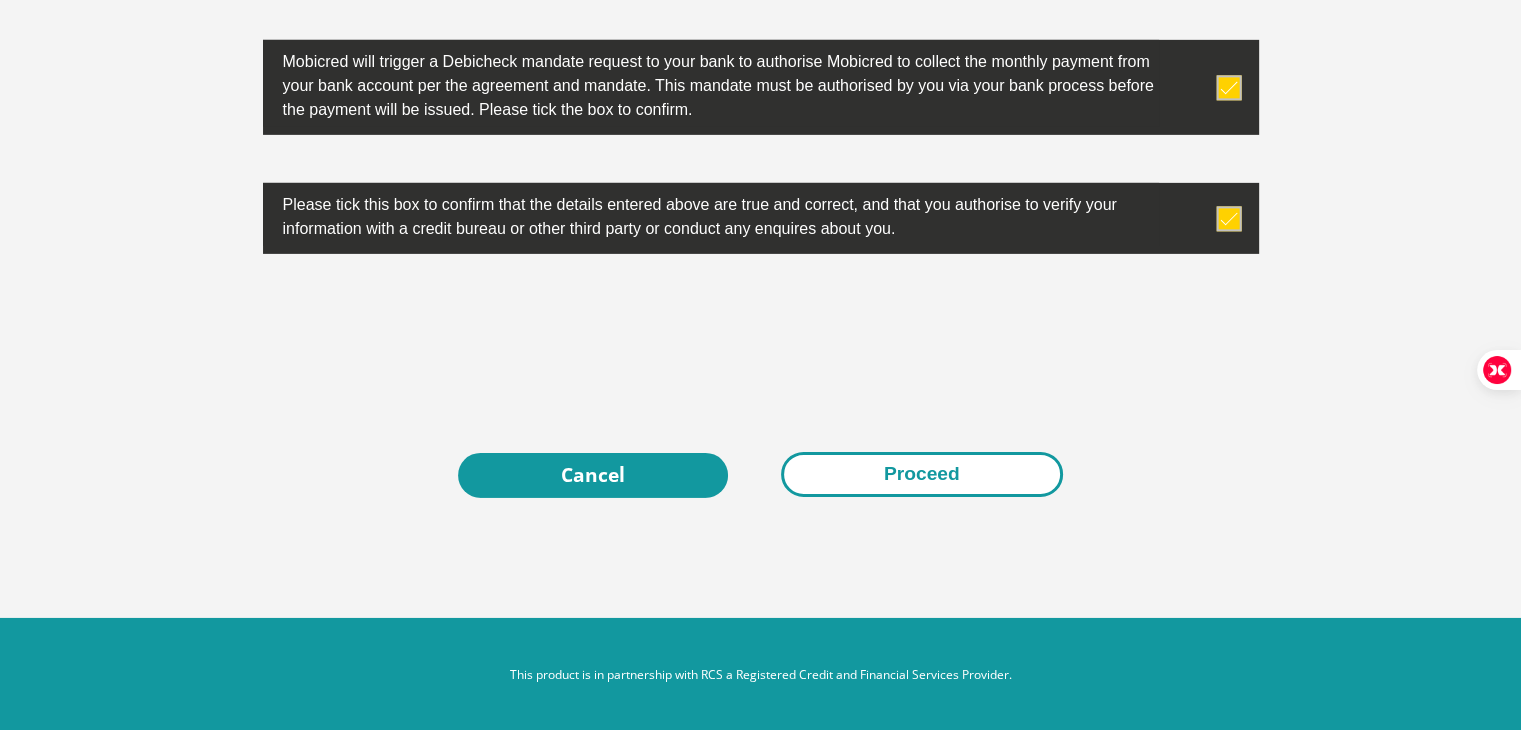 click on "Proceed" at bounding box center (922, 474) 